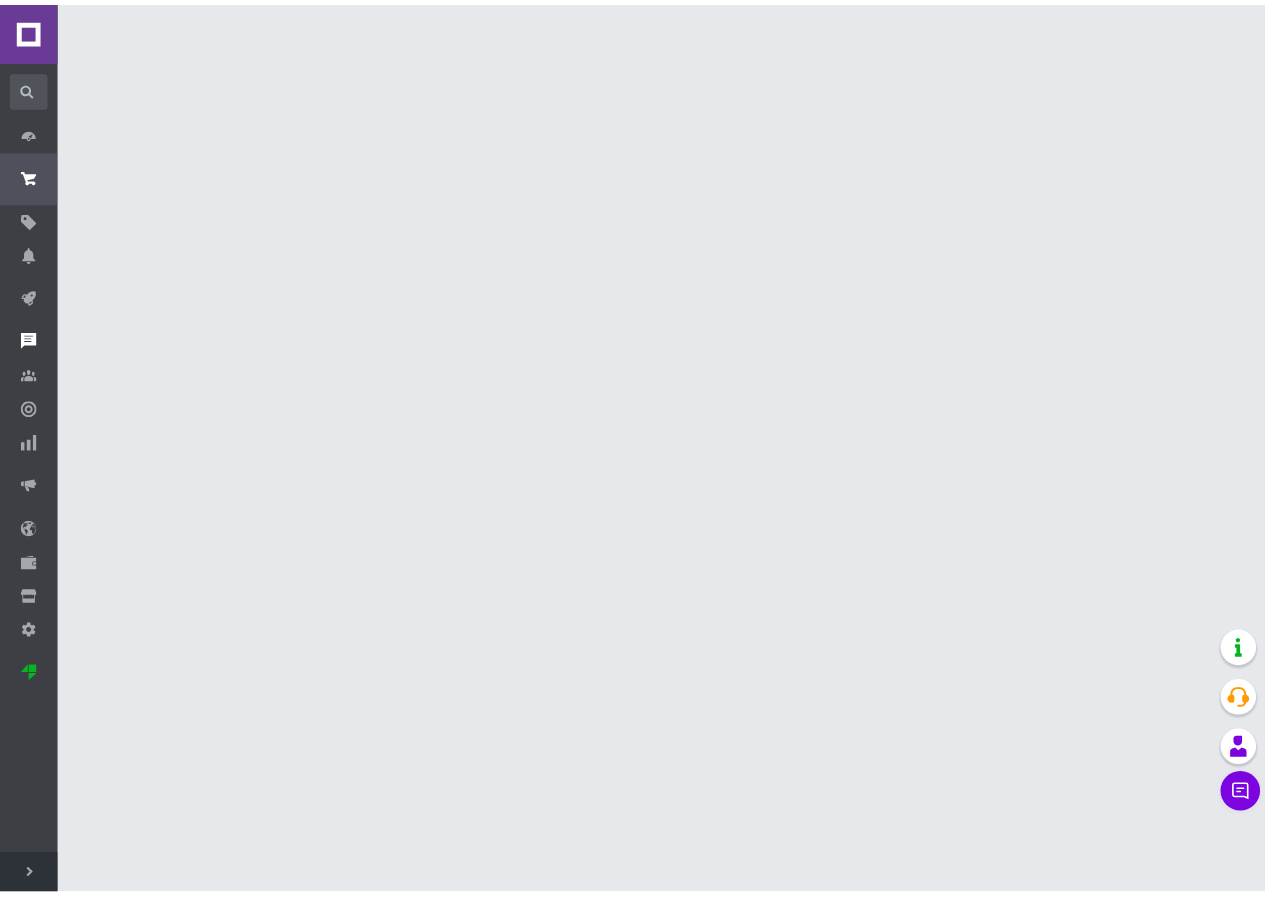 scroll, scrollTop: 0, scrollLeft: 0, axis: both 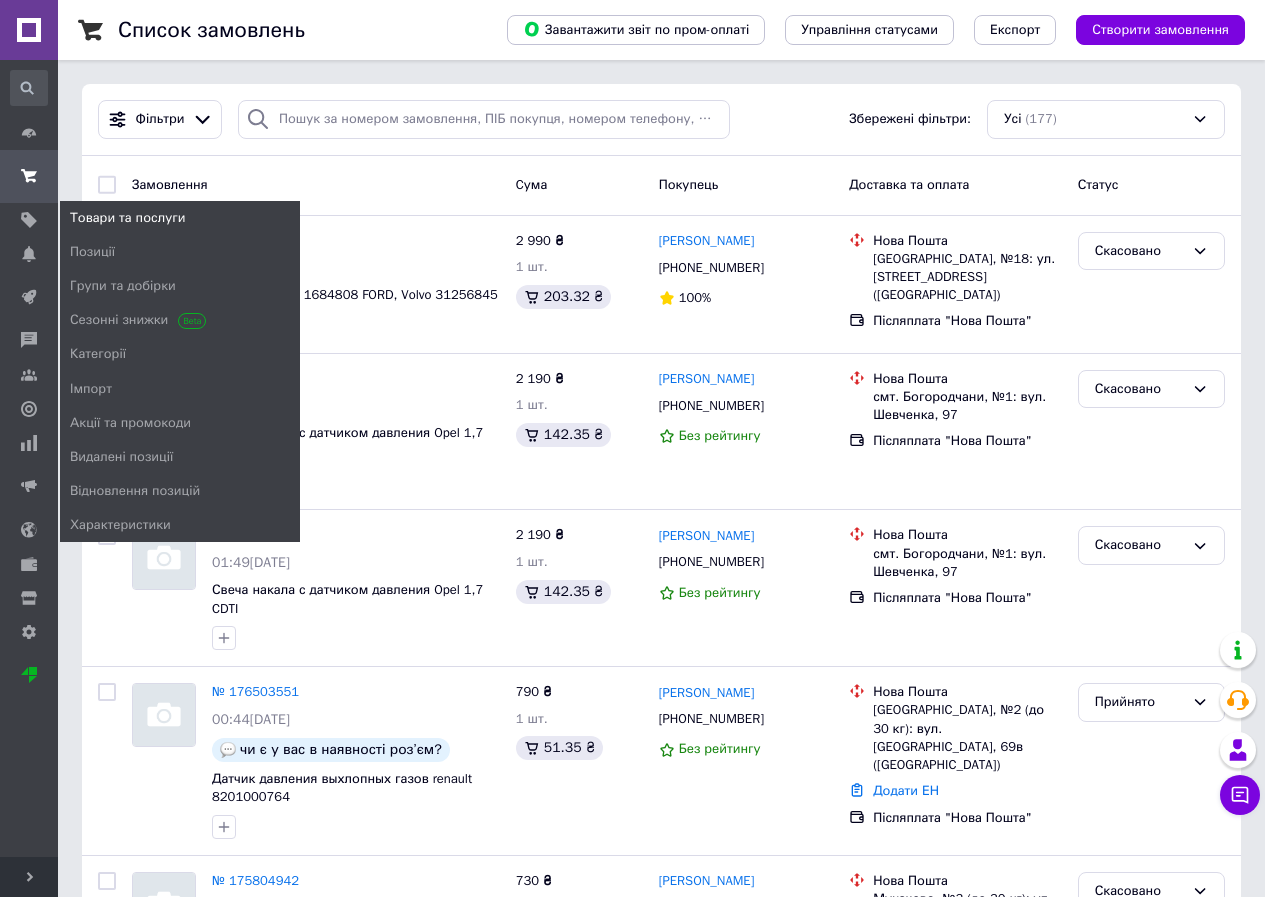click on "Товари та послуги" at bounding box center (127, 218) 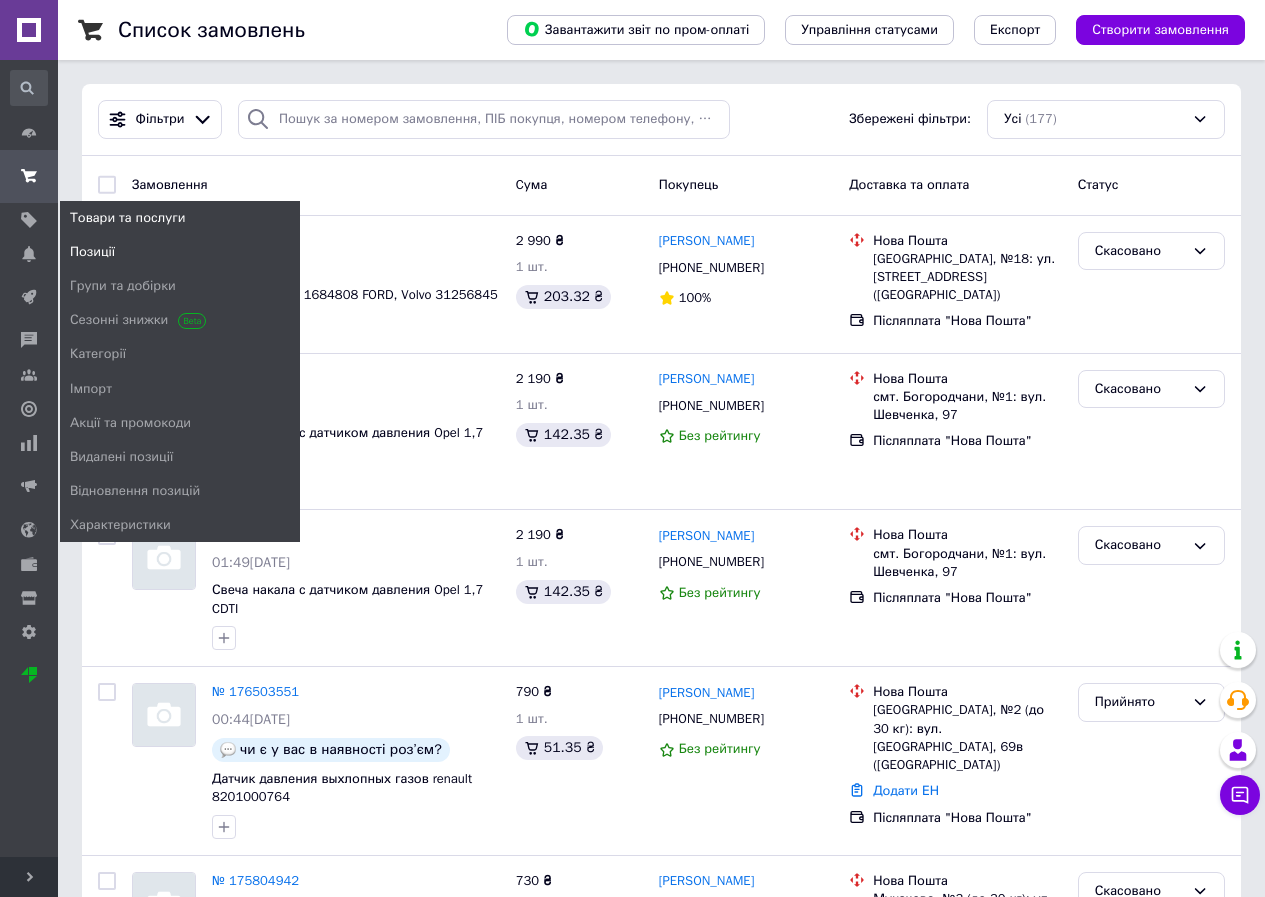 click on "Позиції" at bounding box center (180, 252) 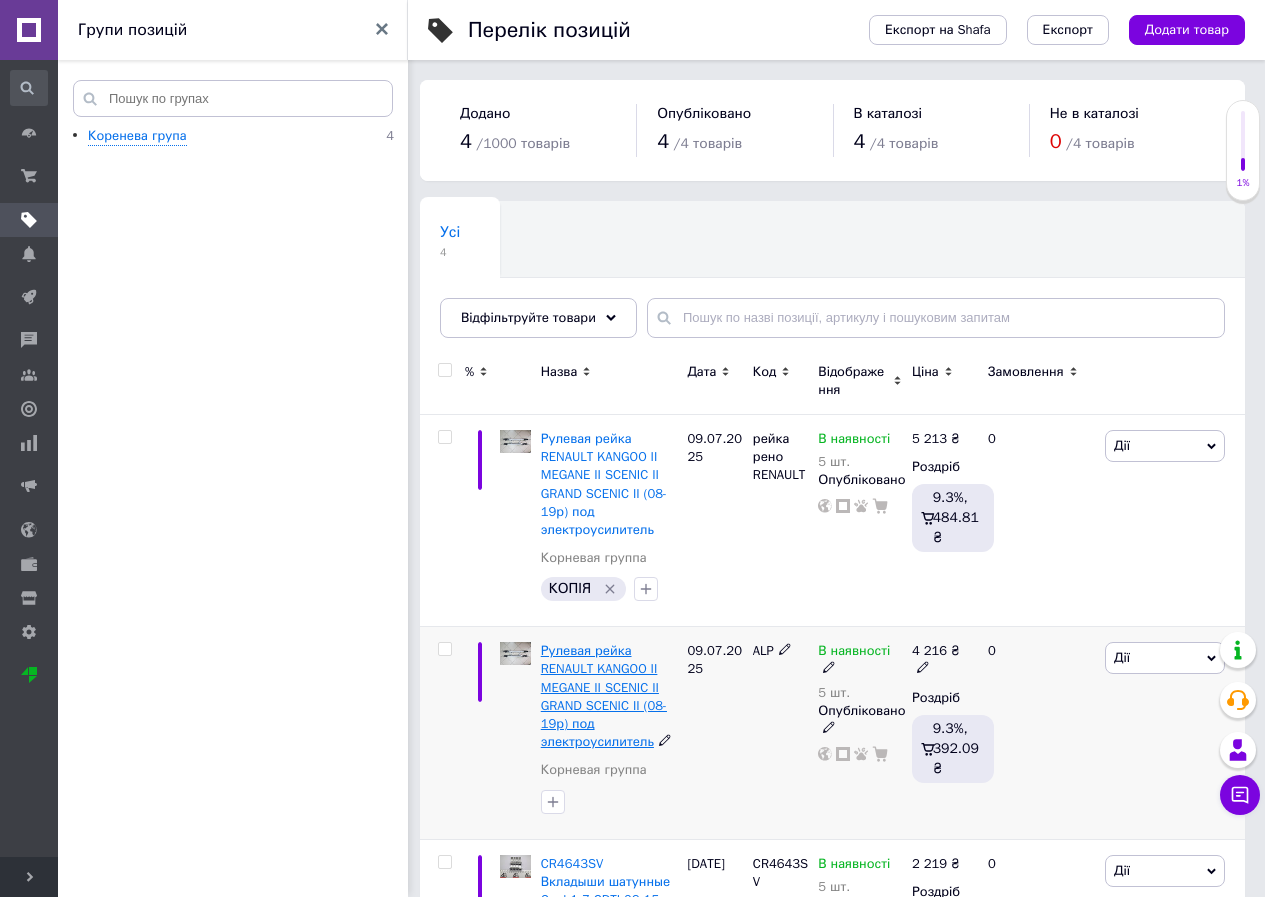 click on "Рулевая рейка RENAULT KANGOO II  MEGANE II SCENIC II GRAND SCENIC II (08-19р) под электроусилитель" at bounding box center [604, 696] 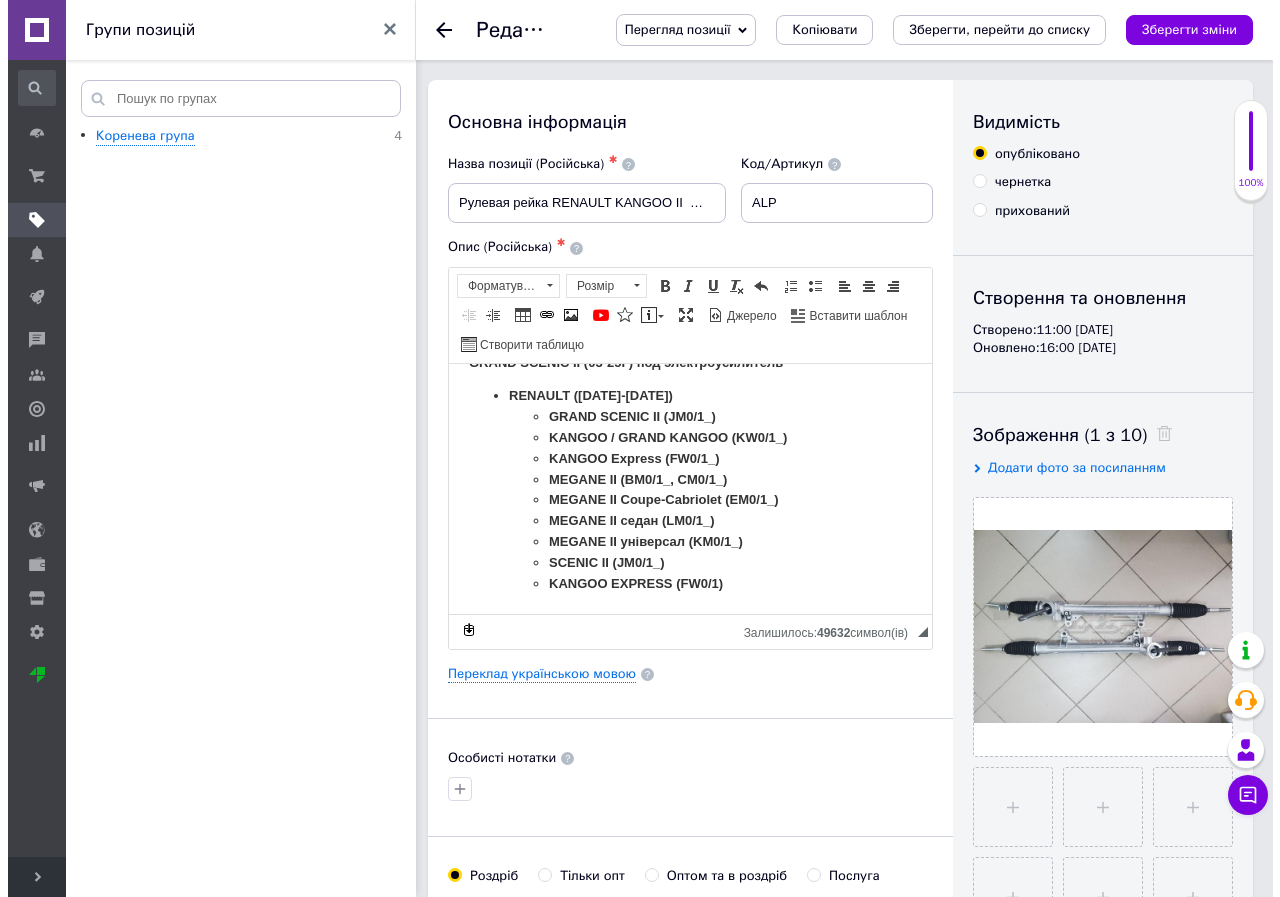 scroll, scrollTop: 0, scrollLeft: 0, axis: both 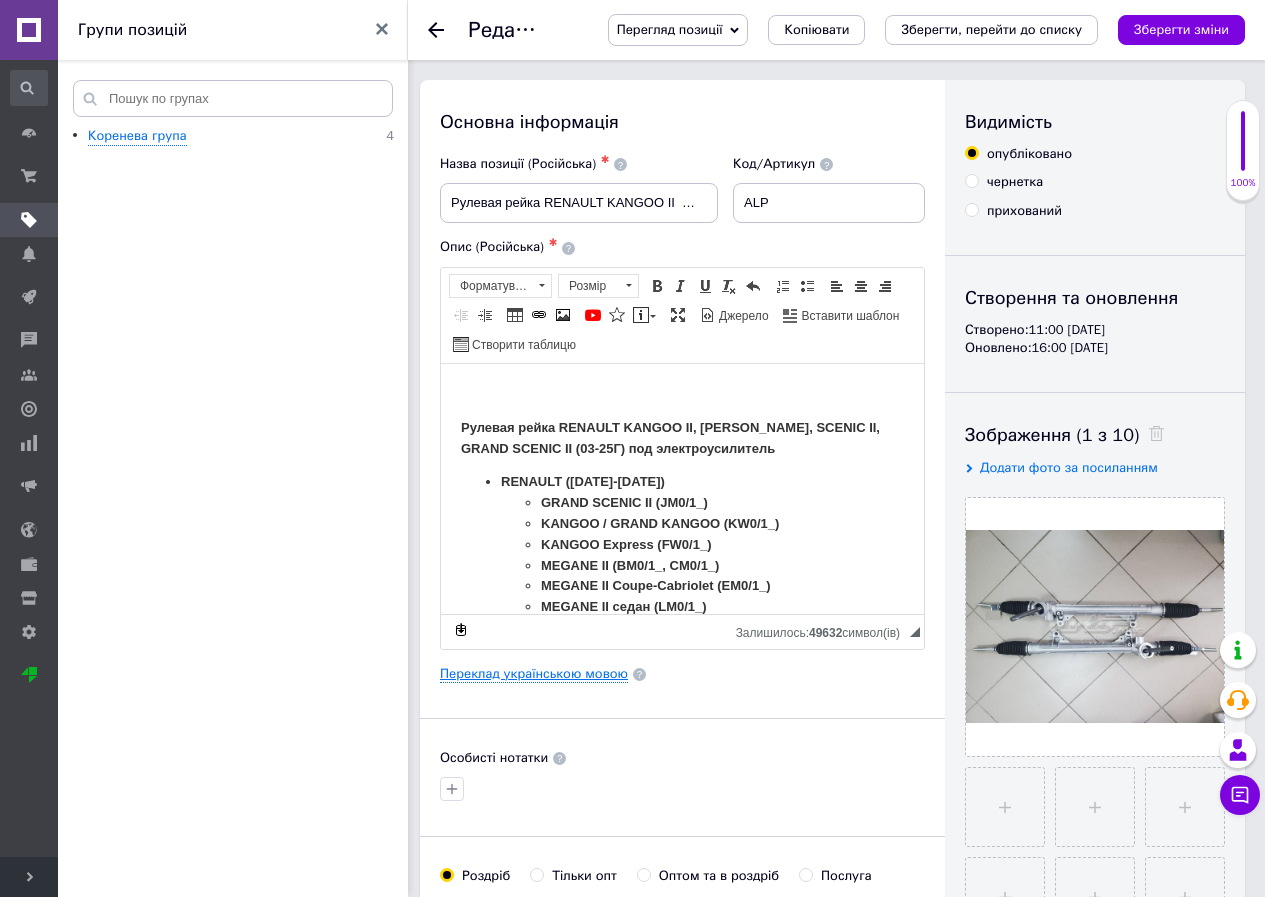 click on "Переклад українською мовою" at bounding box center [534, 674] 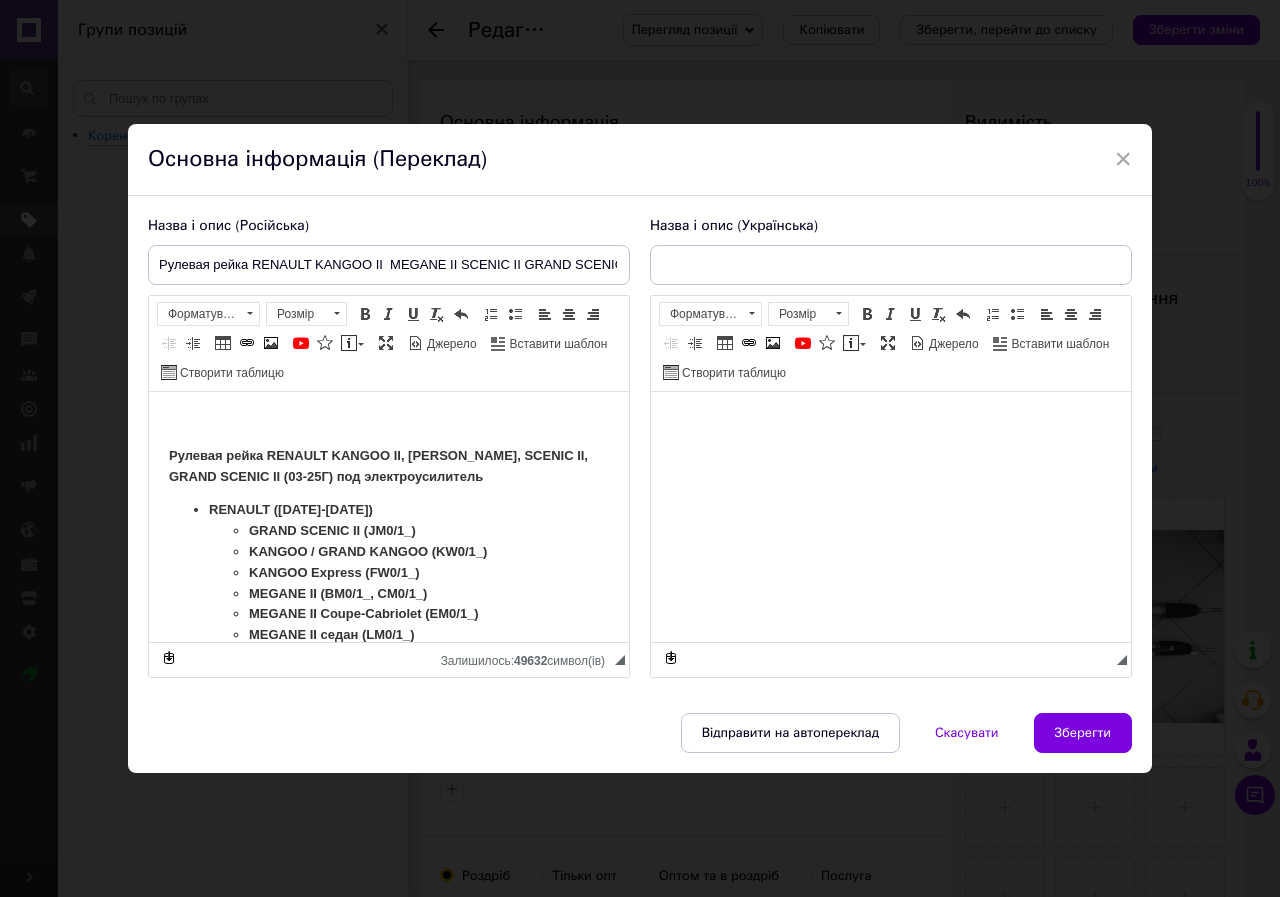 scroll, scrollTop: 0, scrollLeft: 0, axis: both 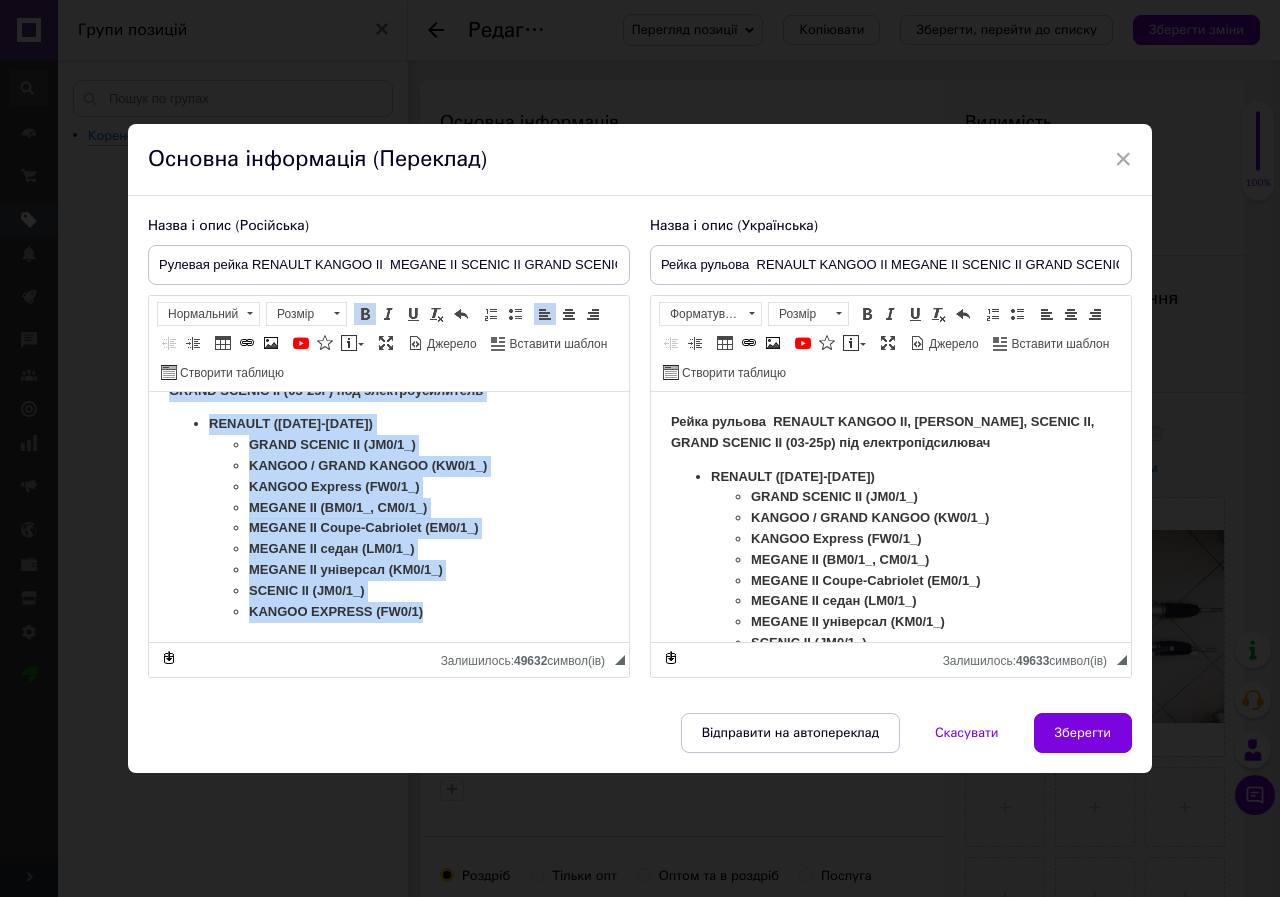drag, startPoint x: 166, startPoint y: 449, endPoint x: 641, endPoint y: 862, distance: 629.43945 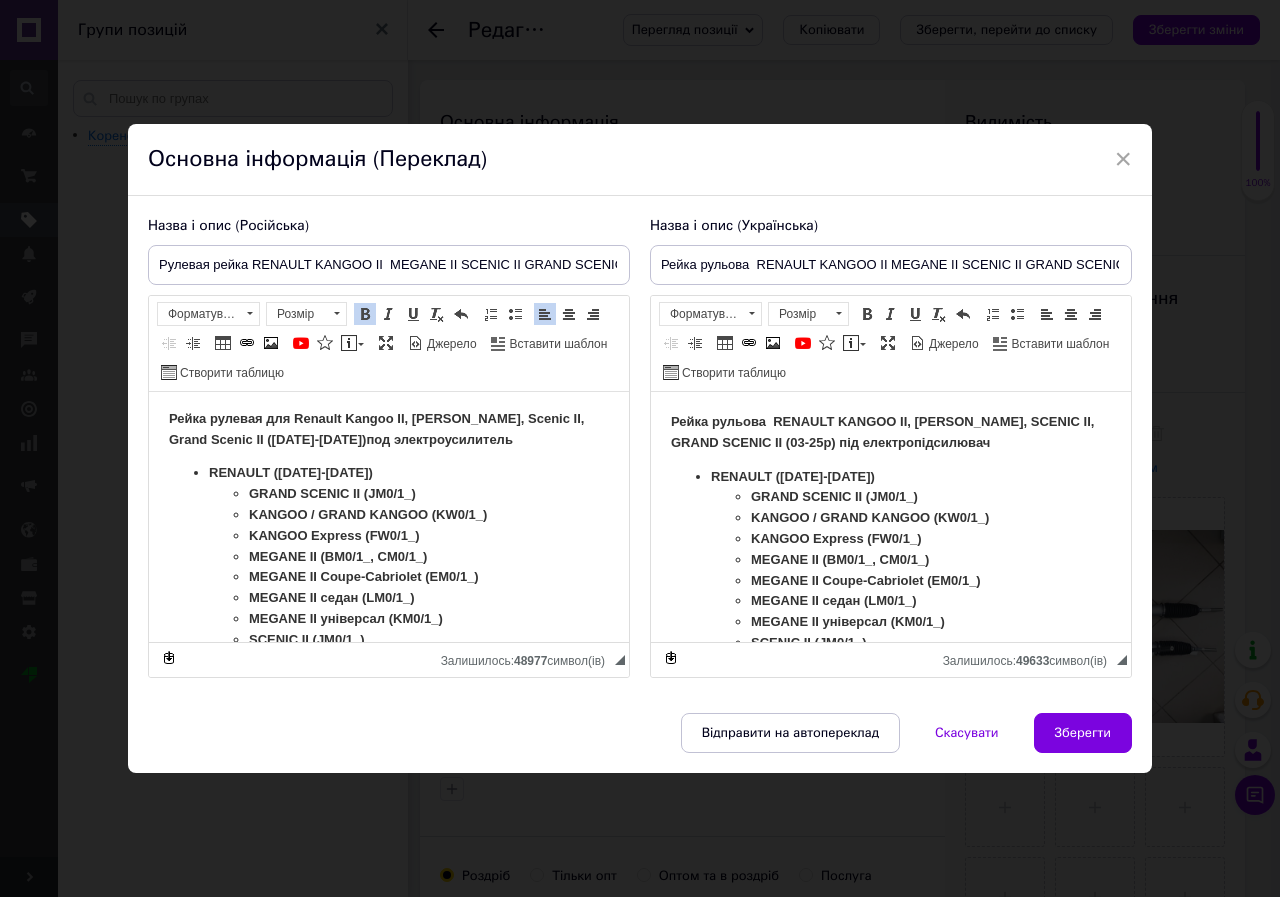 scroll, scrollTop: 0, scrollLeft: 0, axis: both 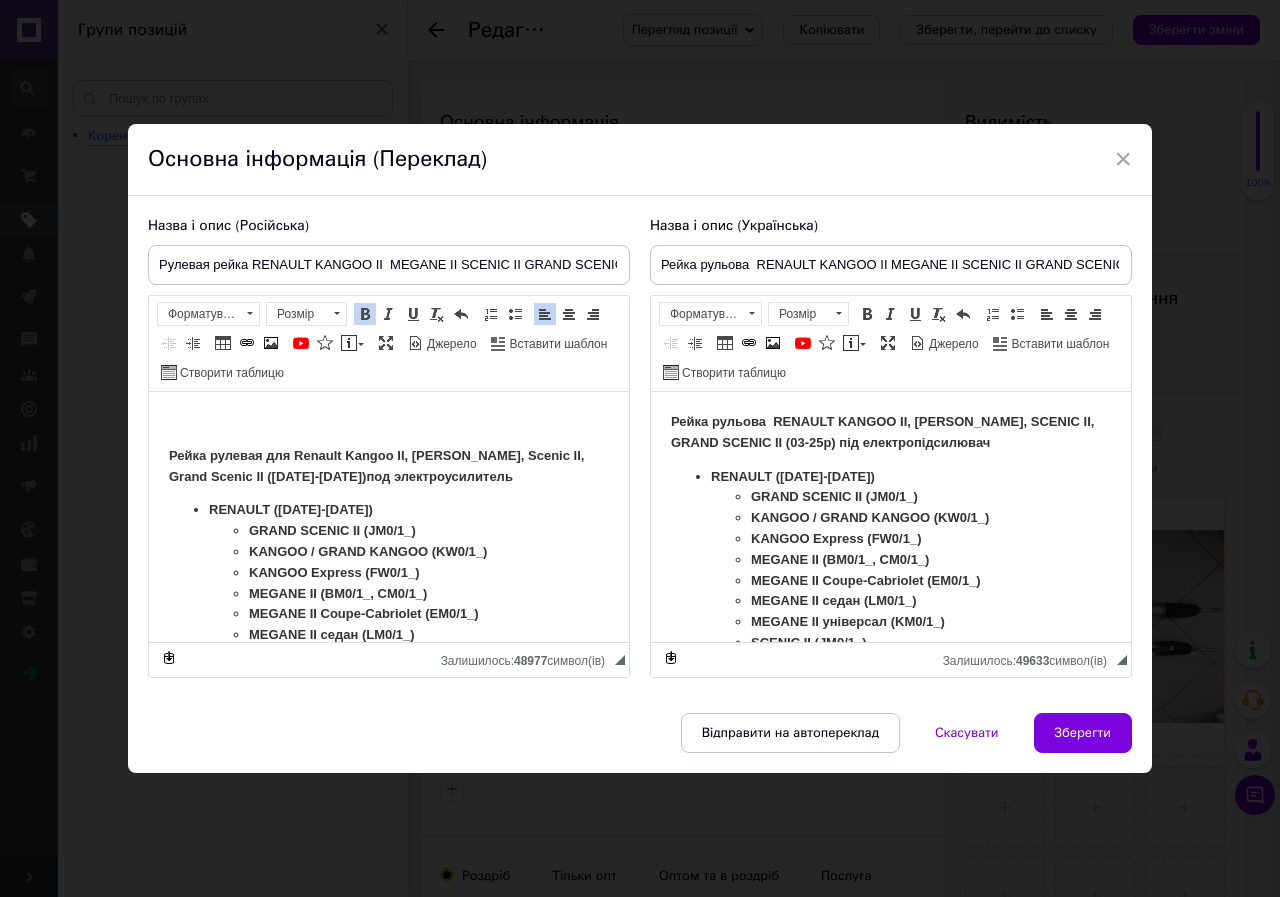 click on "под электроусилитель" at bounding box center [439, 476] 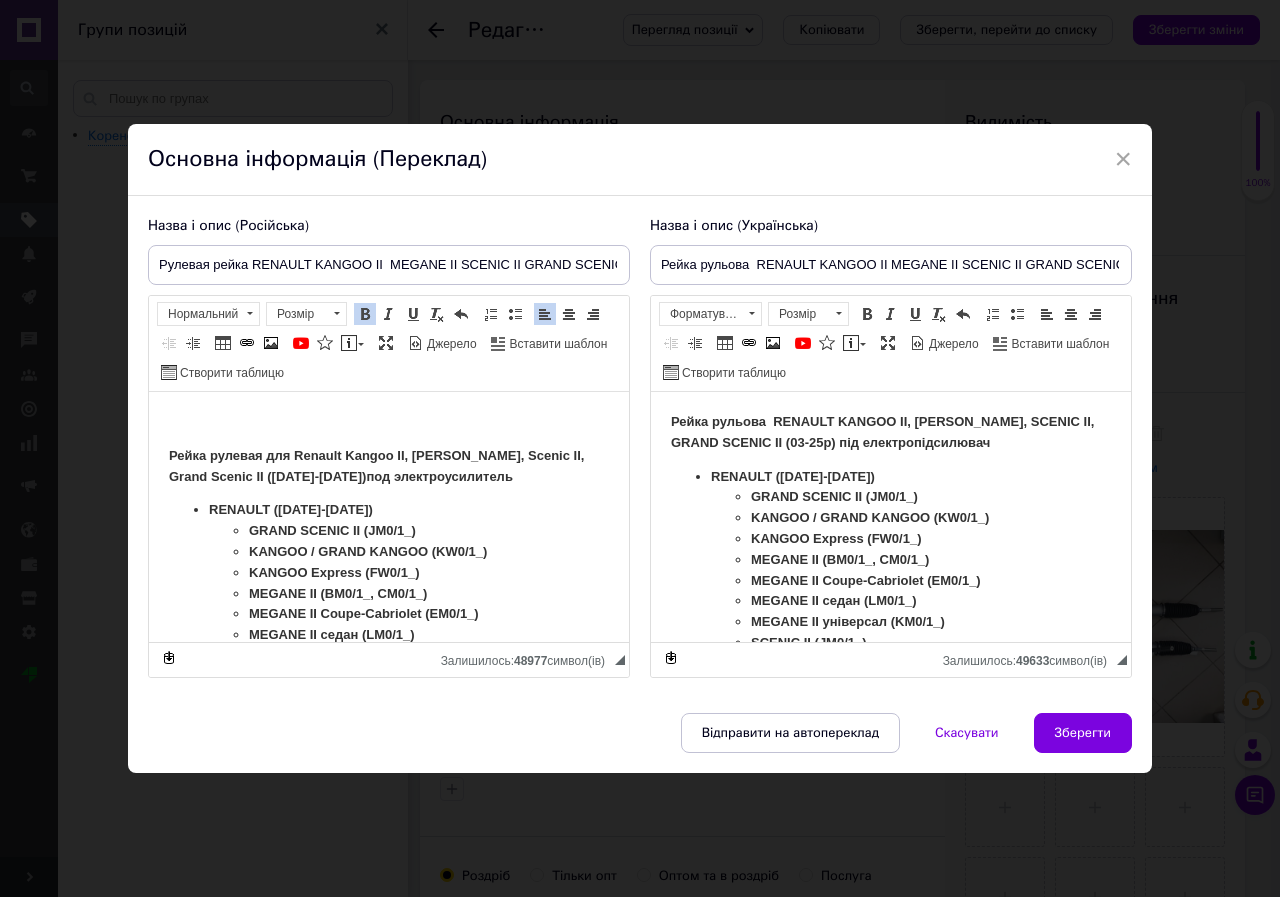 drag, startPoint x: 456, startPoint y: 490, endPoint x: 170, endPoint y: 487, distance: 286.01575 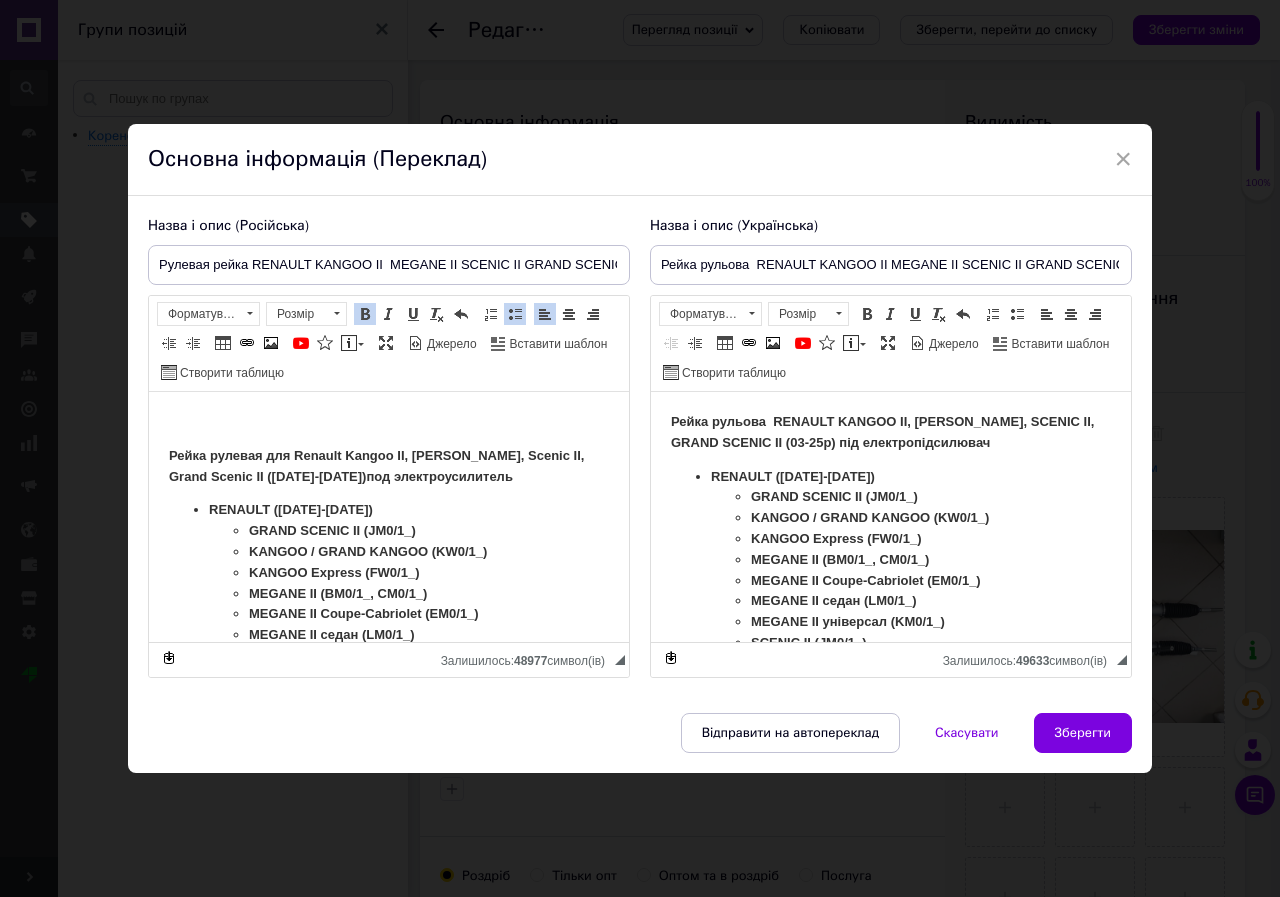 drag, startPoint x: 505, startPoint y: 472, endPoint x: 169, endPoint y: 459, distance: 336.2514 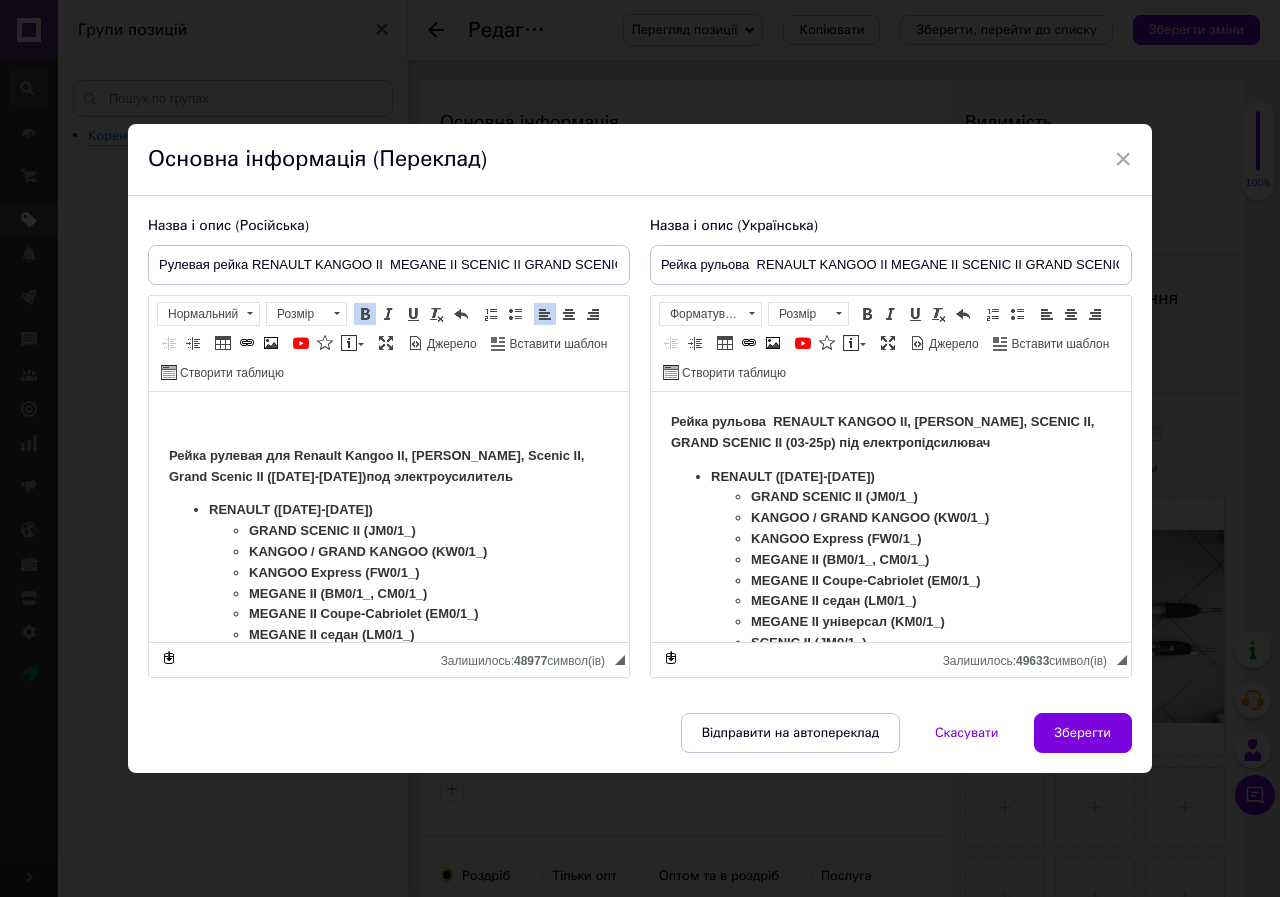 scroll, scrollTop: 0, scrollLeft: 203, axis: horizontal 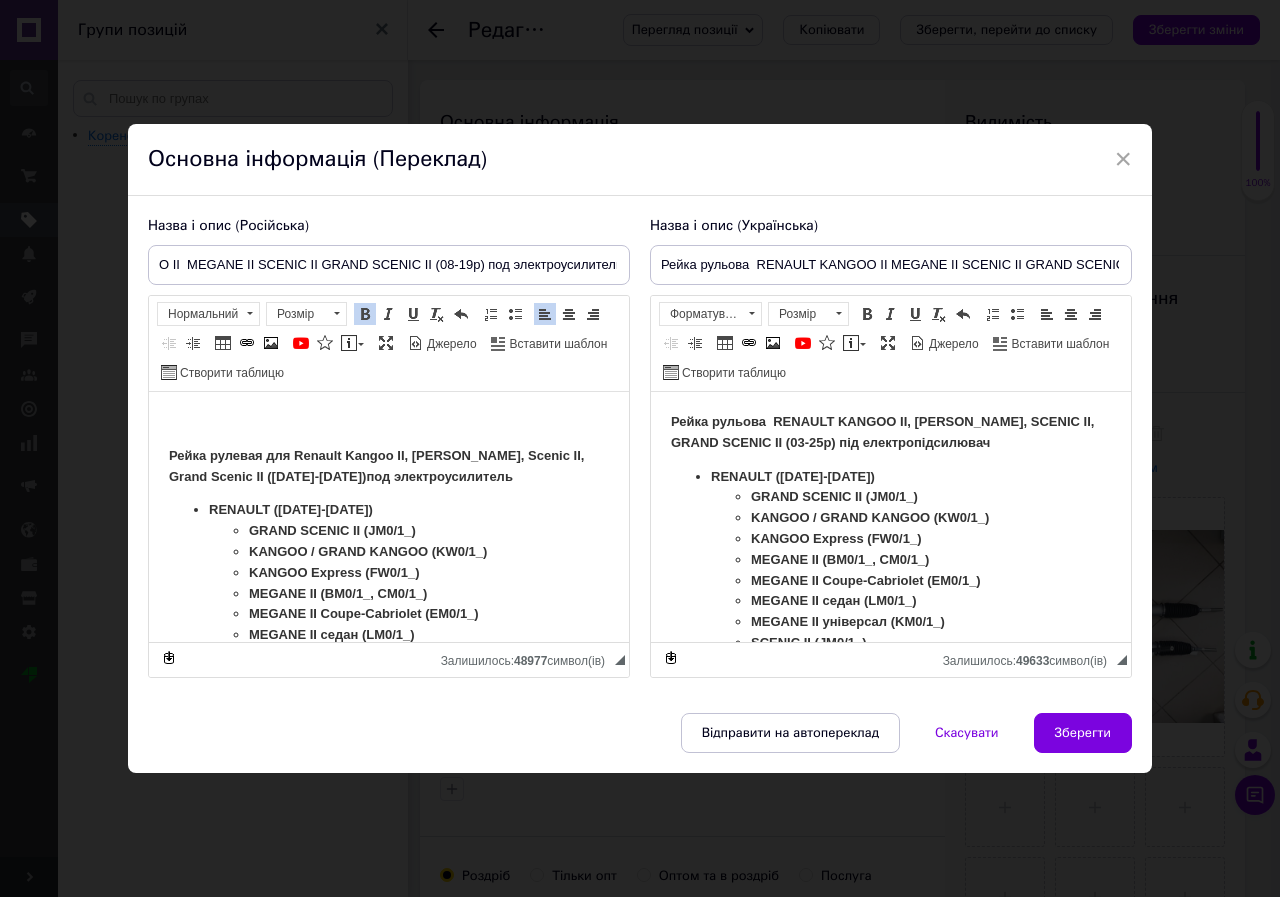 drag, startPoint x: 152, startPoint y: 259, endPoint x: 997, endPoint y: 280, distance: 845.2609 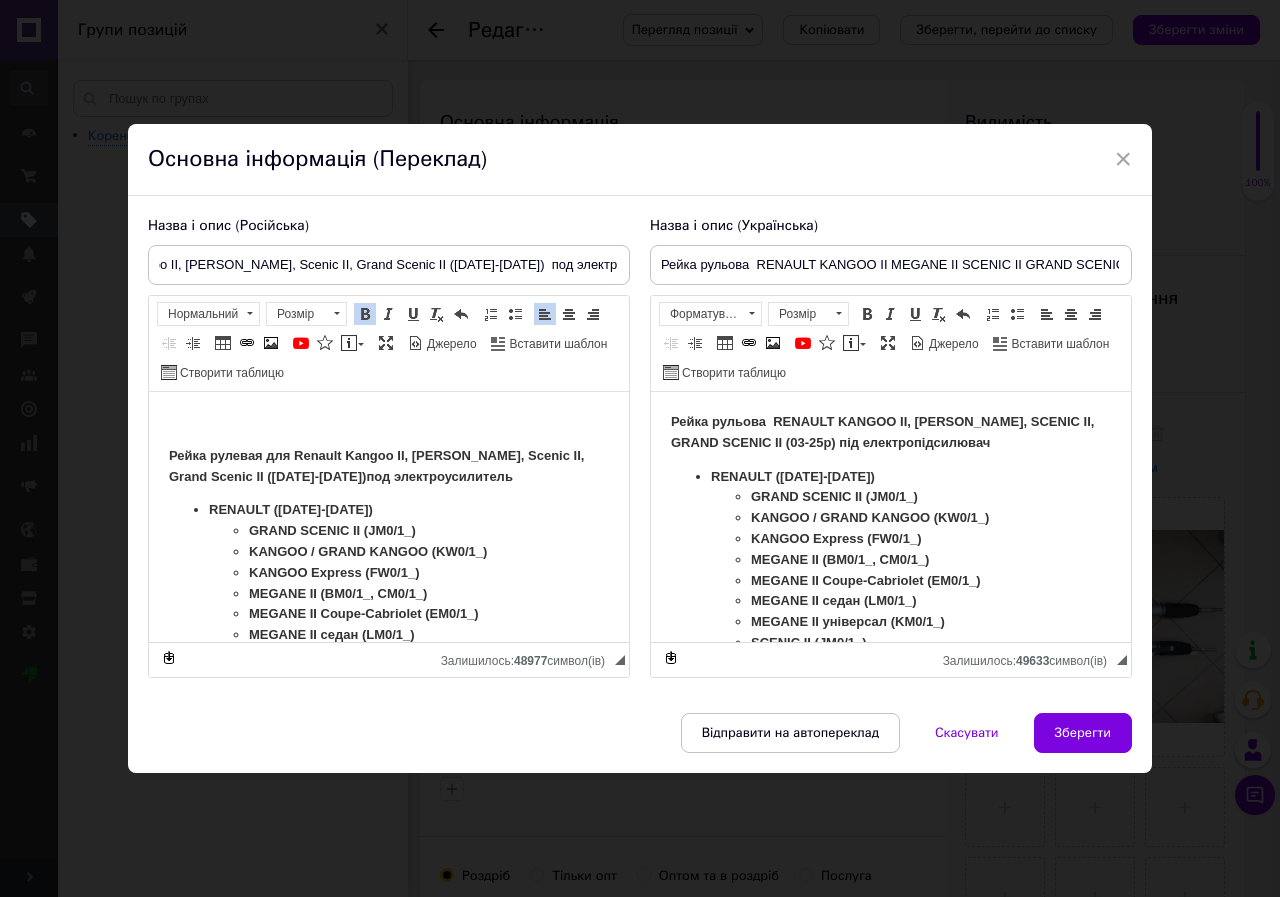 scroll, scrollTop: 0, scrollLeft: 196, axis: horizontal 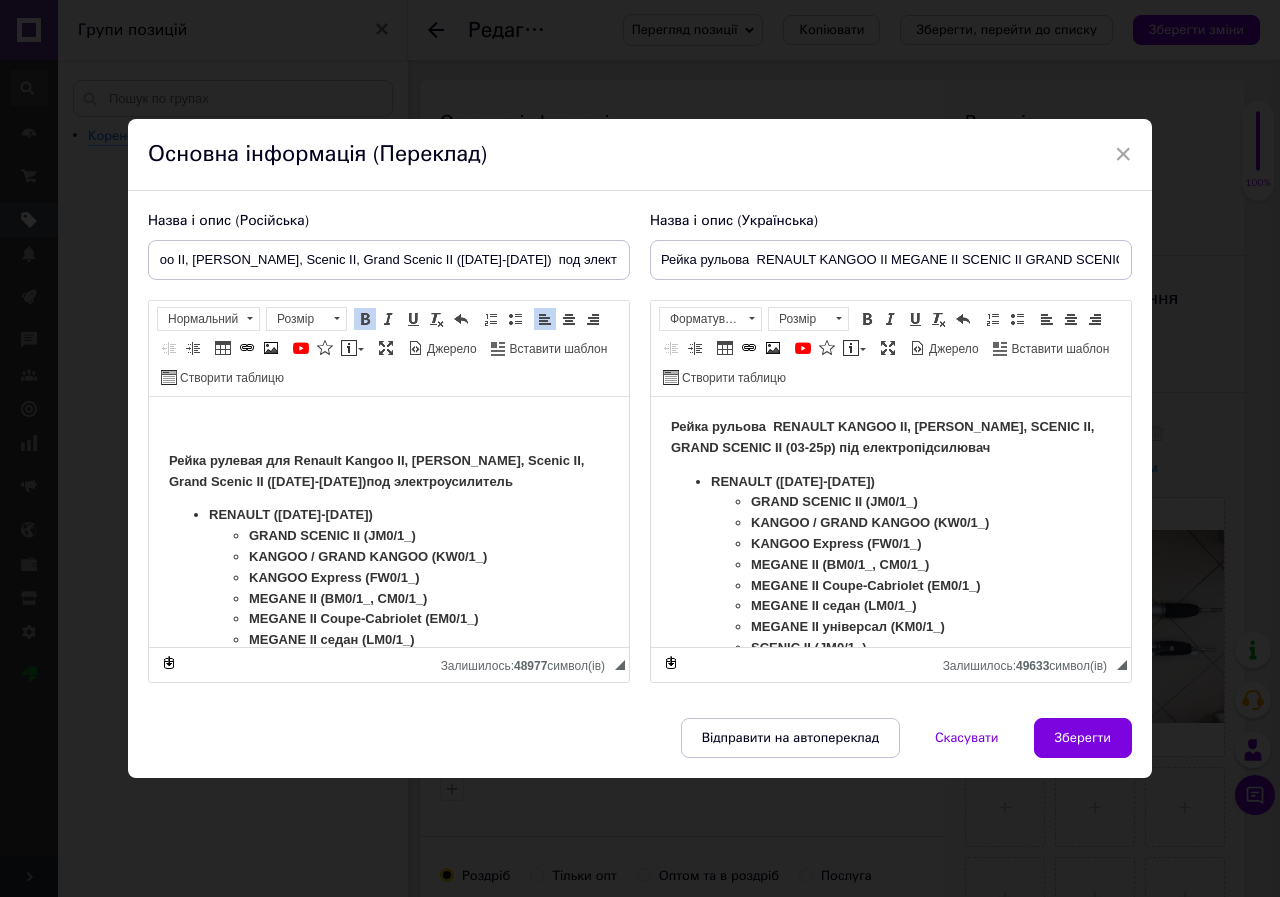 type on "Рейка рулевая для Renault Kangoo II, [PERSON_NAME], Scenic II, Grand Scenic II ([DATE]-[DATE])  под электроусилитель" 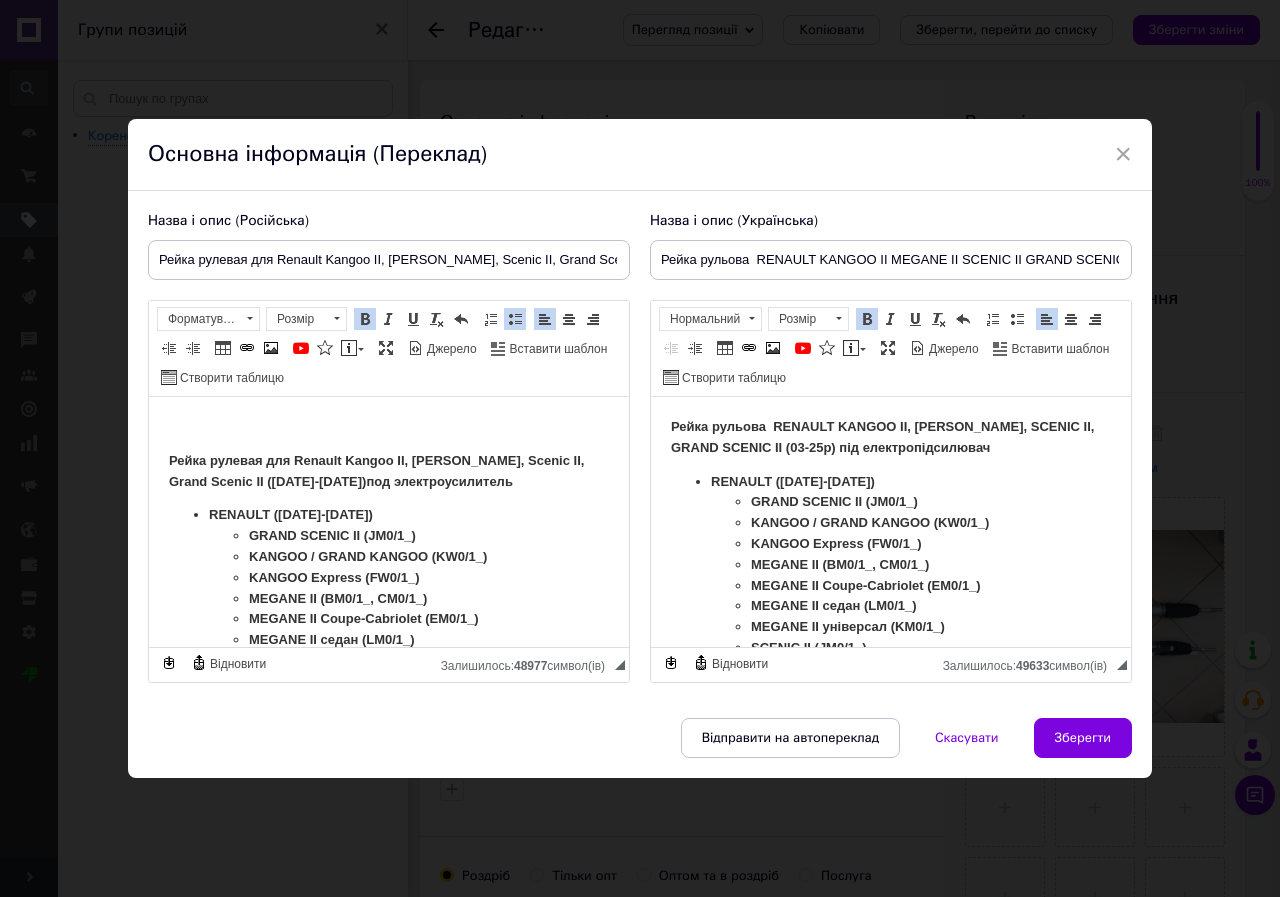scroll, scrollTop: 53, scrollLeft: 0, axis: vertical 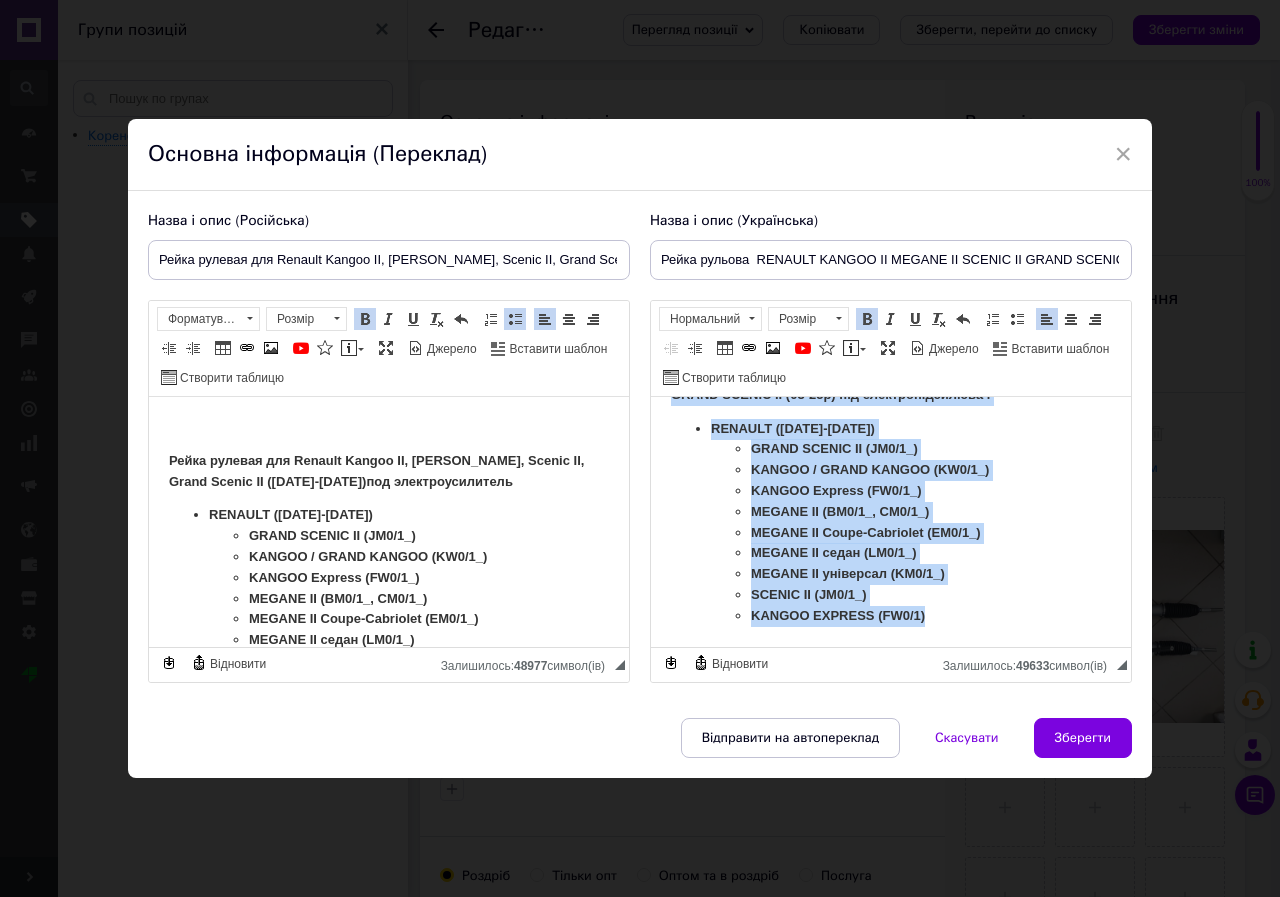 drag, startPoint x: 665, startPoint y: 425, endPoint x: 1028, endPoint y: 784, distance: 510.53894 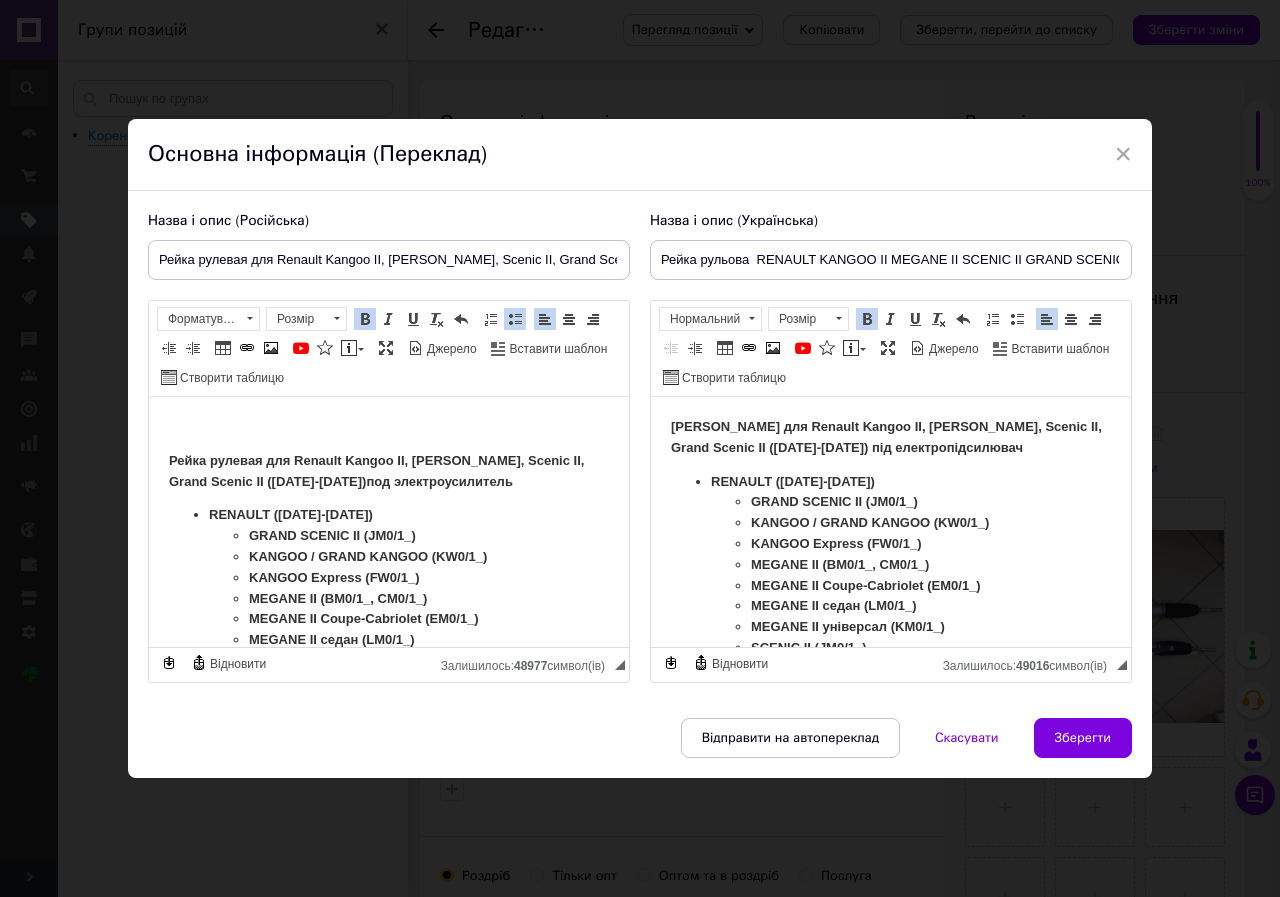 scroll, scrollTop: 362, scrollLeft: 0, axis: vertical 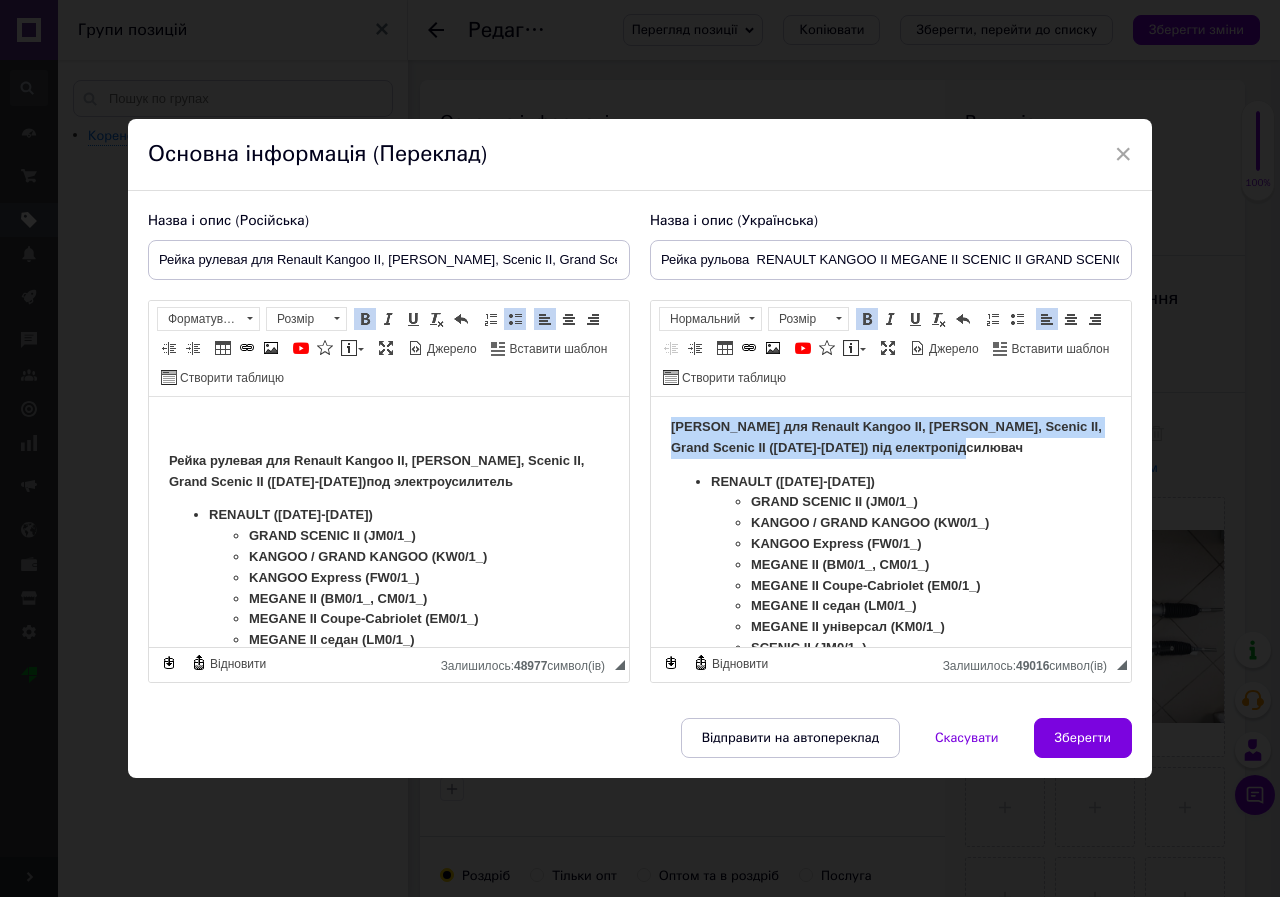 drag, startPoint x: 658, startPoint y: 422, endPoint x: 1024, endPoint y: 455, distance: 367.48468 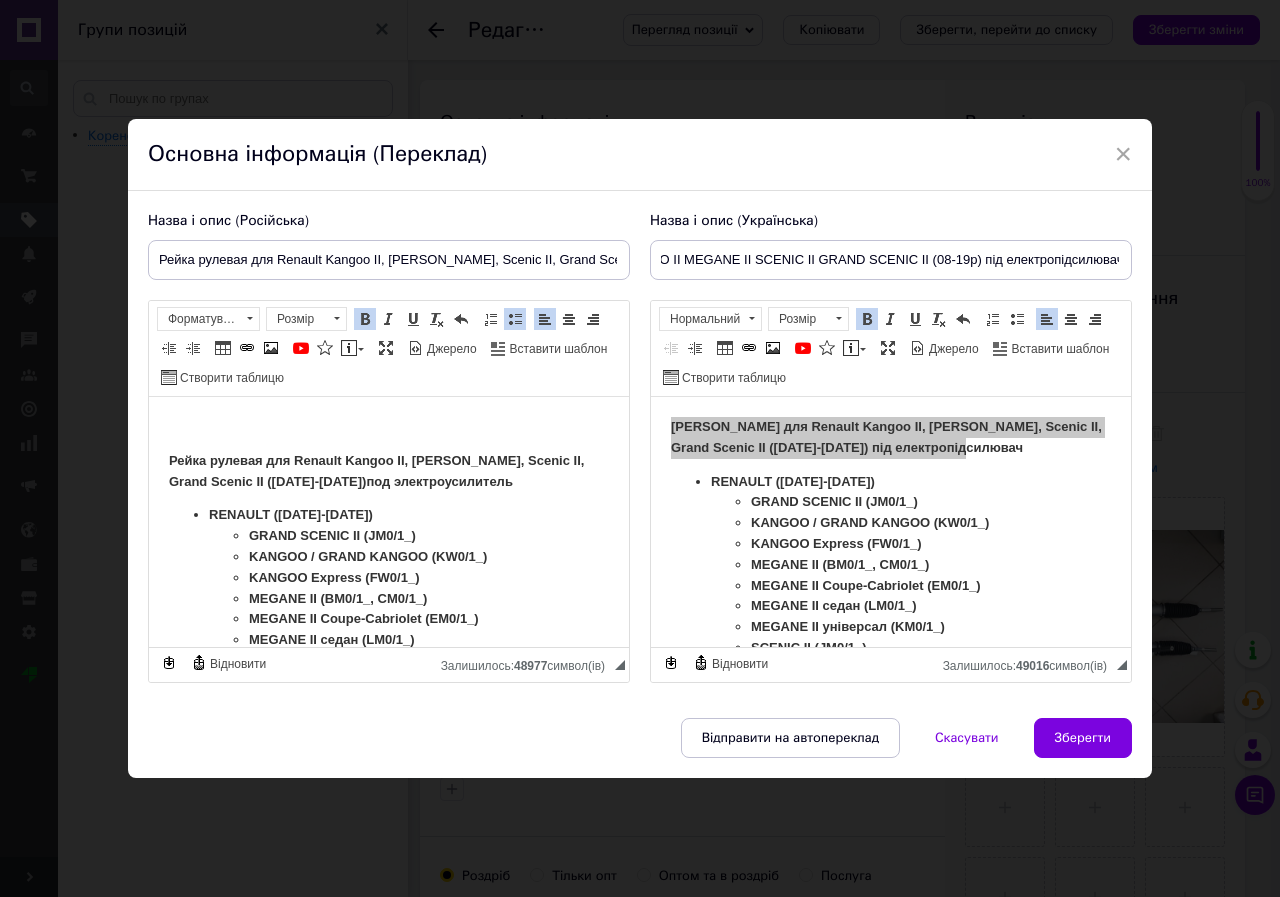 drag, startPoint x: 653, startPoint y: 257, endPoint x: 1413, endPoint y: 274, distance: 760.1901 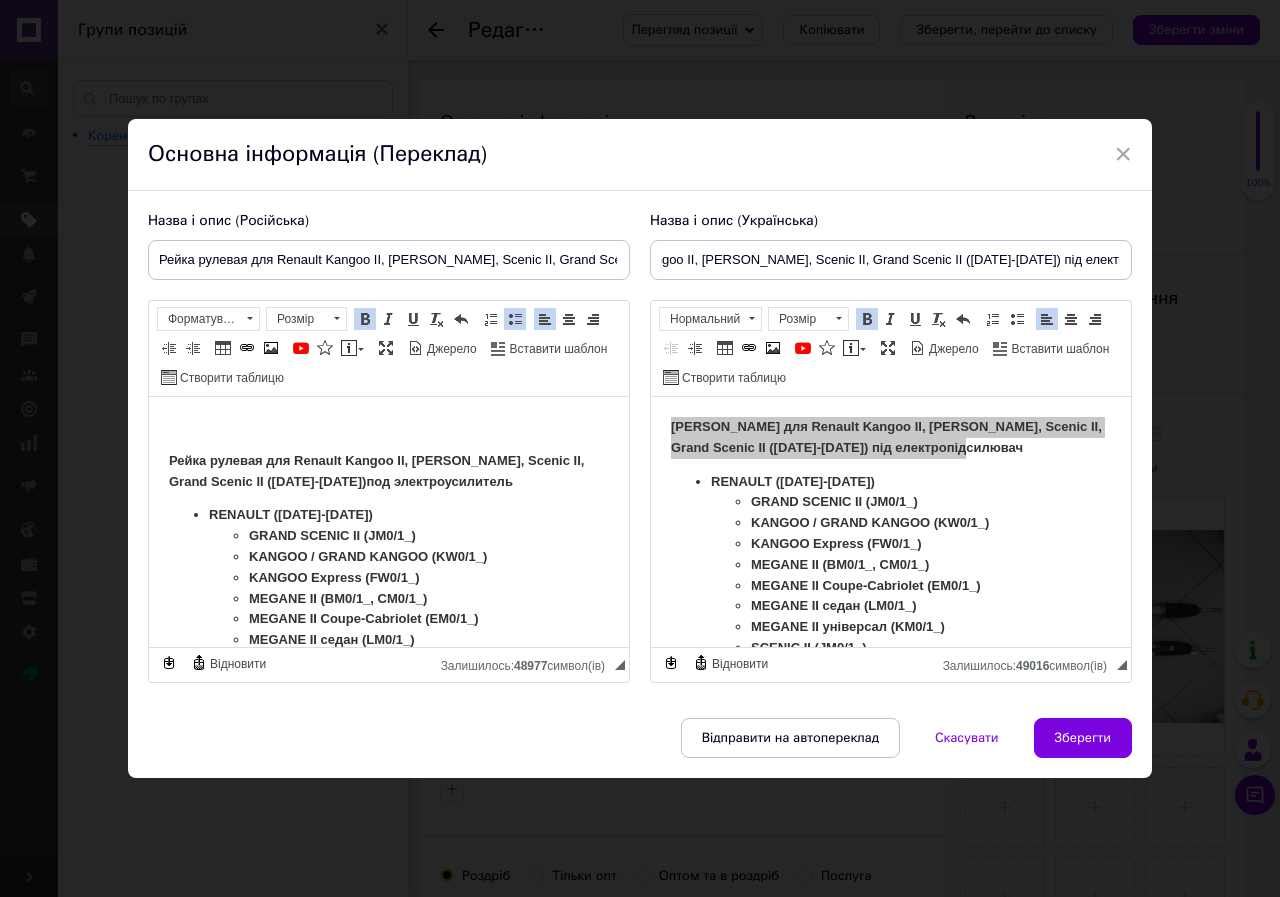 scroll, scrollTop: 0, scrollLeft: 204, axis: horizontal 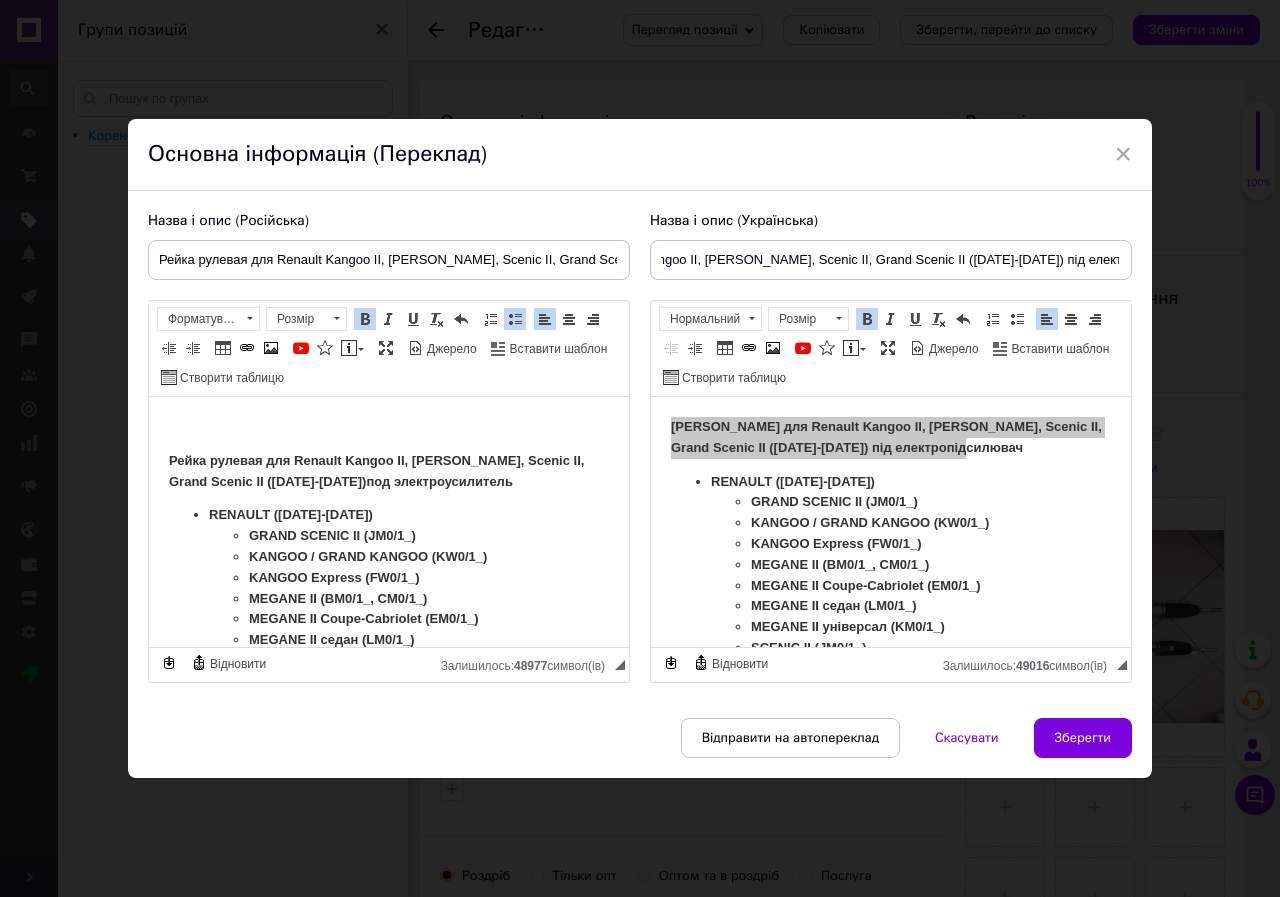 type on "[PERSON_NAME] для Renault Kangoo II, [PERSON_NAME], Scenic II, Grand Scenic II ([DATE]-[DATE]) під електропідсилювач" 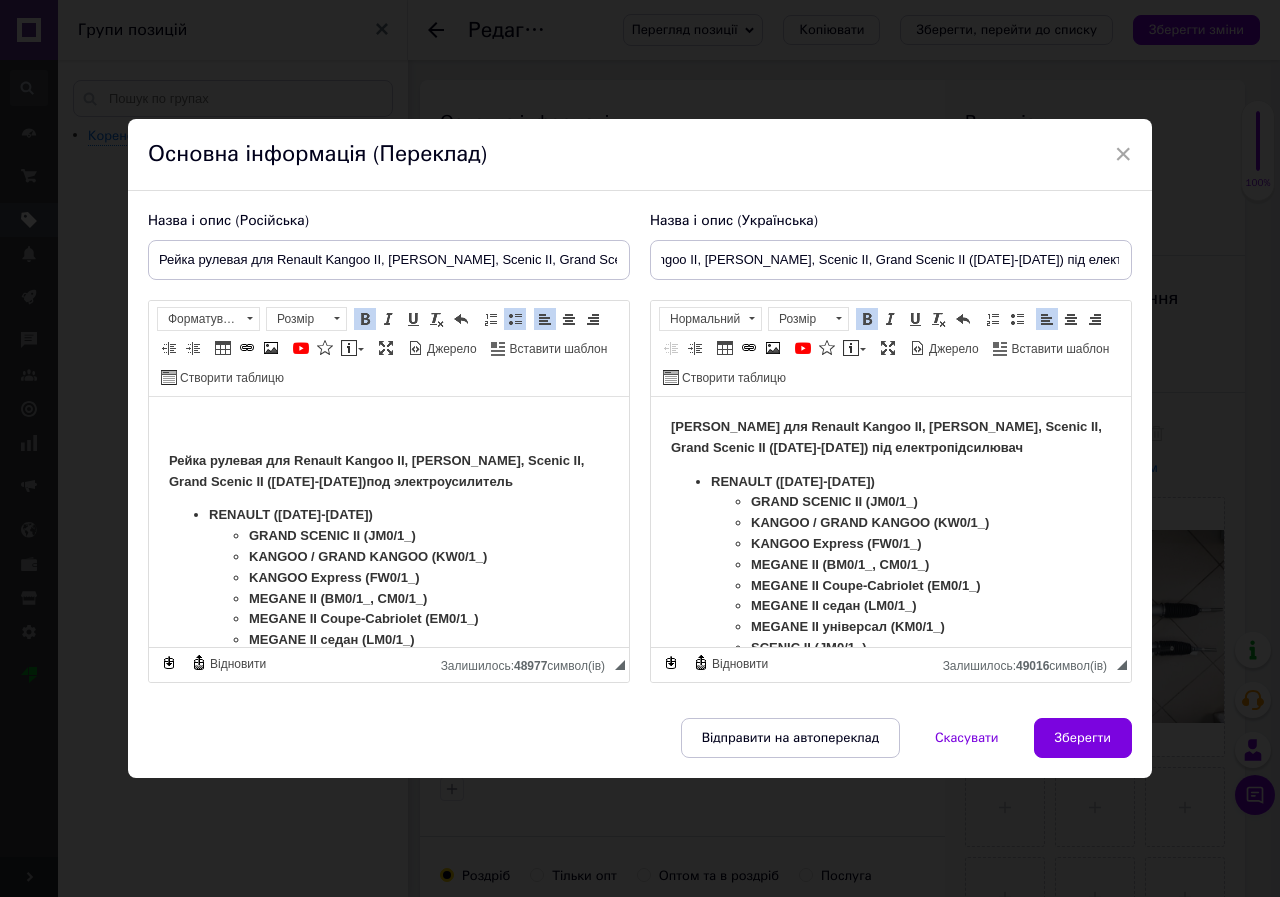 click on "RENAULT ([DATE]-[DATE]) GRAND SCENIC II (JM0/1_)  KANGOO / GRAND KANGOO (KW0/1_)  KANGOO Express (FW0/1_)  MEGANE II (BM0/1_, CM0/1_)  MEGANE II Coupe-Cabriolet (EM0/1_)  MEGANE II седан (LM0/1_)  MEGANE II універсал (KM0/1_)  SCENIC II (JM0/1_) KANGOO EXPRESS (FW0/1)" at bounding box center [891, 576] 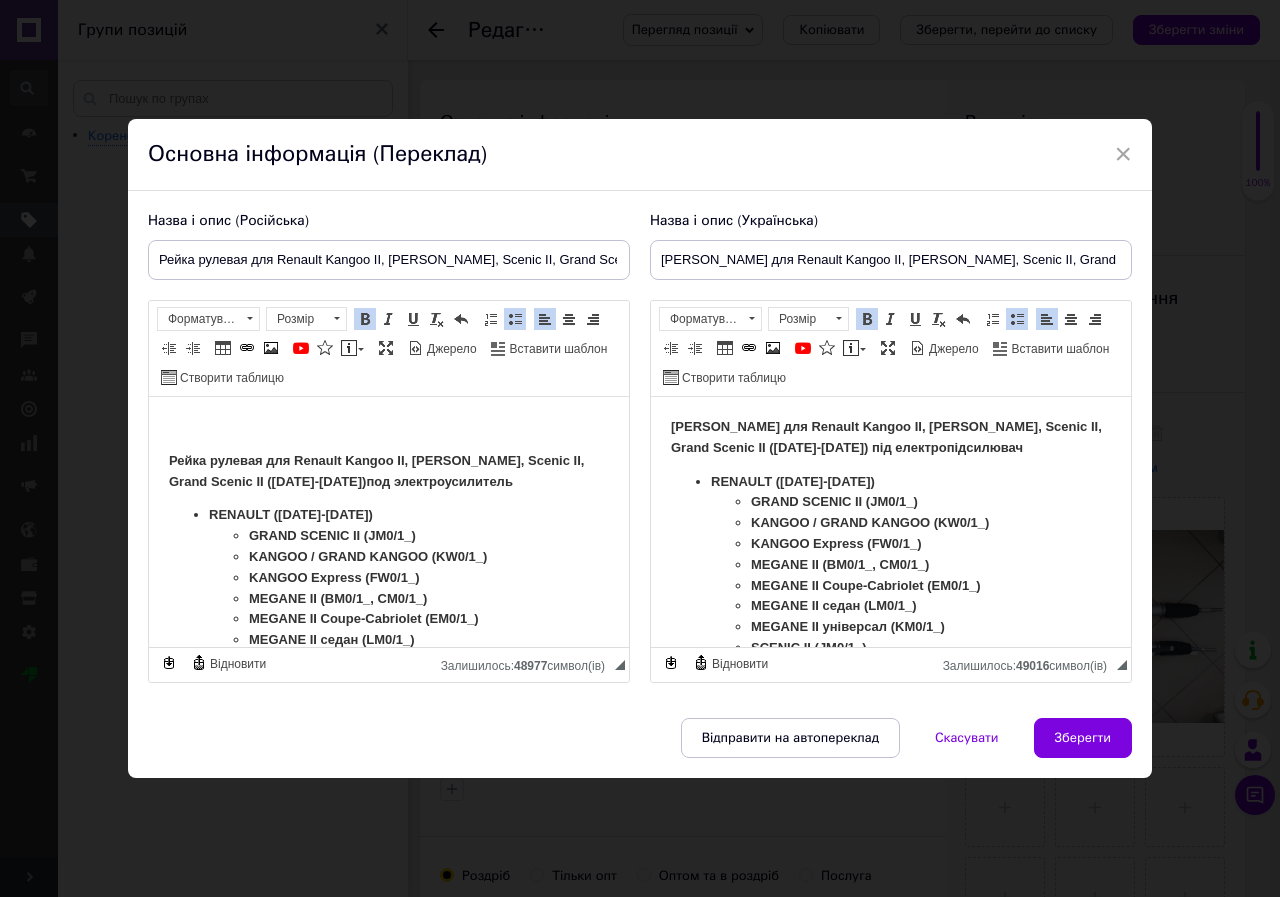scroll, scrollTop: 362, scrollLeft: 0, axis: vertical 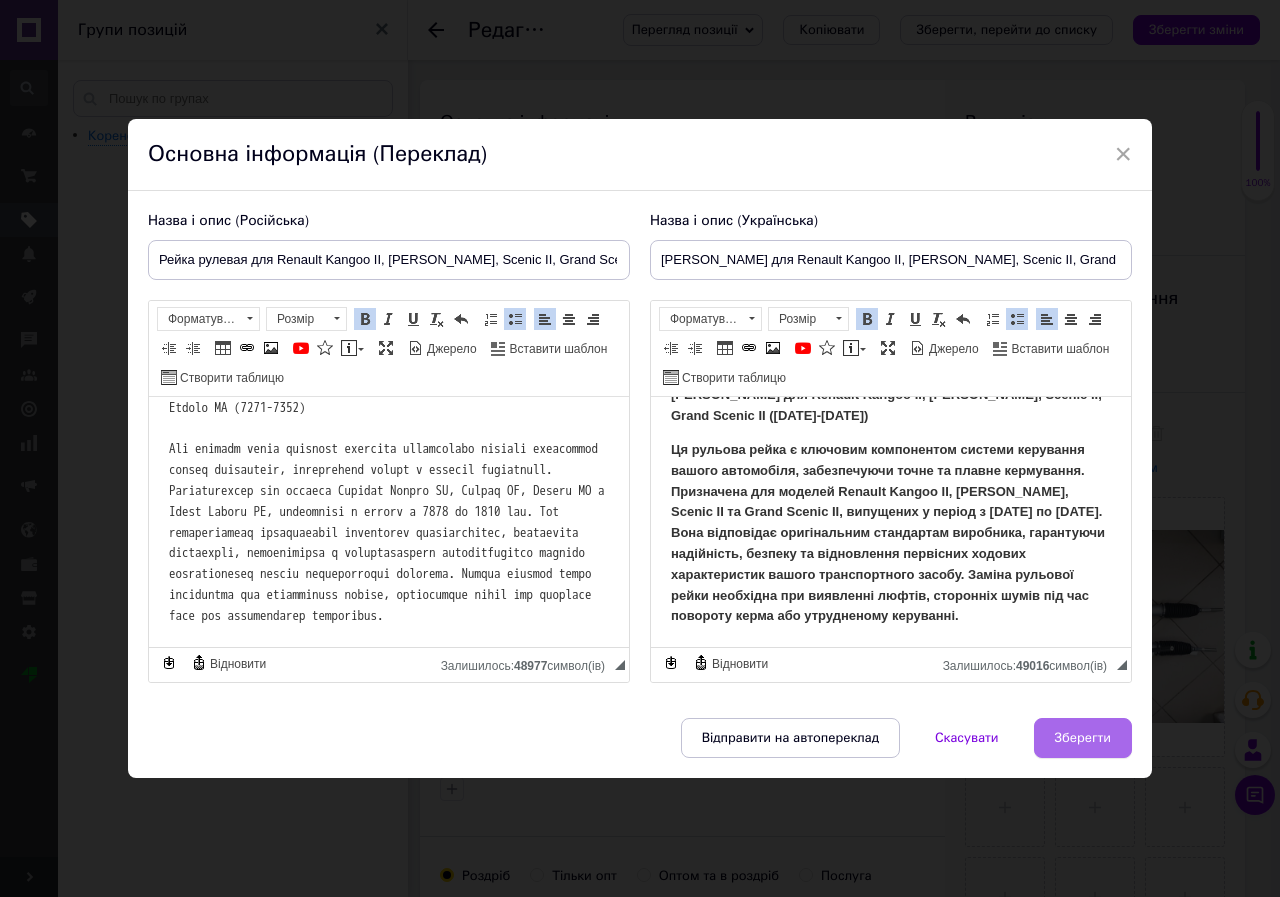 click on "Зберегти" at bounding box center (1083, 738) 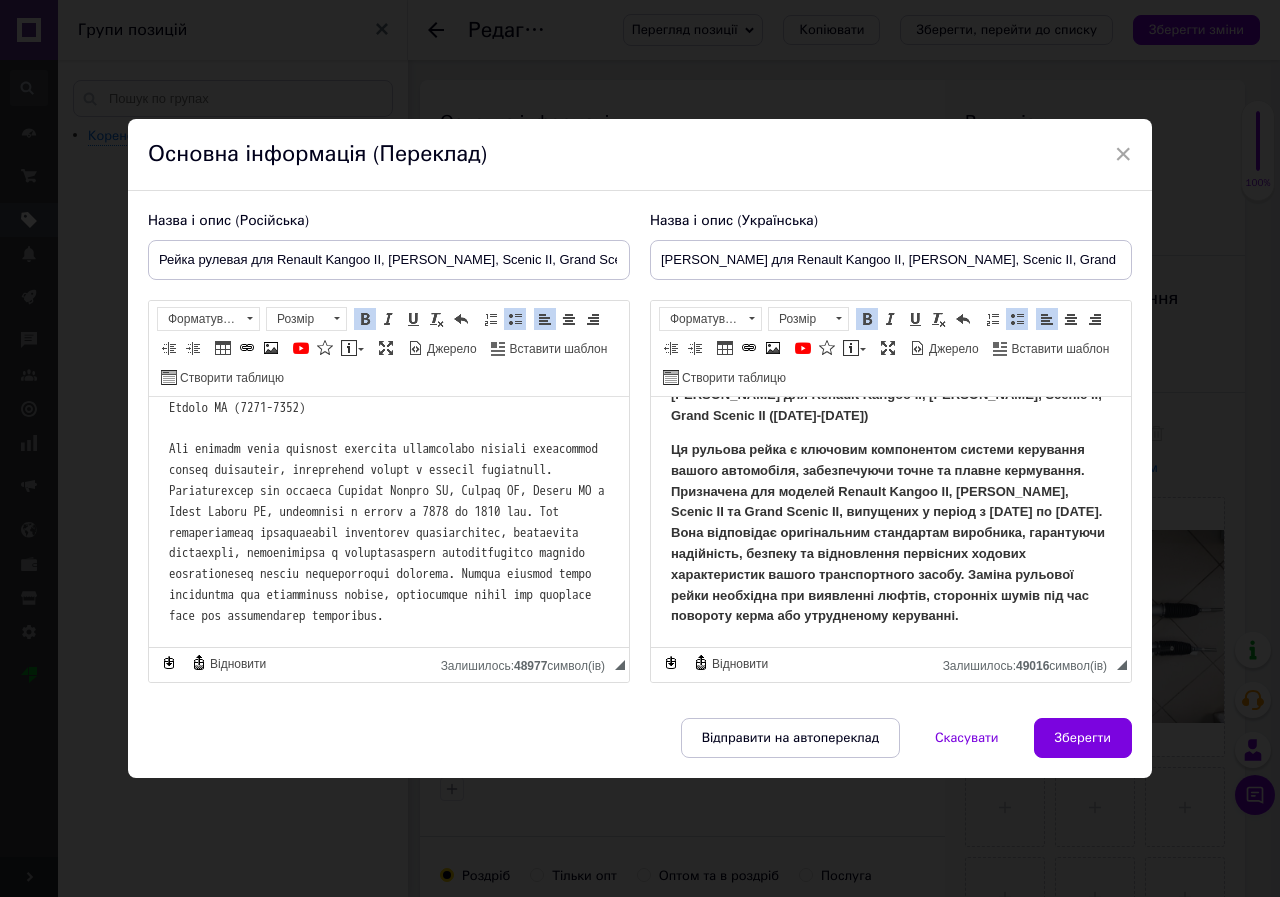 type on "Рейка рулевая для Renault Kangoo II, [PERSON_NAME], Scenic II, Grand Scenic II ([DATE]-[DATE])  под электроусилитель" 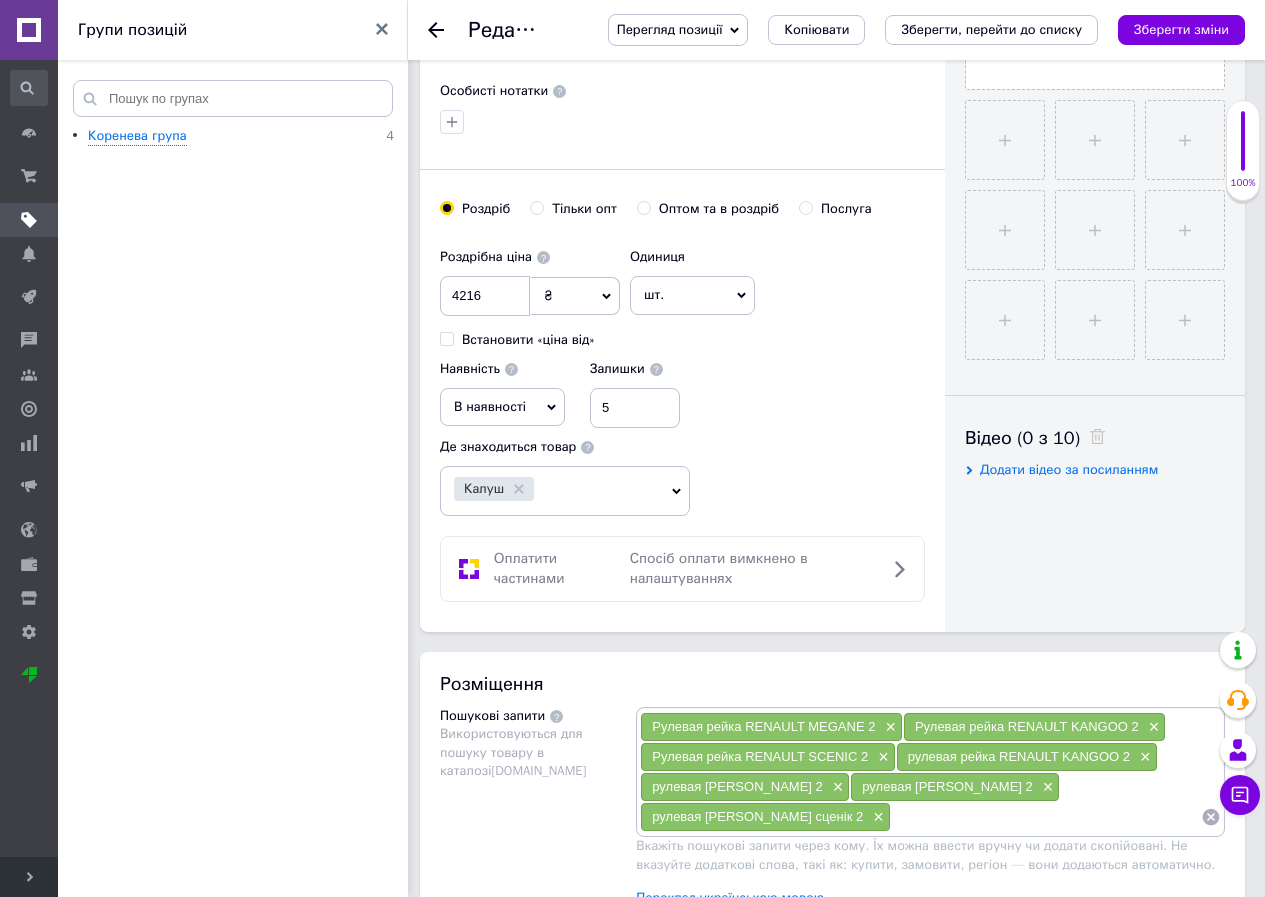 scroll, scrollTop: 0, scrollLeft: 0, axis: both 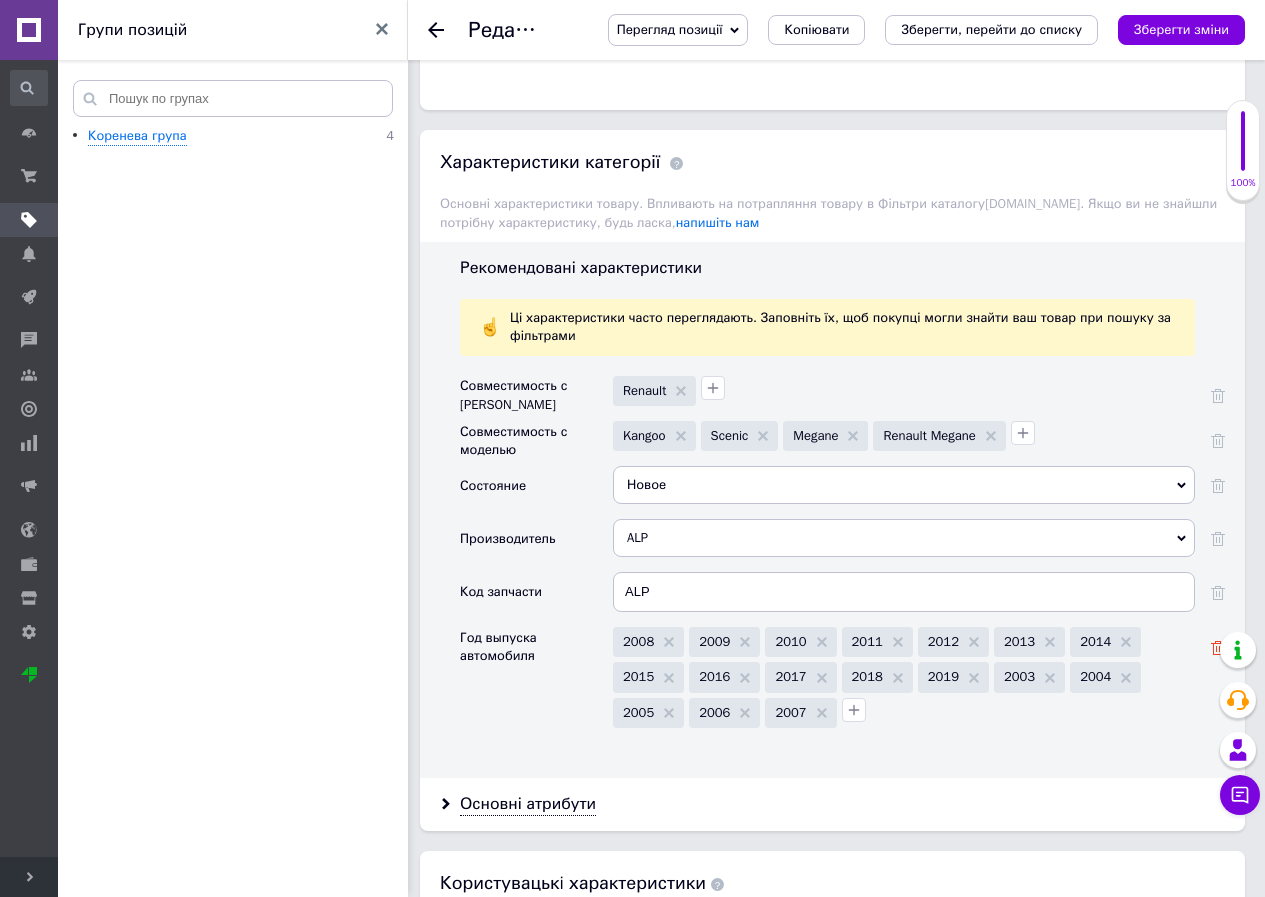 click 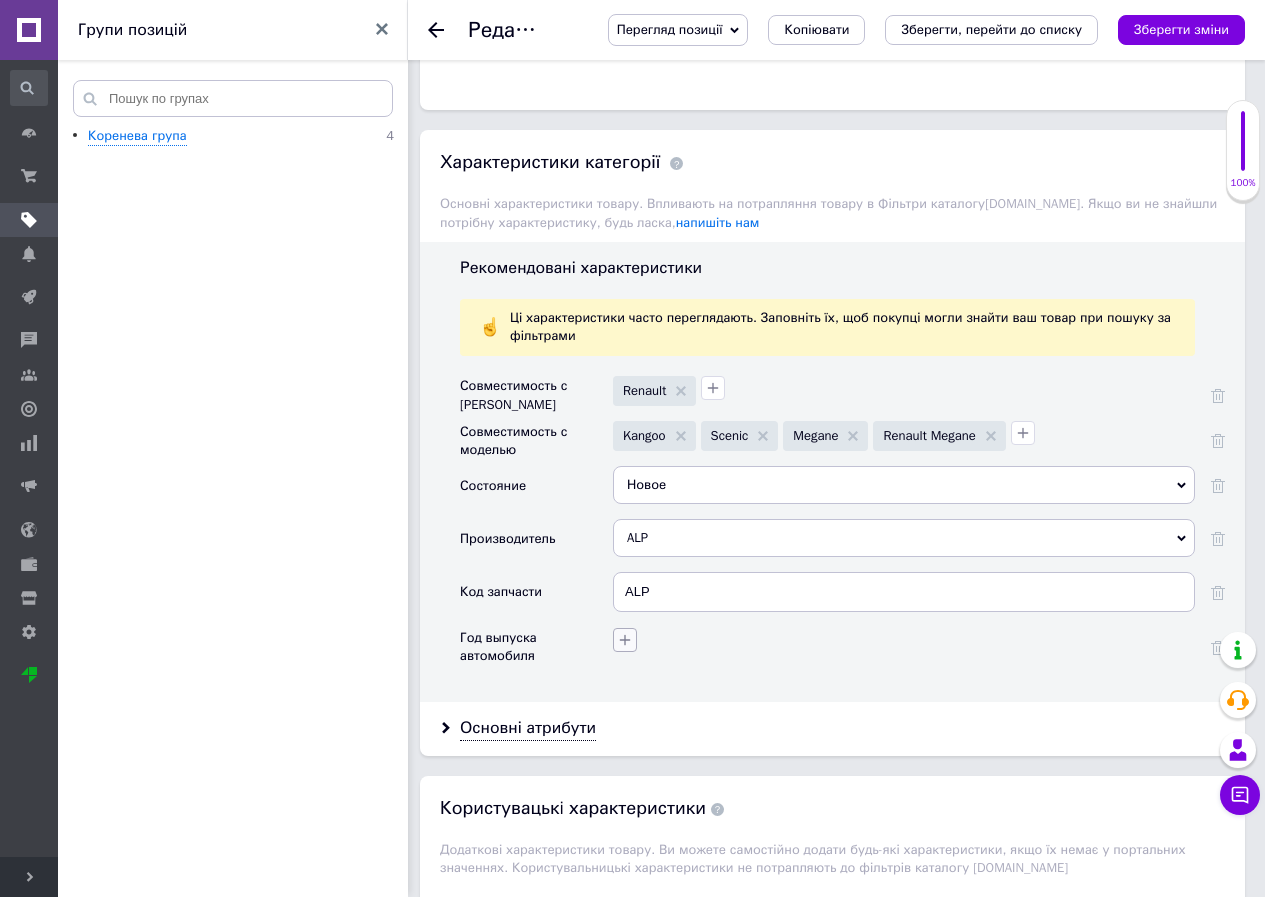 click 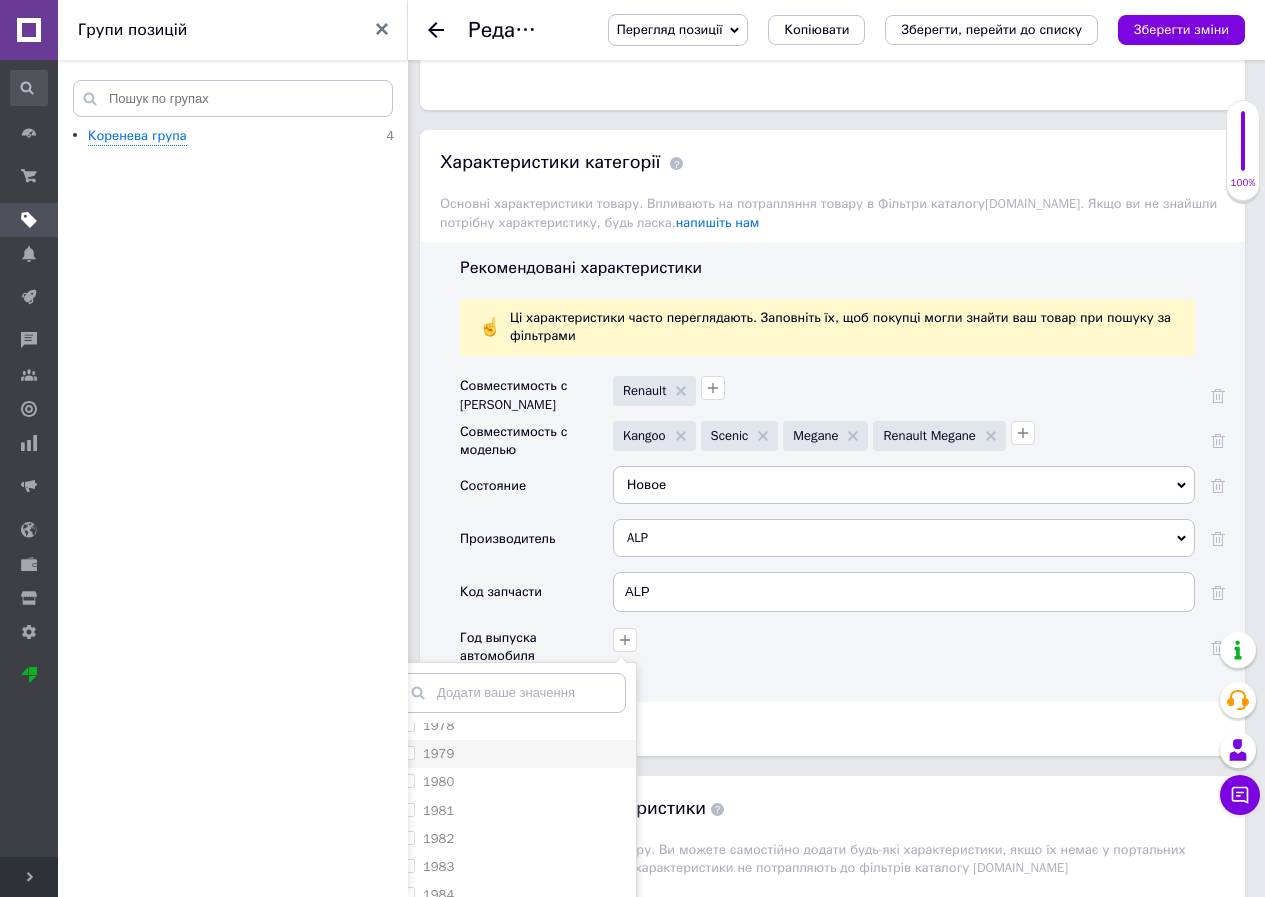 scroll, scrollTop: 933, scrollLeft: 0, axis: vertical 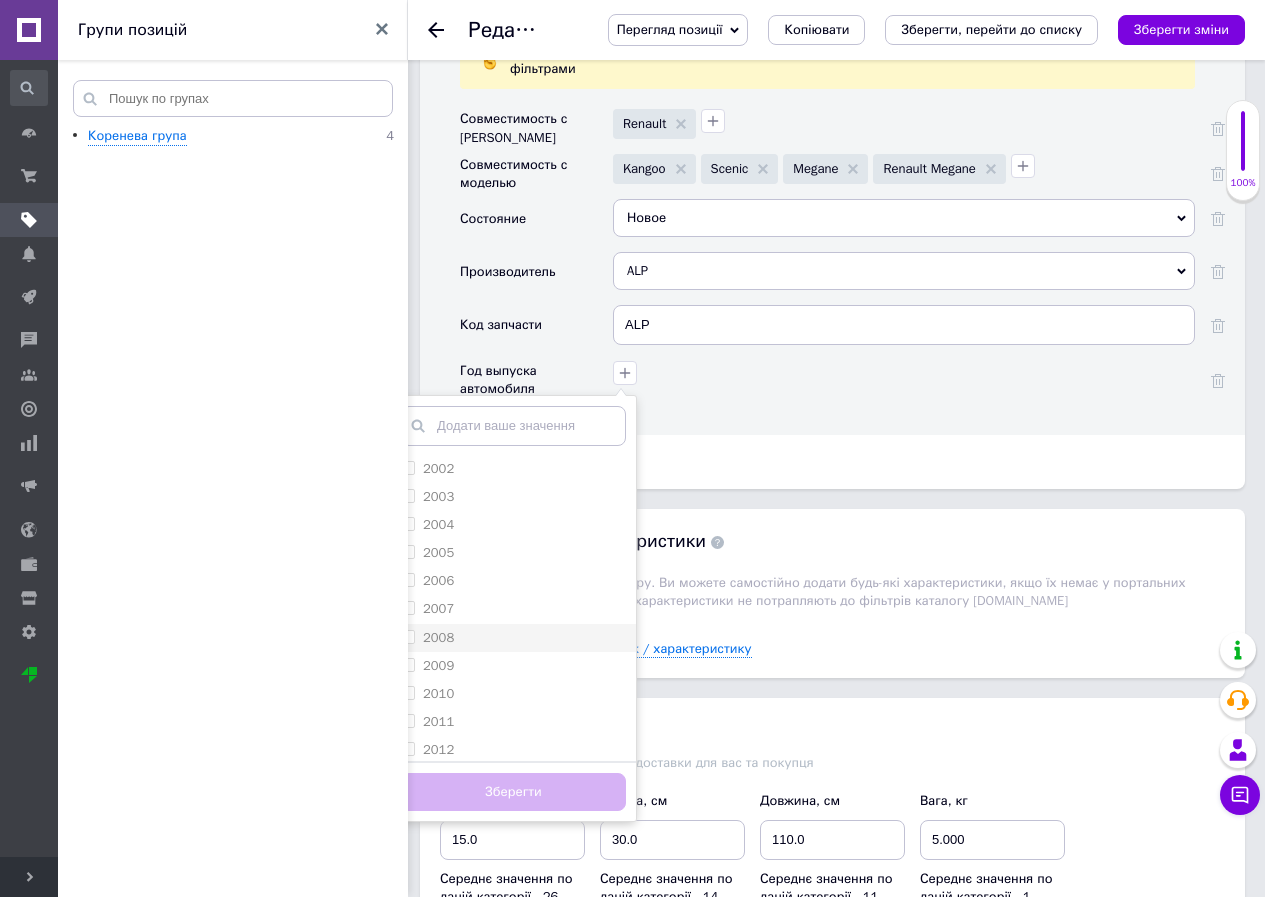click on "2008" at bounding box center [513, 638] 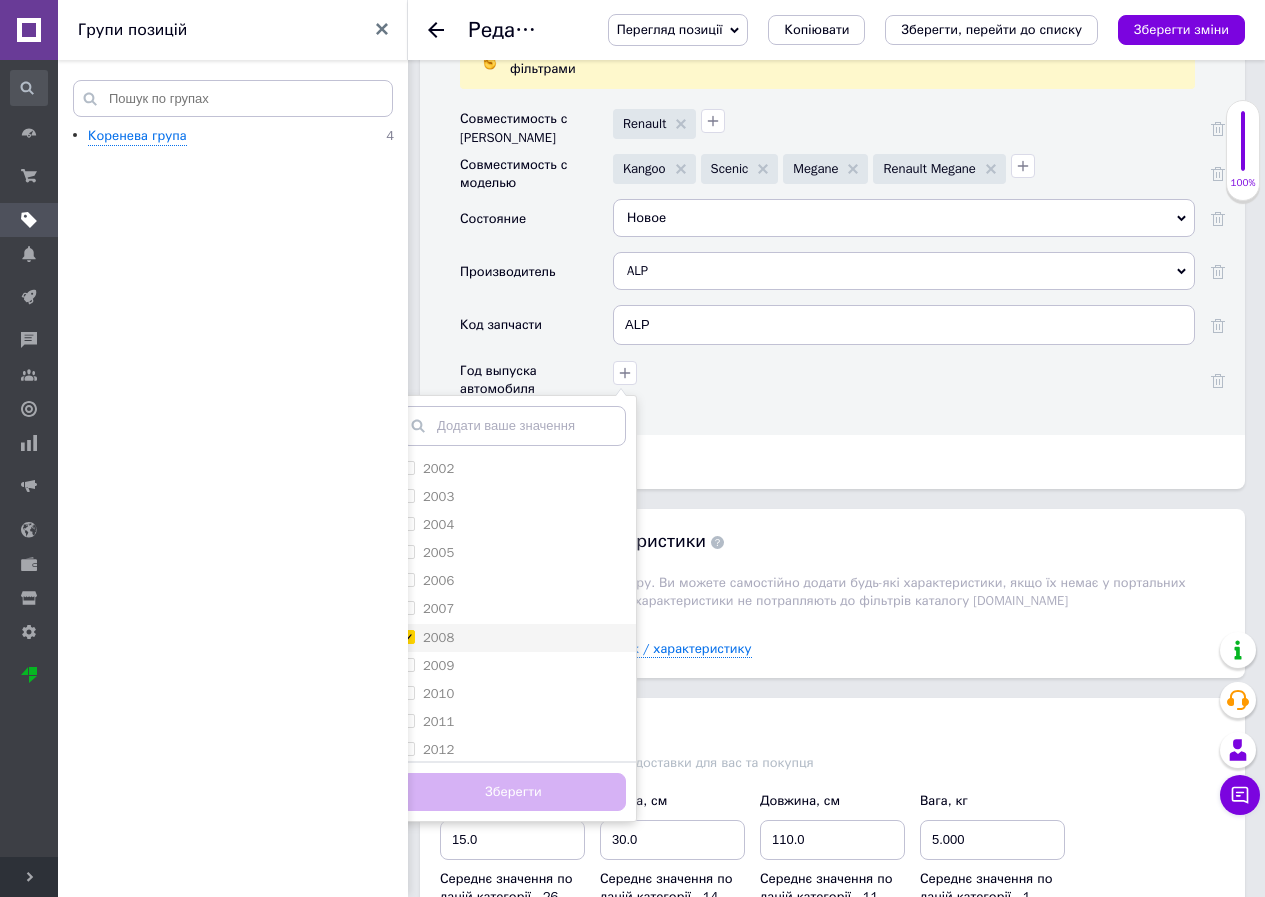 checkbox on "true" 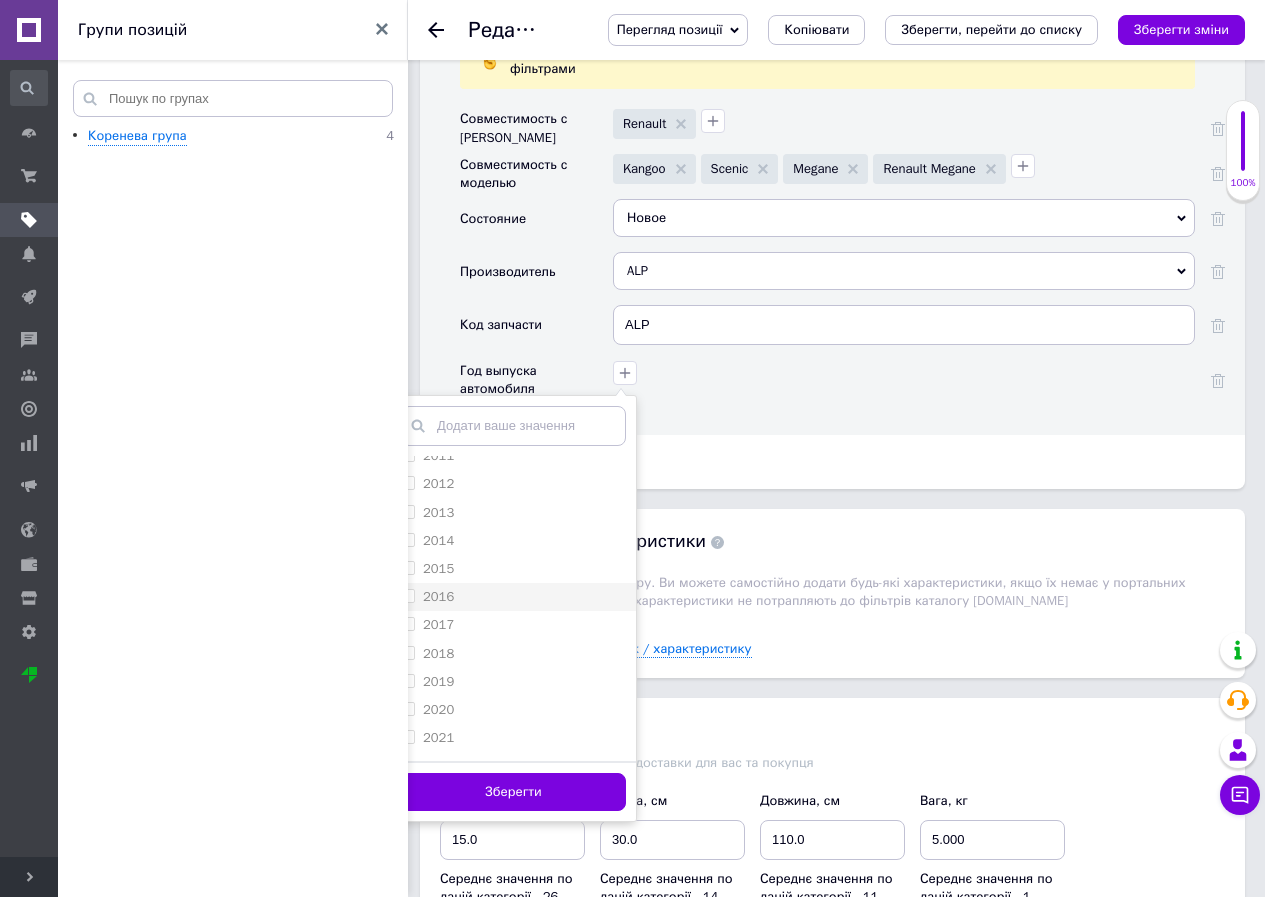 scroll, scrollTop: 1600, scrollLeft: 0, axis: vertical 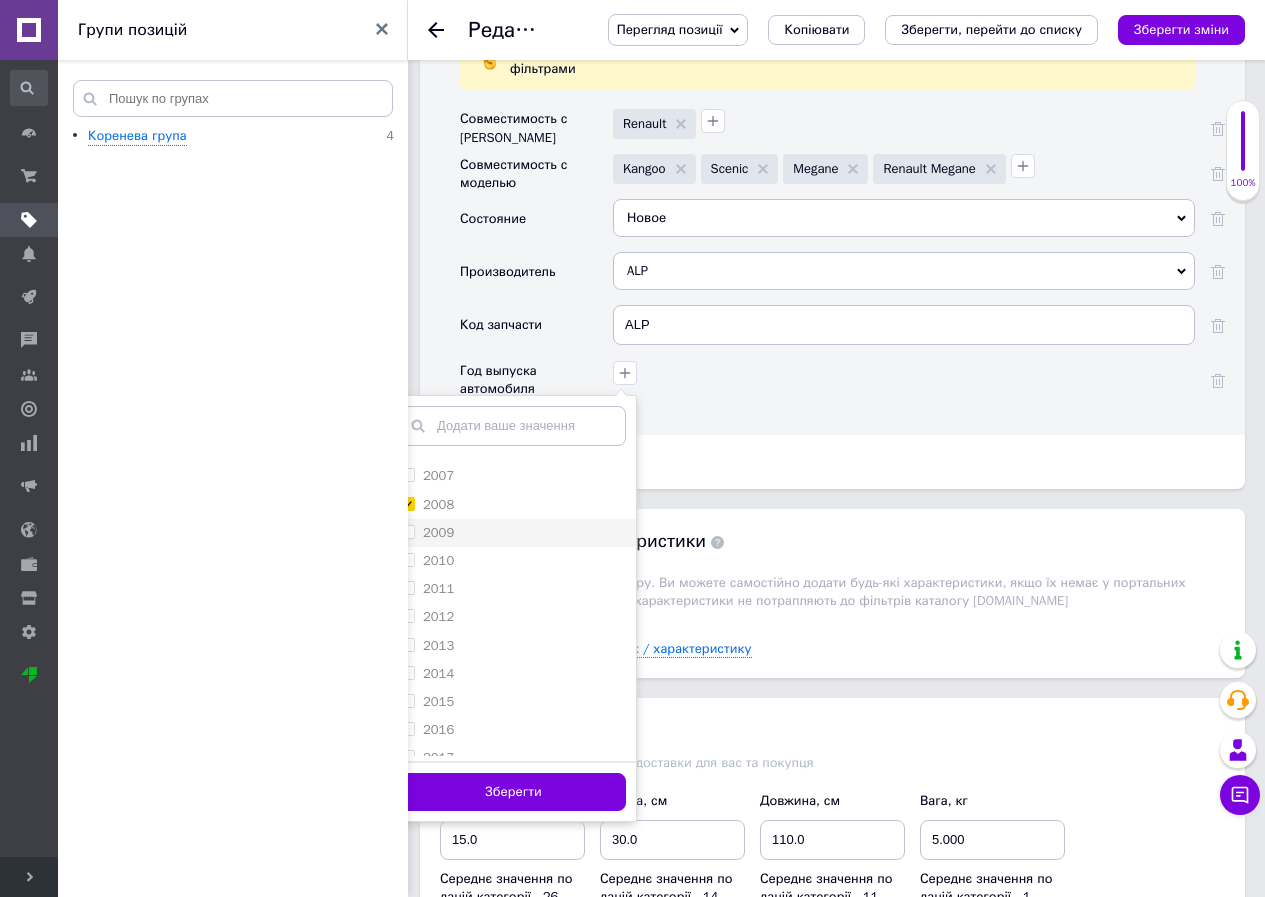 click on "2009" at bounding box center [513, 533] 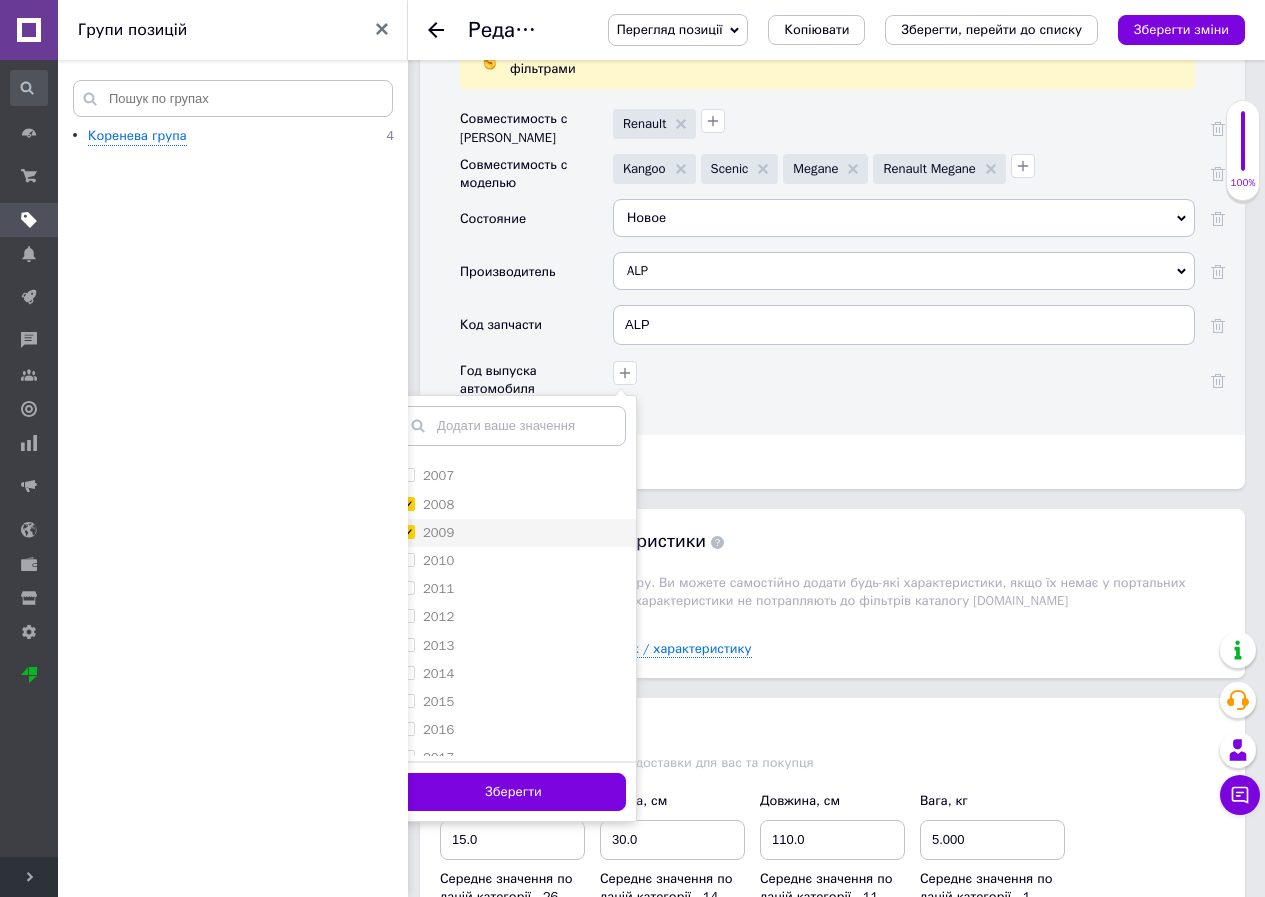 checkbox on "true" 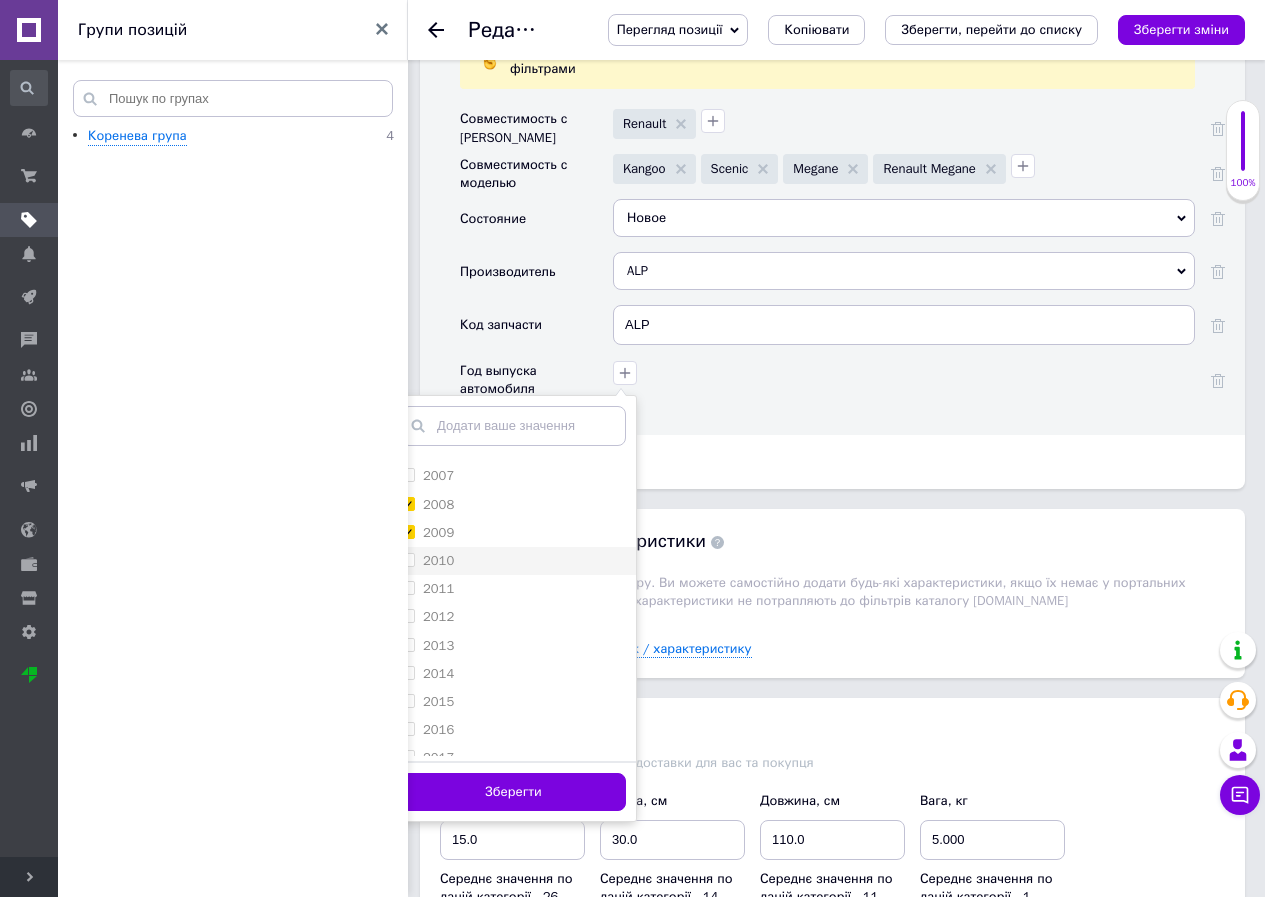 click on "2010" at bounding box center (513, 561) 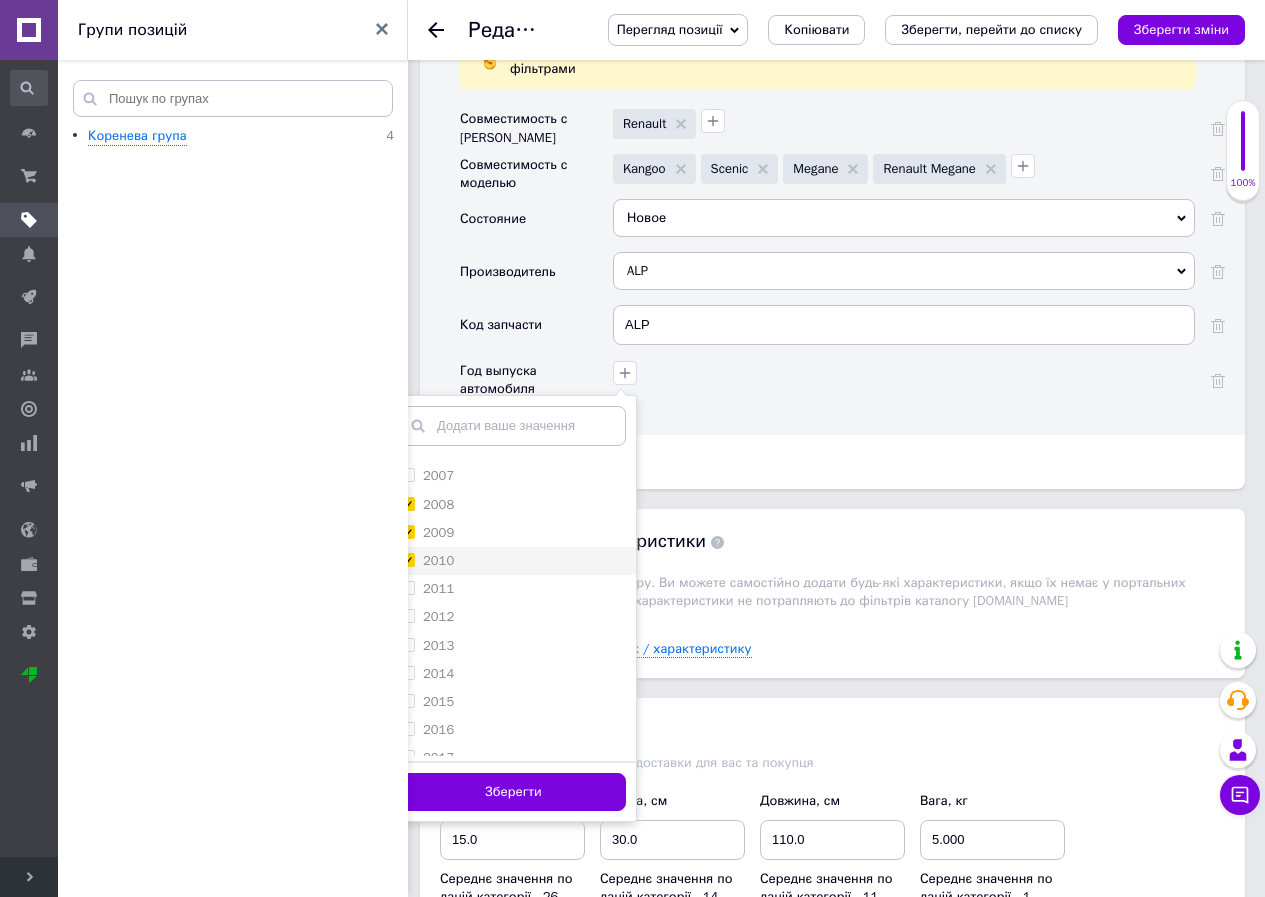 checkbox on "true" 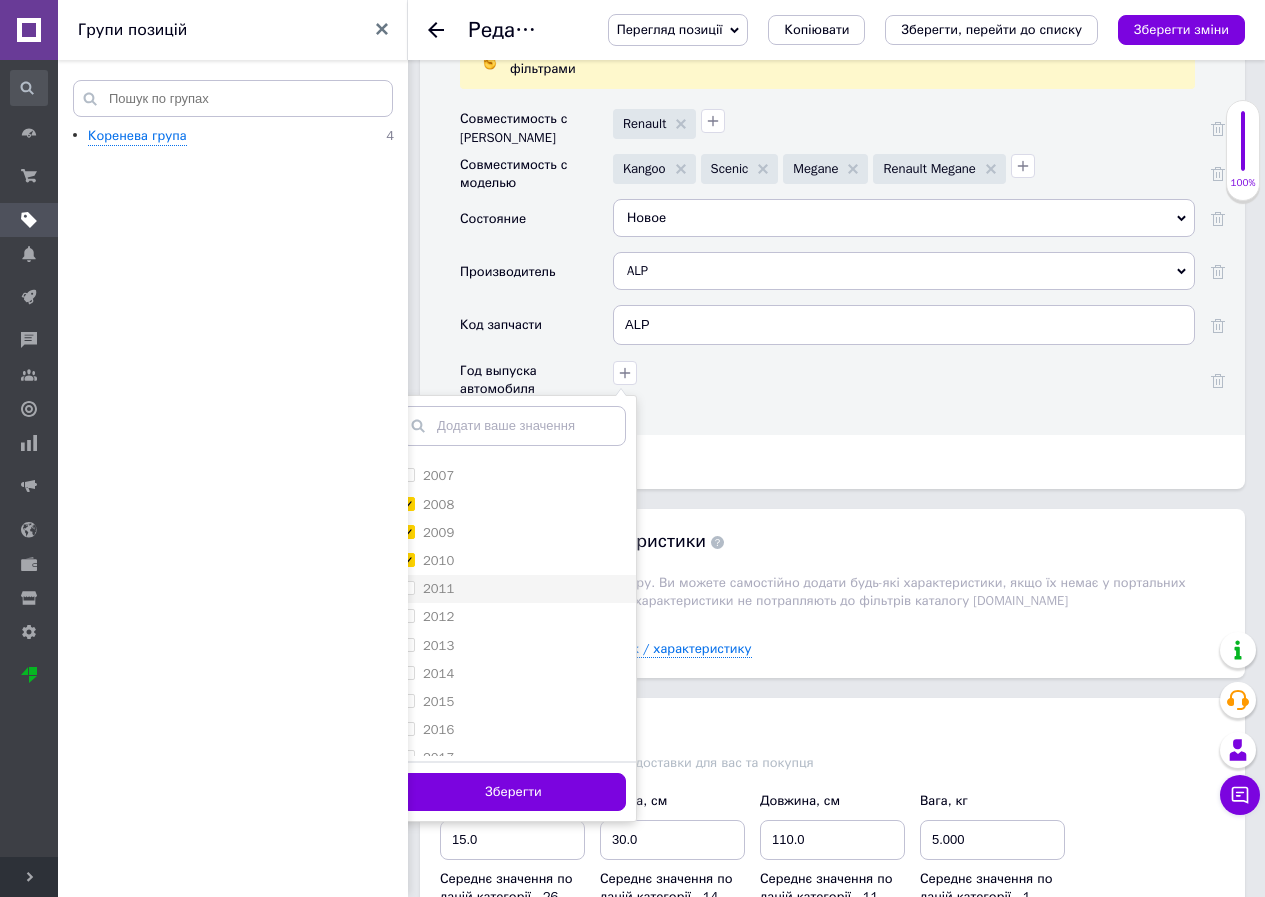 click on "2011" at bounding box center (513, 589) 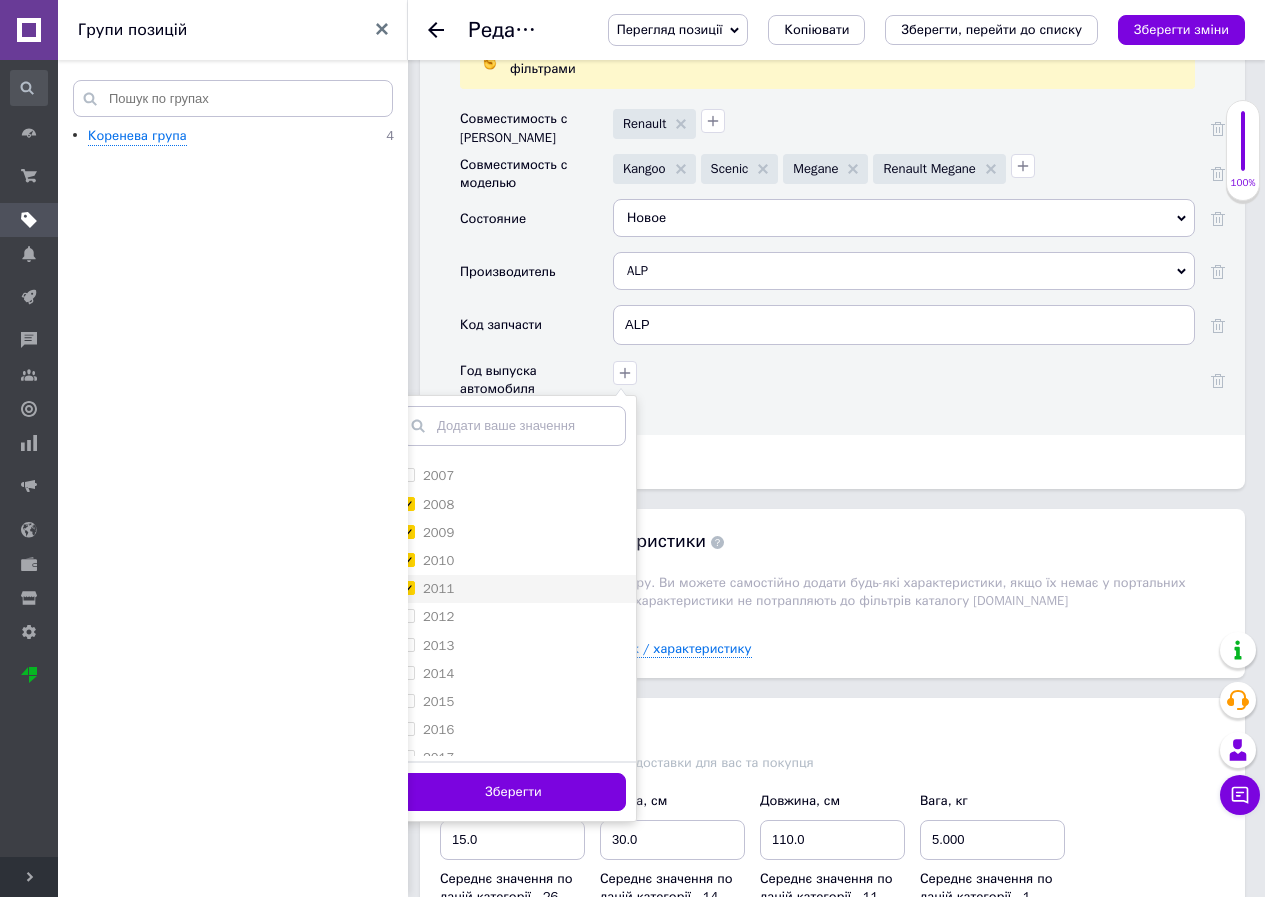 checkbox on "true" 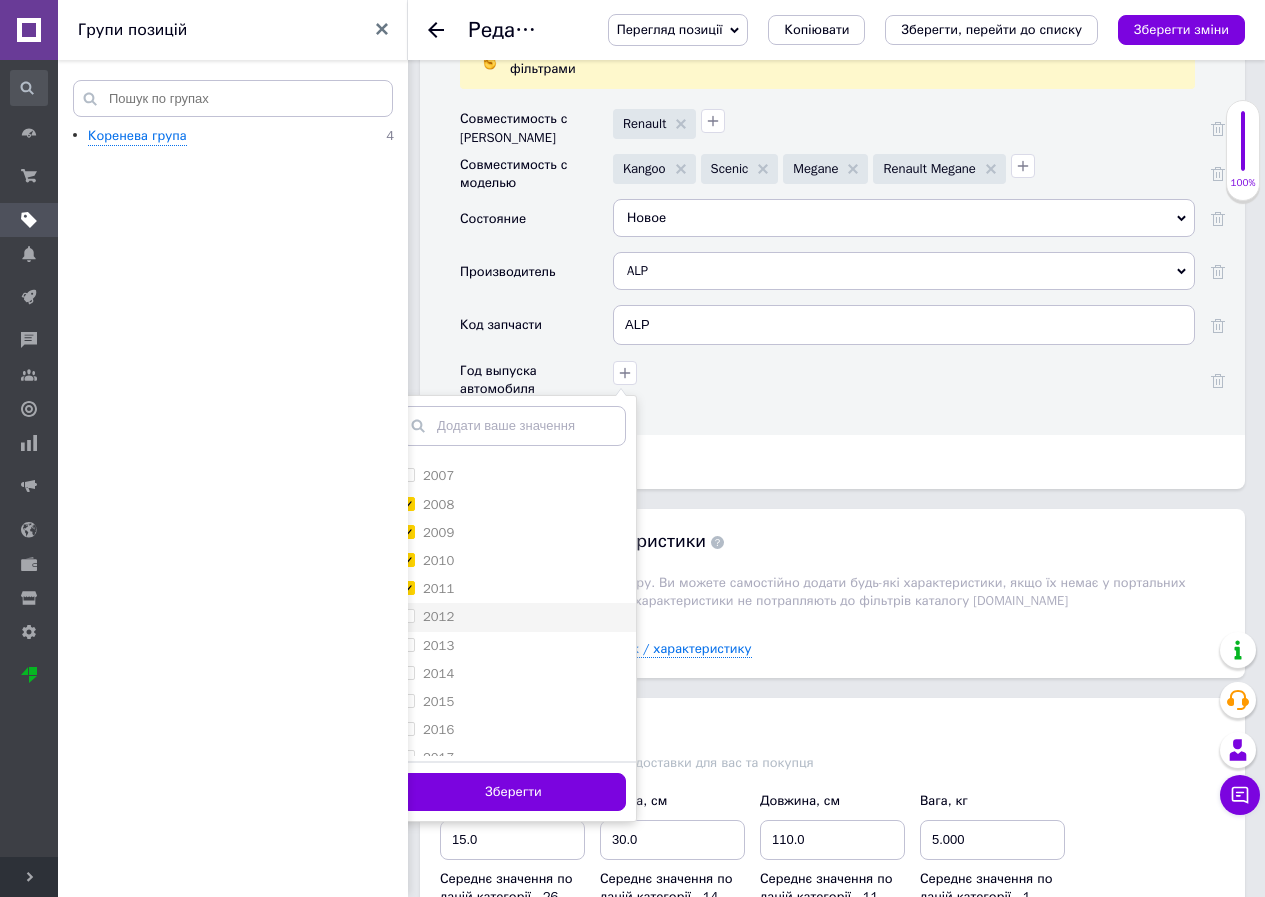 click on "2012" at bounding box center [438, 616] 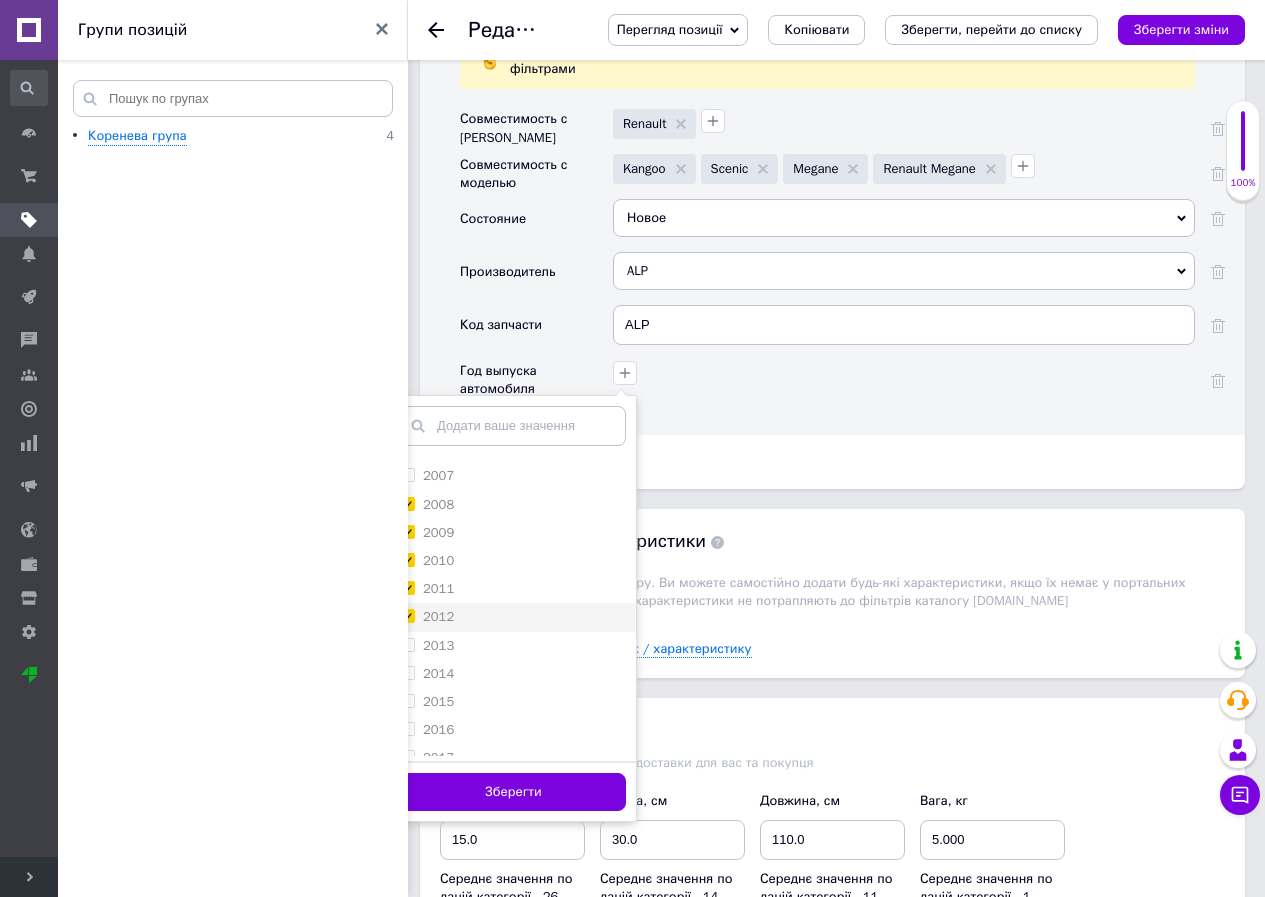checkbox on "true" 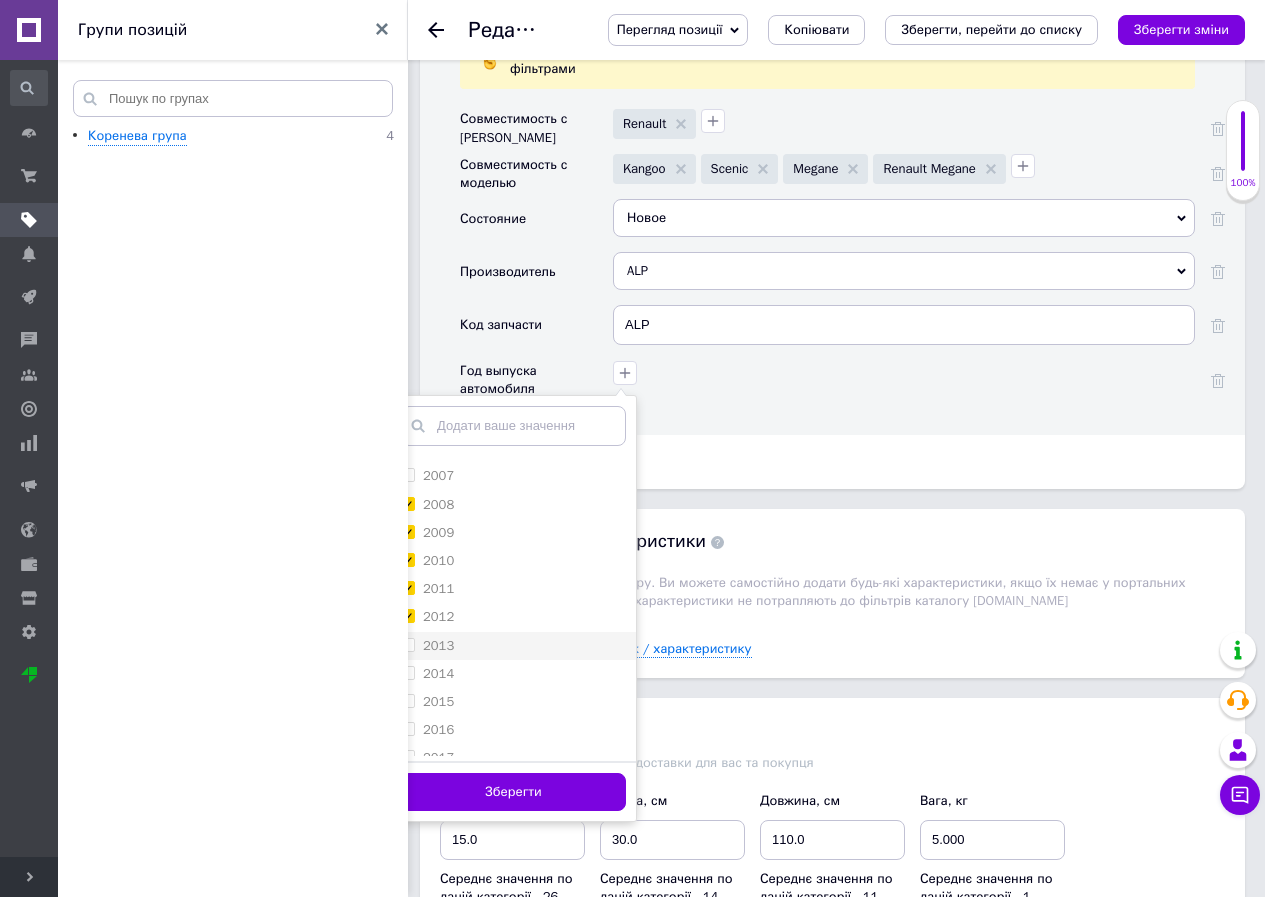 click on "2013" at bounding box center (438, 645) 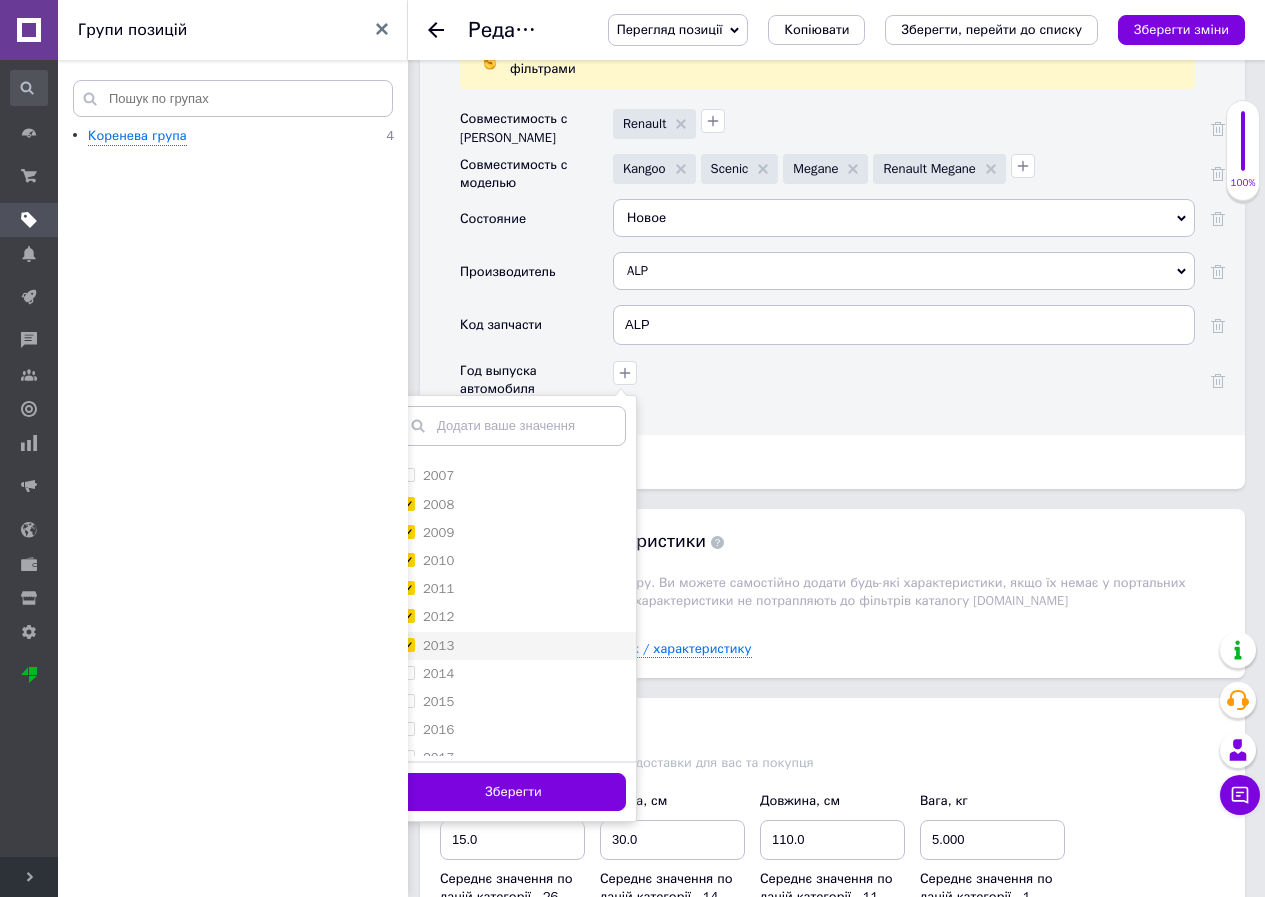 checkbox on "true" 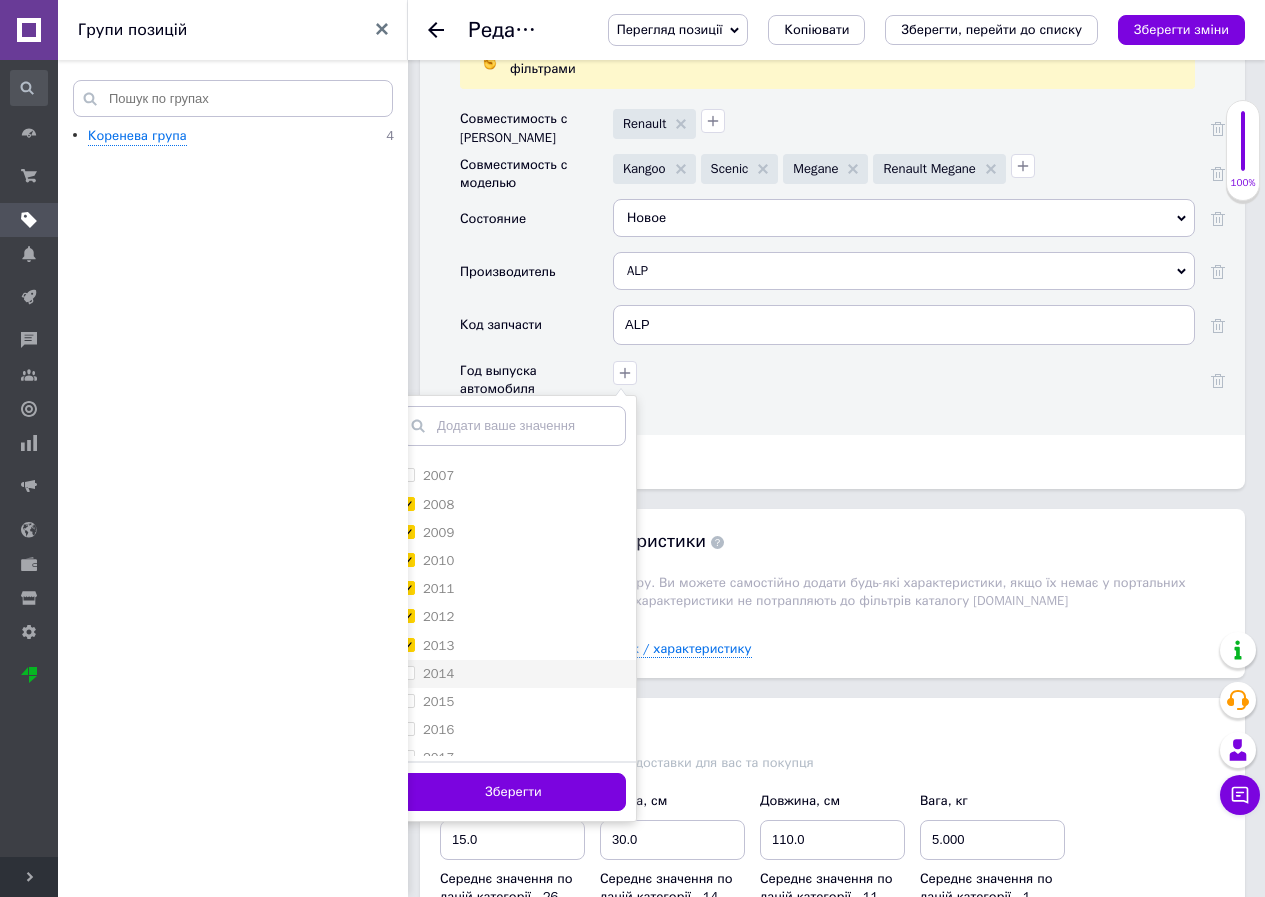 click on "2014" at bounding box center (513, 674) 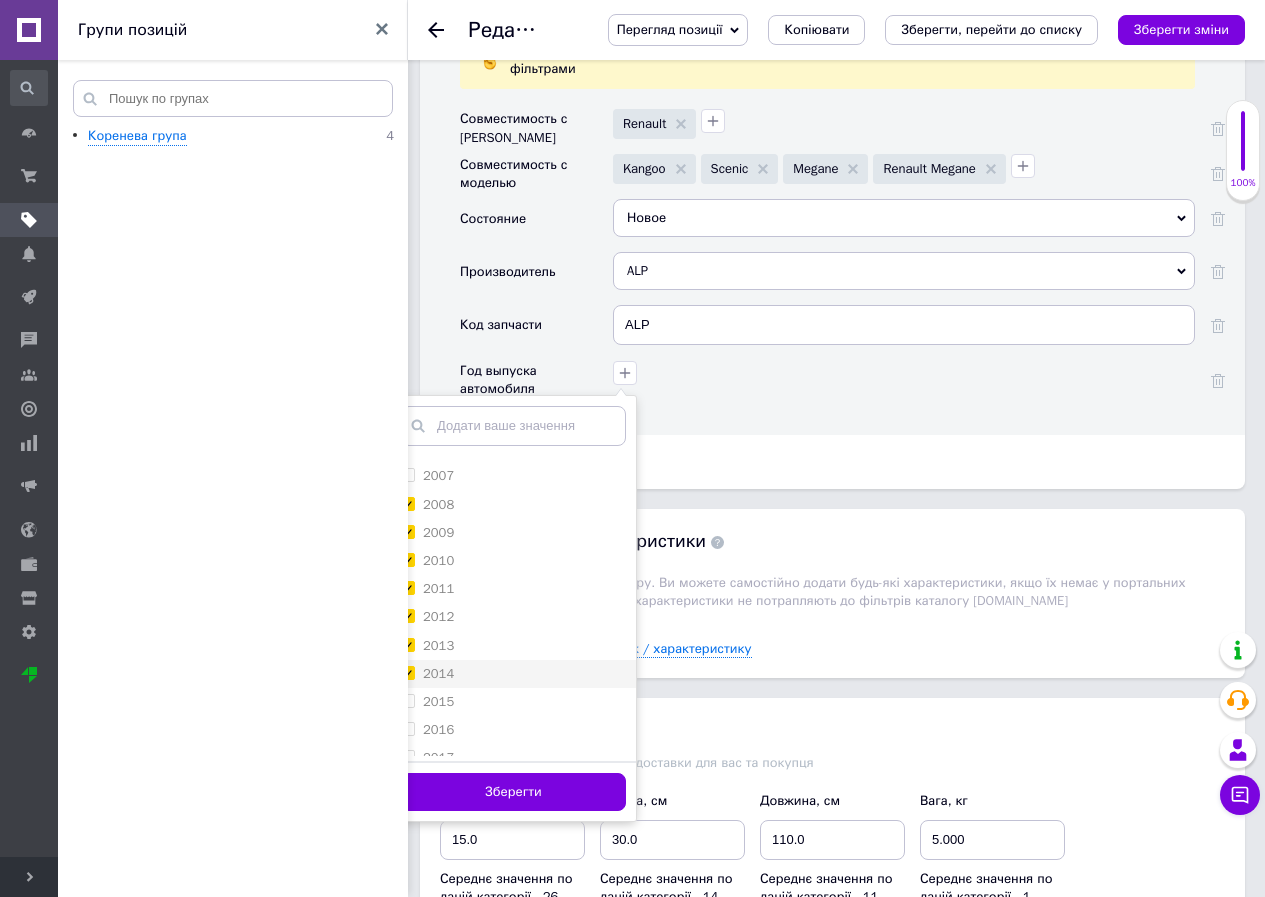 checkbox on "true" 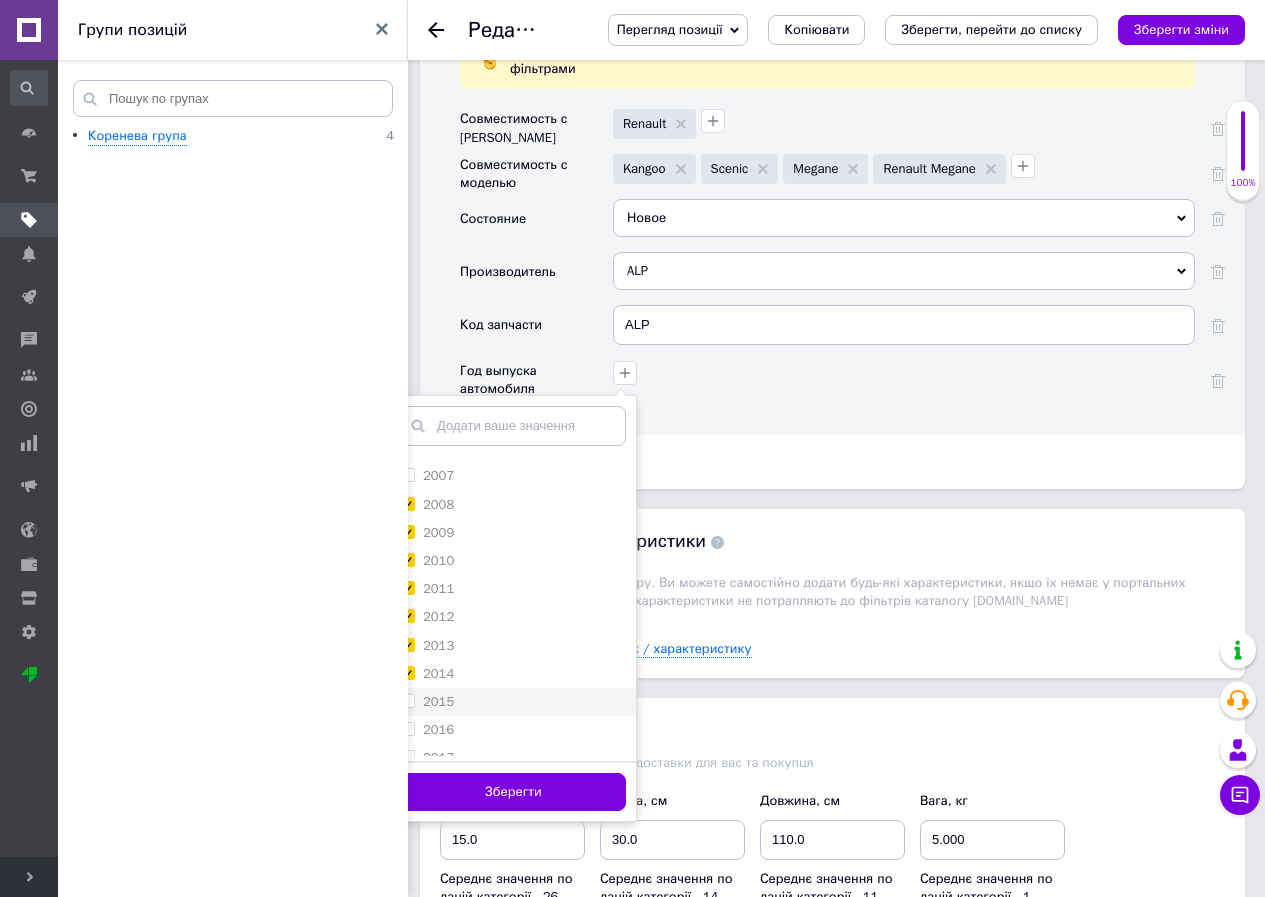 click on "2015" at bounding box center [513, 702] 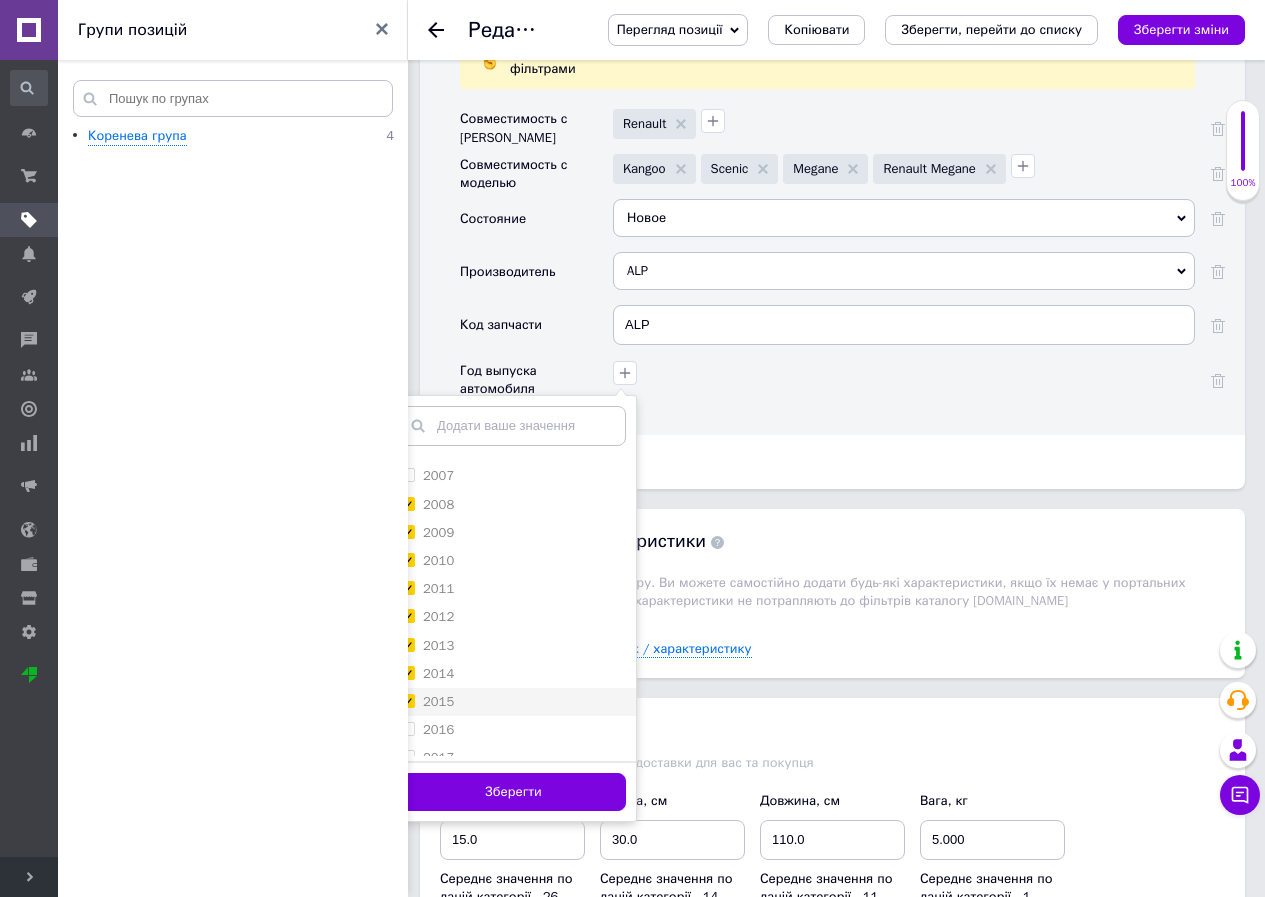 checkbox on "true" 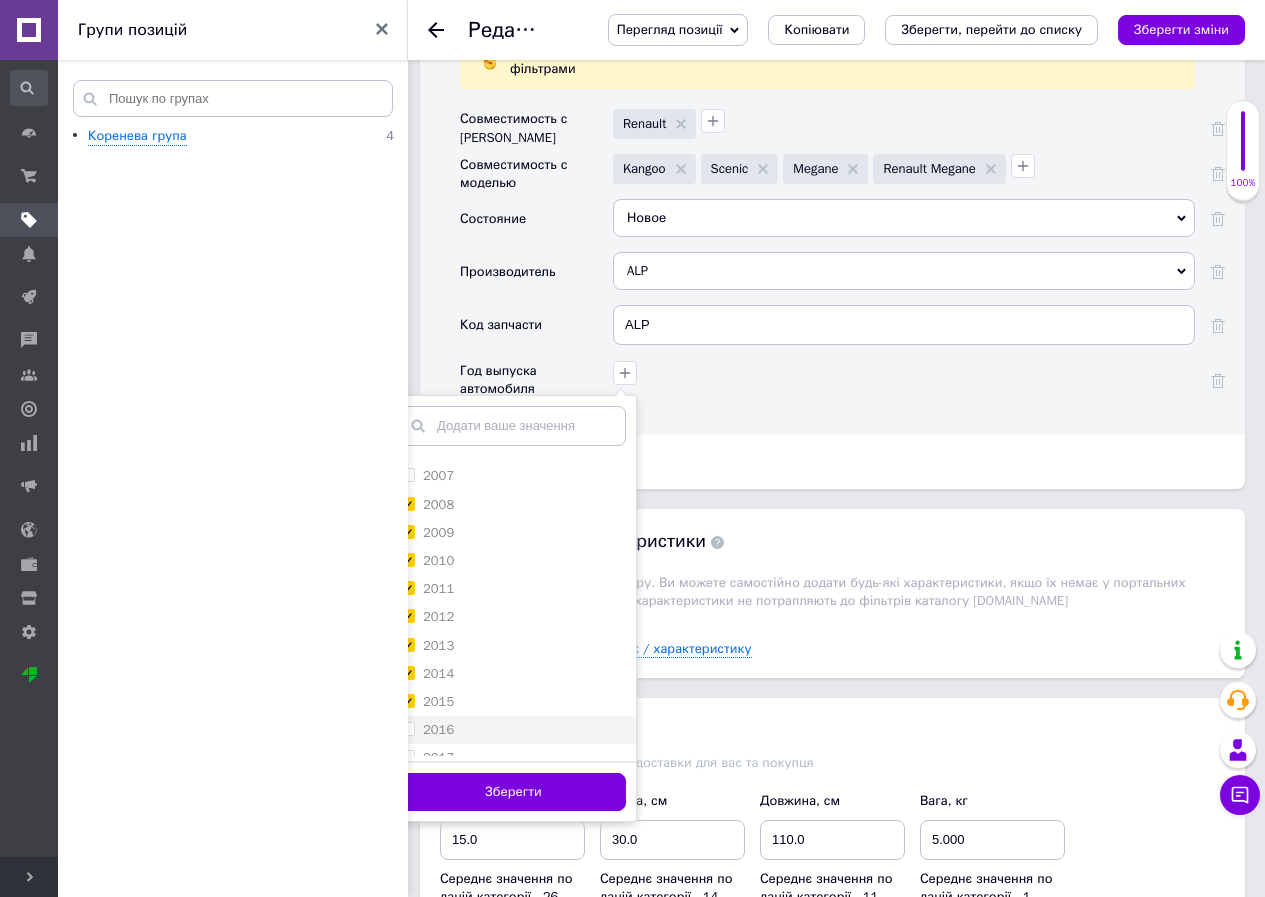 click on "2016" at bounding box center [513, 730] 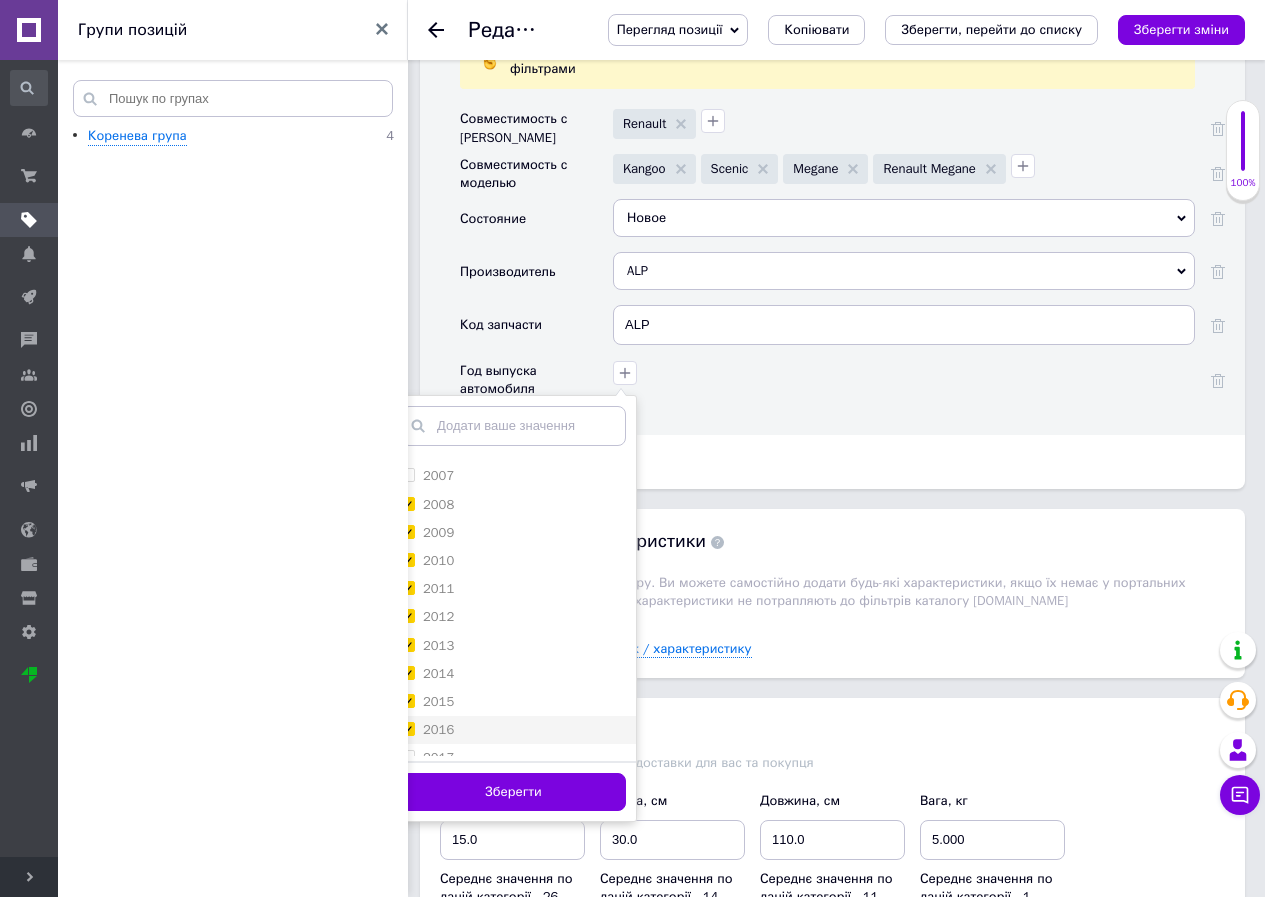 checkbox on "true" 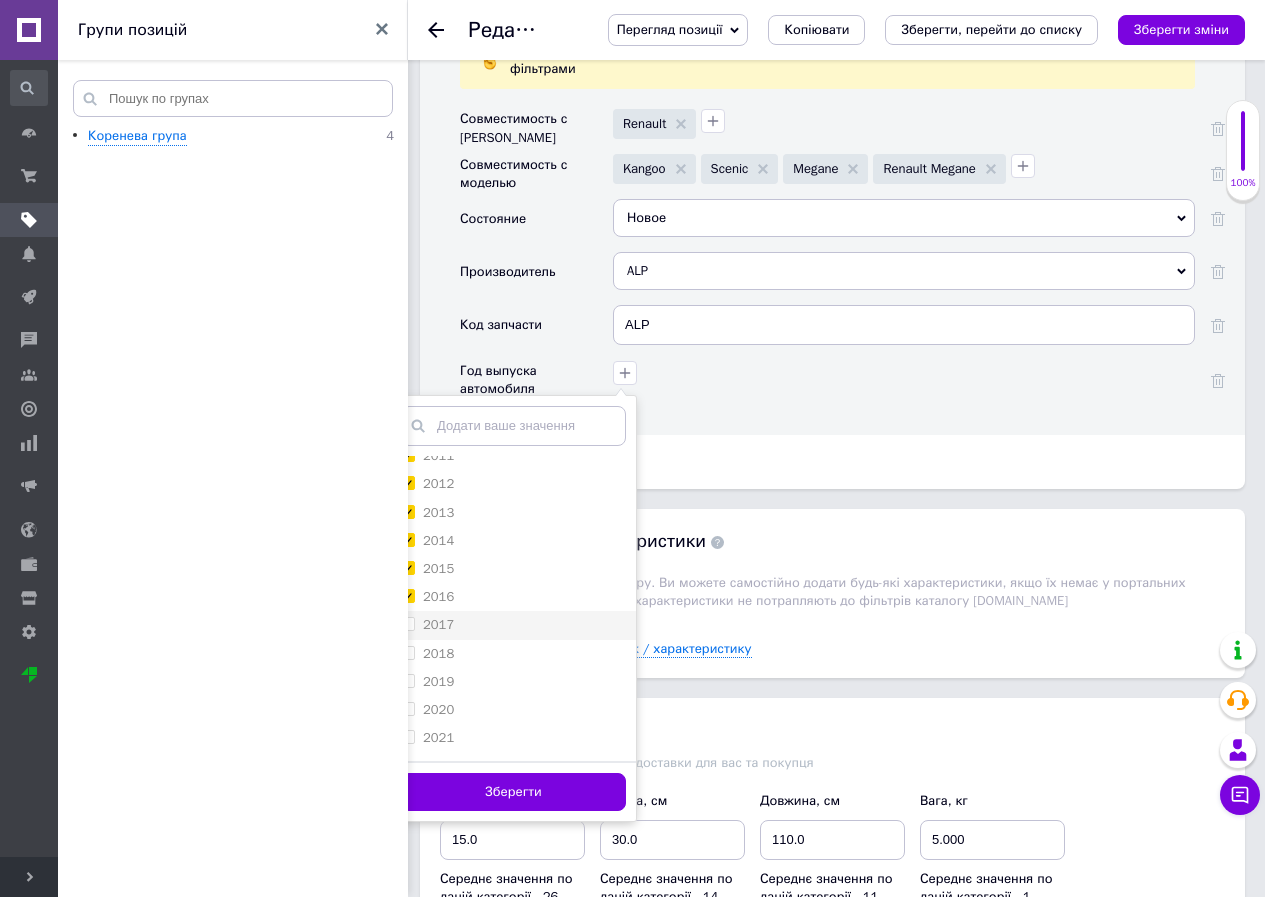 click on "2017" at bounding box center (513, 625) 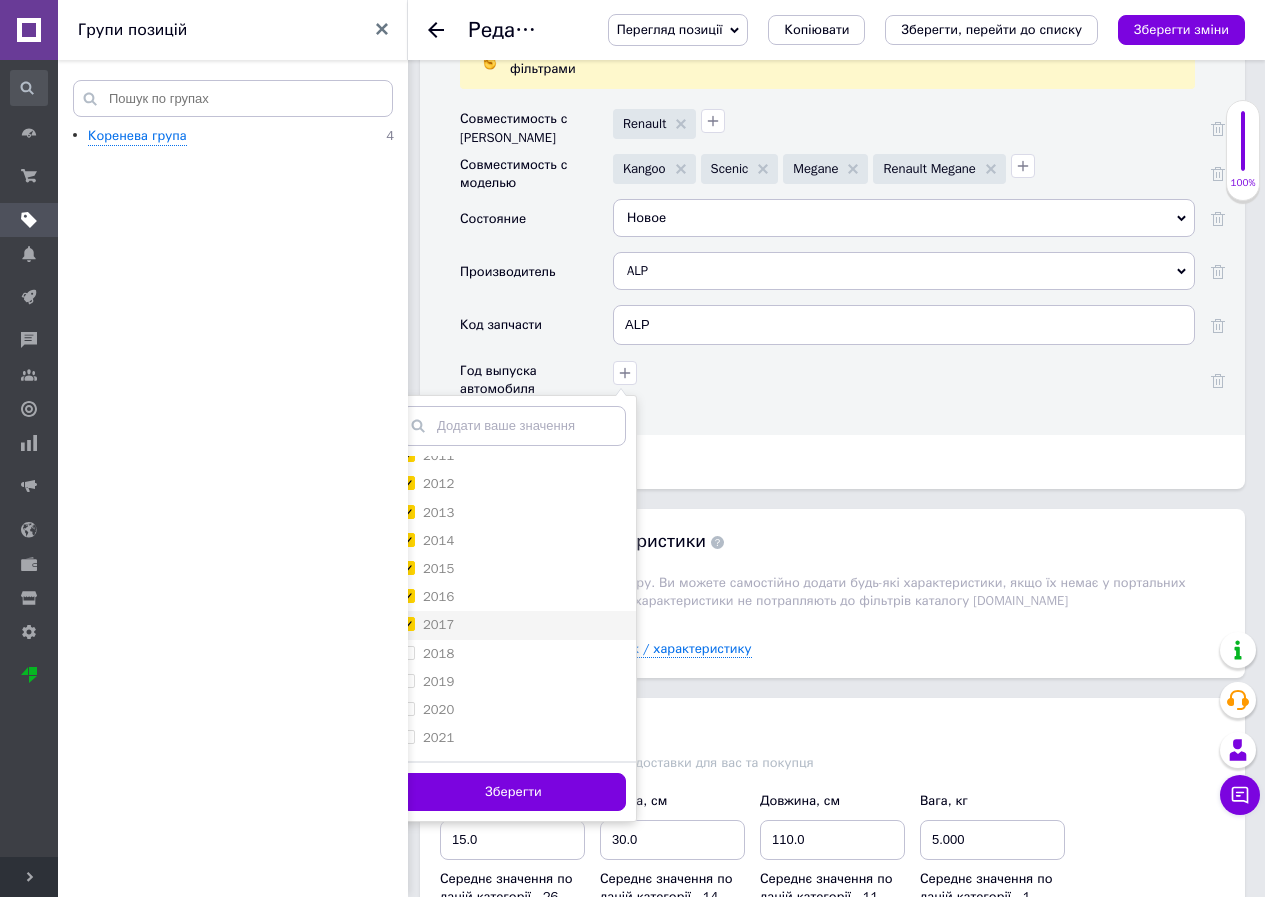 checkbox on "true" 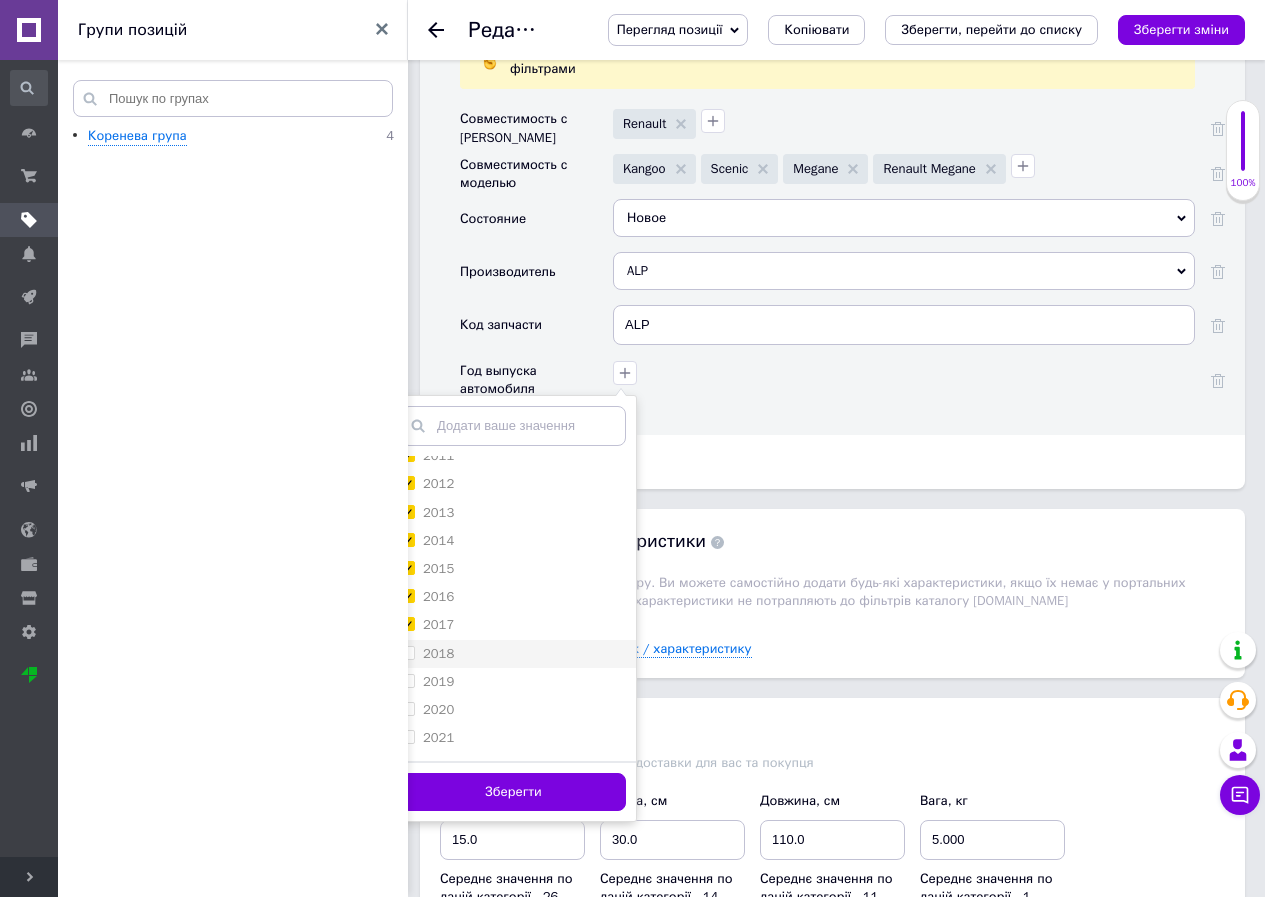 click on "2018" at bounding box center [513, 654] 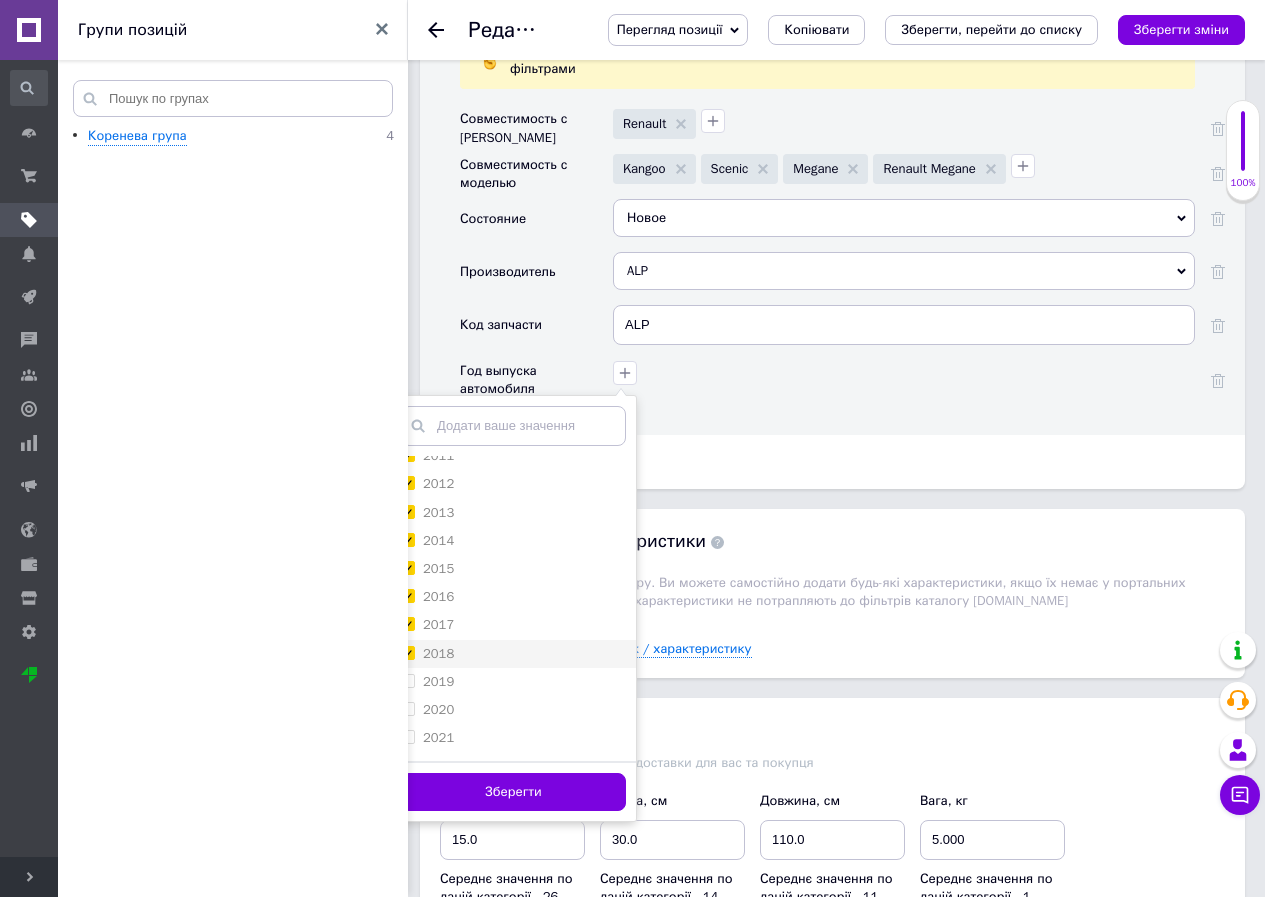 checkbox on "true" 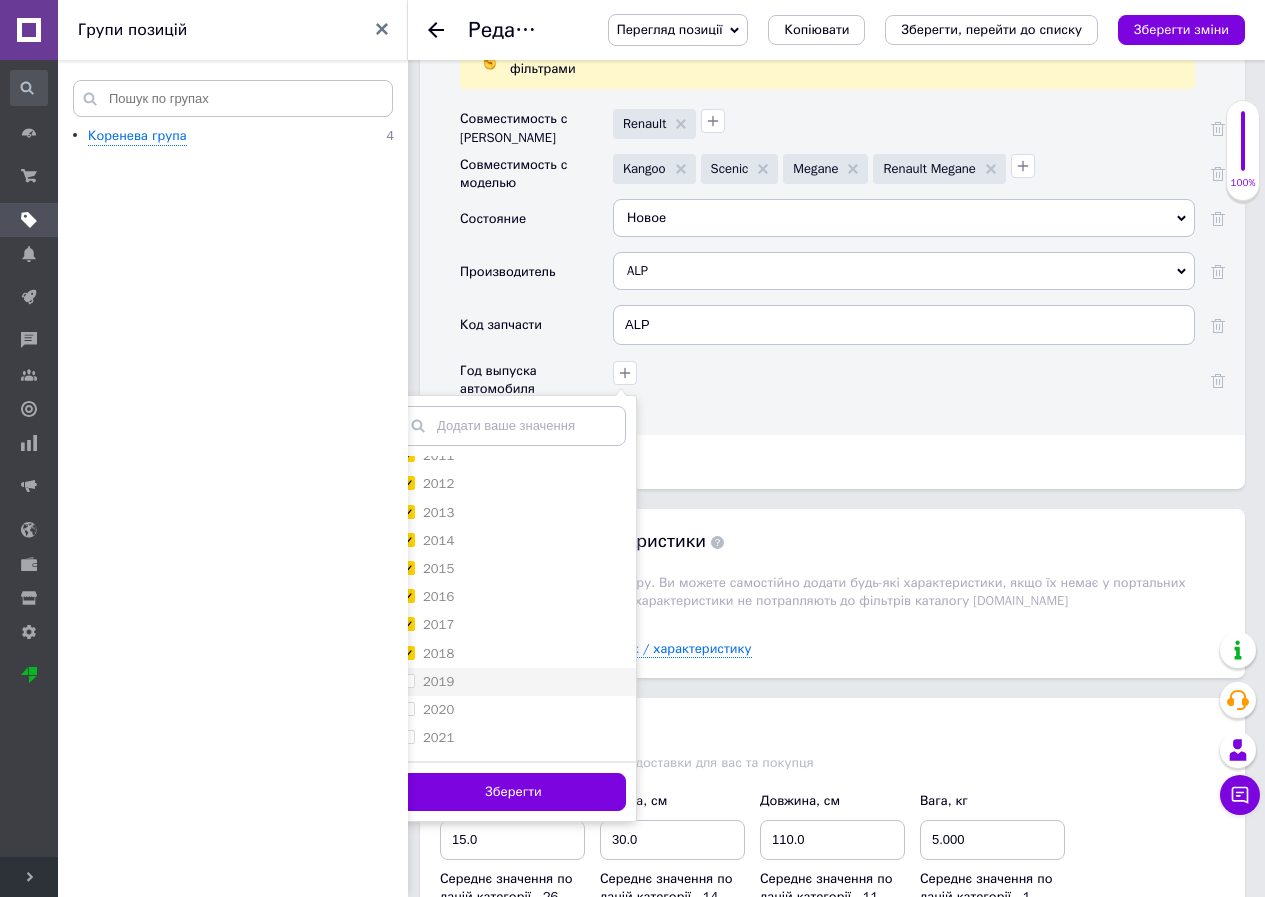click on "2019" at bounding box center (513, 682) 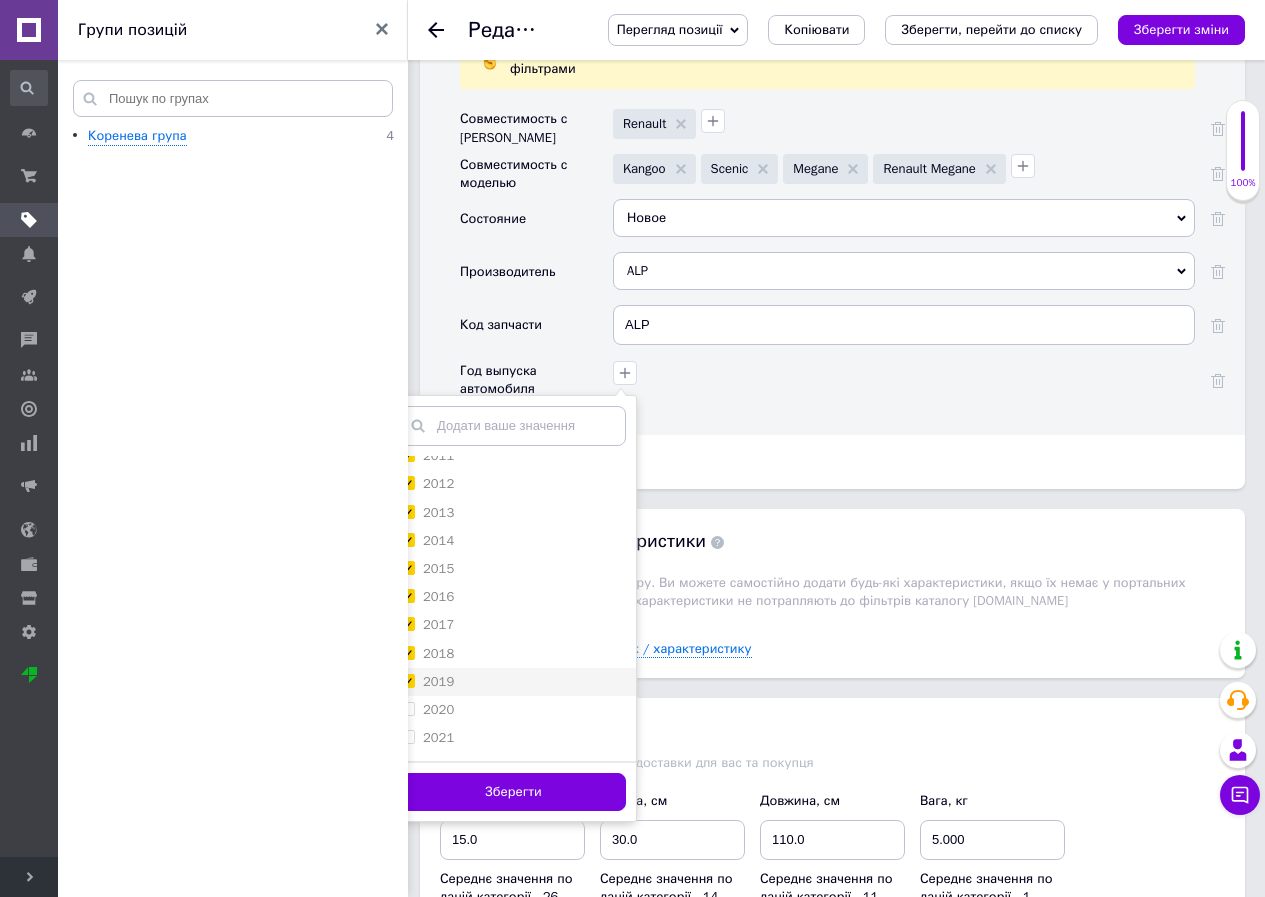 checkbox on "true" 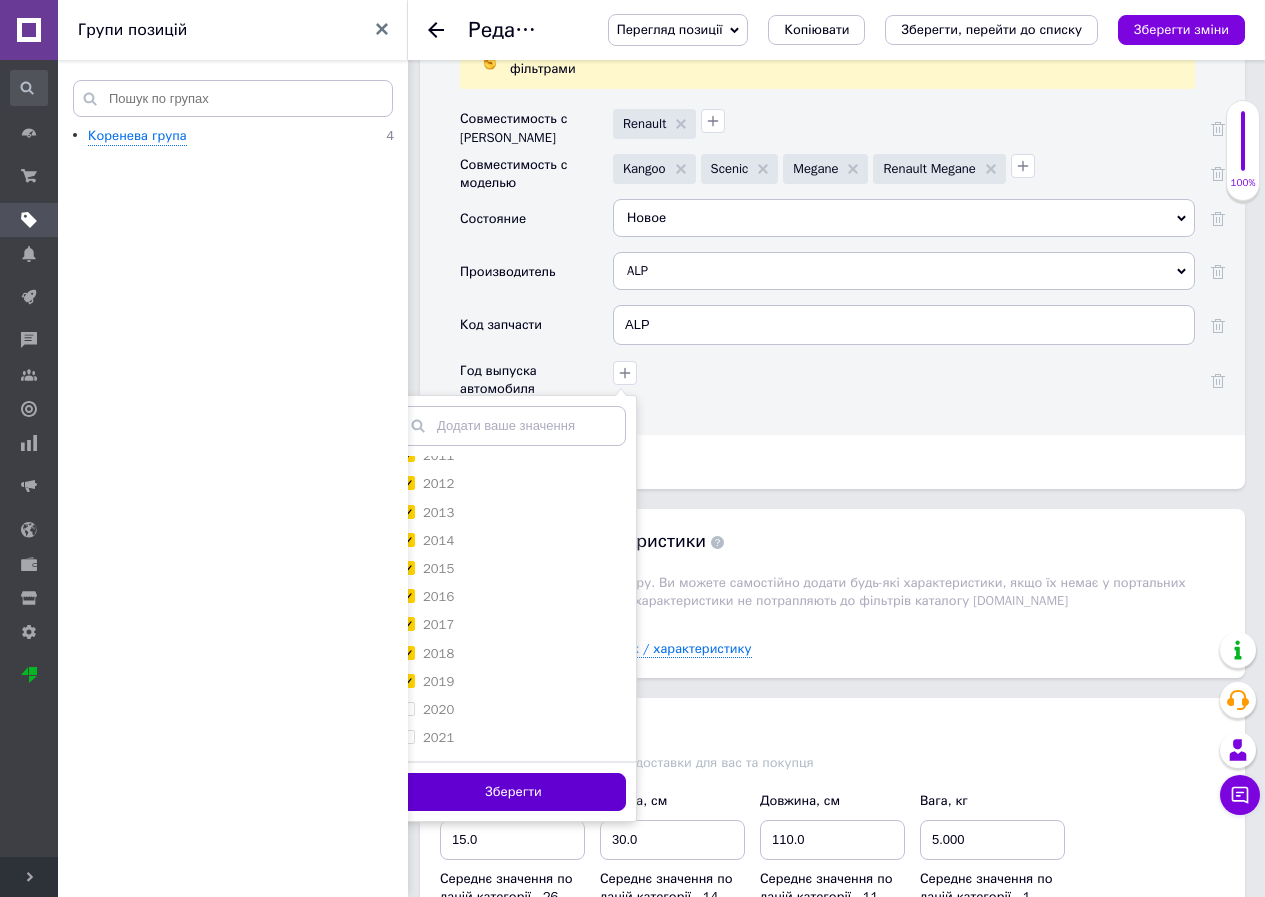 click on "Зберегти" at bounding box center [513, 792] 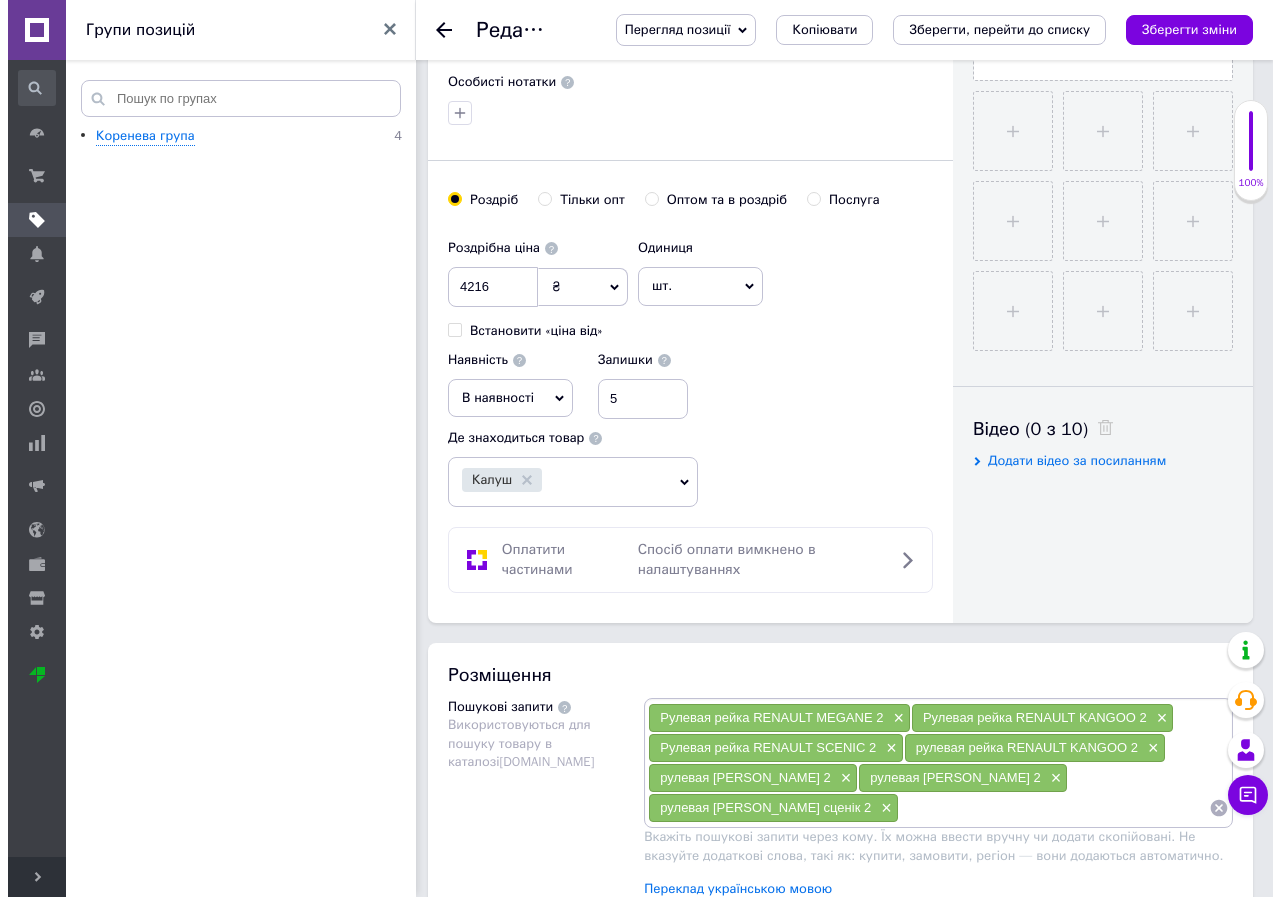 scroll, scrollTop: 0, scrollLeft: 0, axis: both 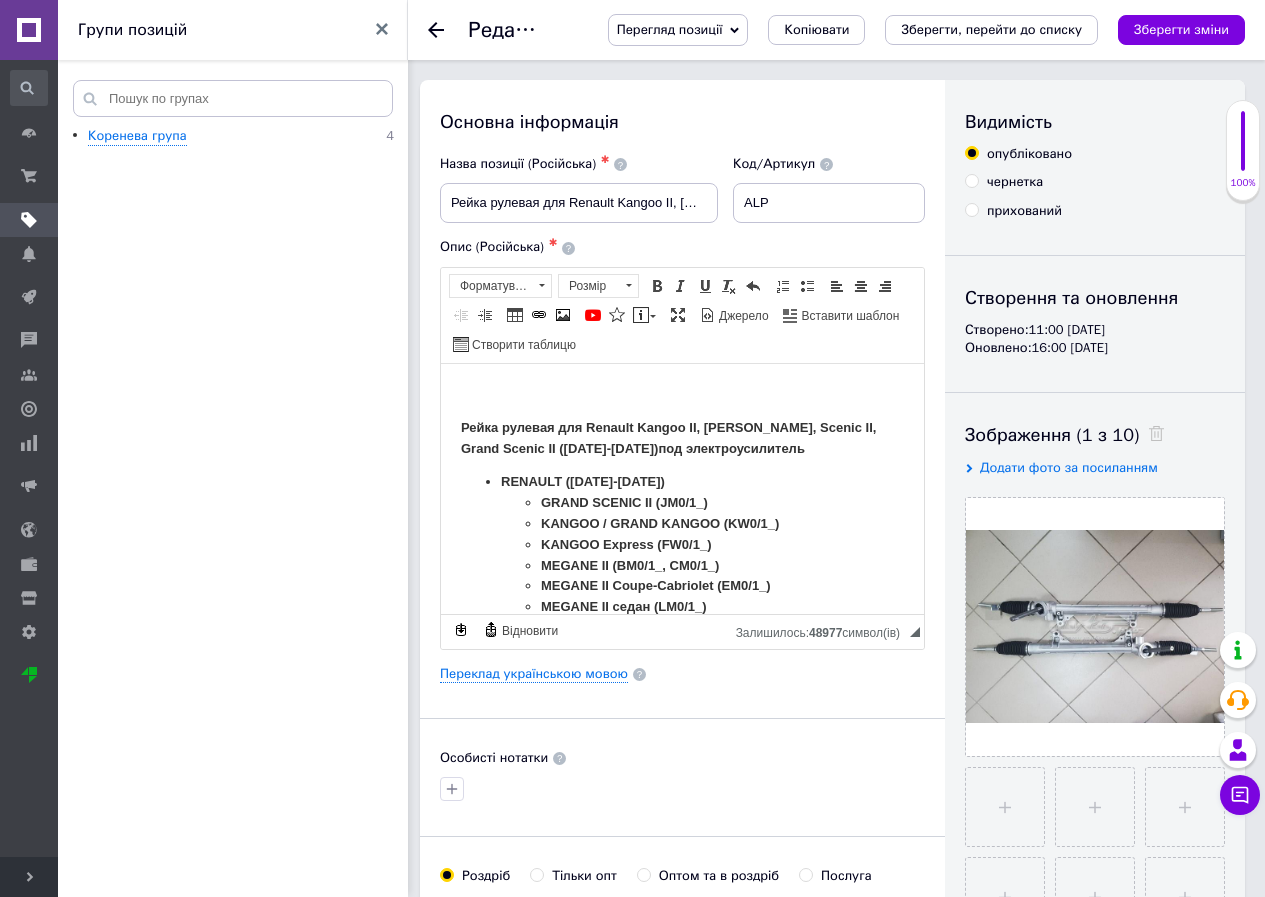 click on "Основна інформація Назва позиції (Російська) ✱ [PERSON_NAME] для Renault Kangoo II, [PERSON_NAME], Scenic II, Grand Scenic II ([DATE]-[DATE])  под электроусилитель Код/Артикул ALP Опис (Російська) ✱
Рейка рулевая для Renault Kangoo II, [PERSON_NAME], Scenic II, Grand Scenic II ([DATE]-[DATE])   под электроусилитель
RENAULT ([DATE]-[DATE])
GRAND SCENIC II (JM0/1_)
KANGOO / GRAND KANGOO (KW0/1_)
KANGOO Express (FW0/1_)
MEGANE II (BM0/1_, CM0/1_)
MEGANE II Coupe-Cabriolet (EM0/1_)
MEGANE II седан (LM0/1_)
MEGANE II універсал (KM0/1_)
SCENIC II (JM0/1_)
KANGOO EXPRESS (FW0/1)
Розширений текстовий редактор, 875CF698-878D-4151-8A58-88C119EF63E5 Панель інструментів редактора Форматування Форматування Розмір" at bounding box center (682, 689) 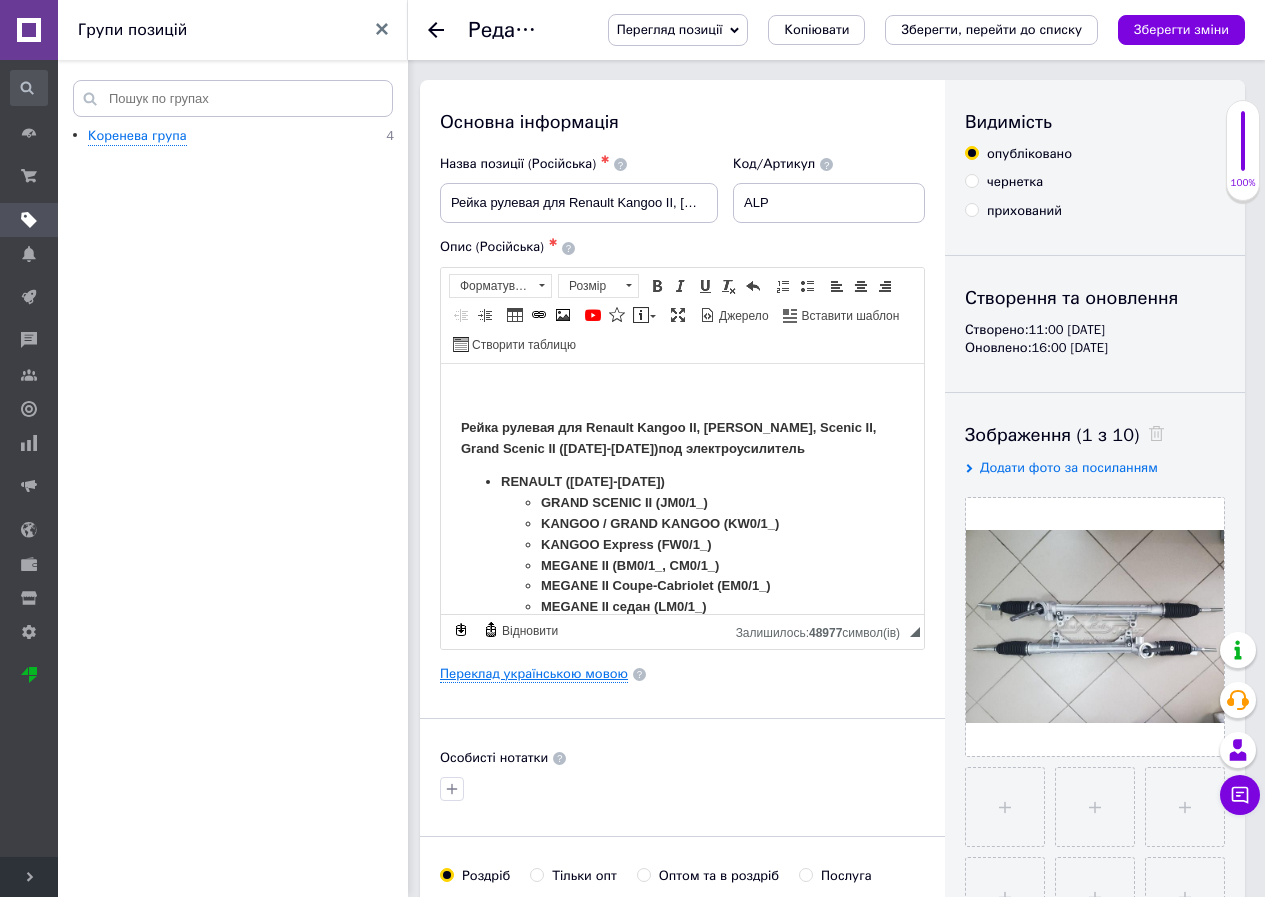 click on "Переклад українською мовою" at bounding box center (534, 674) 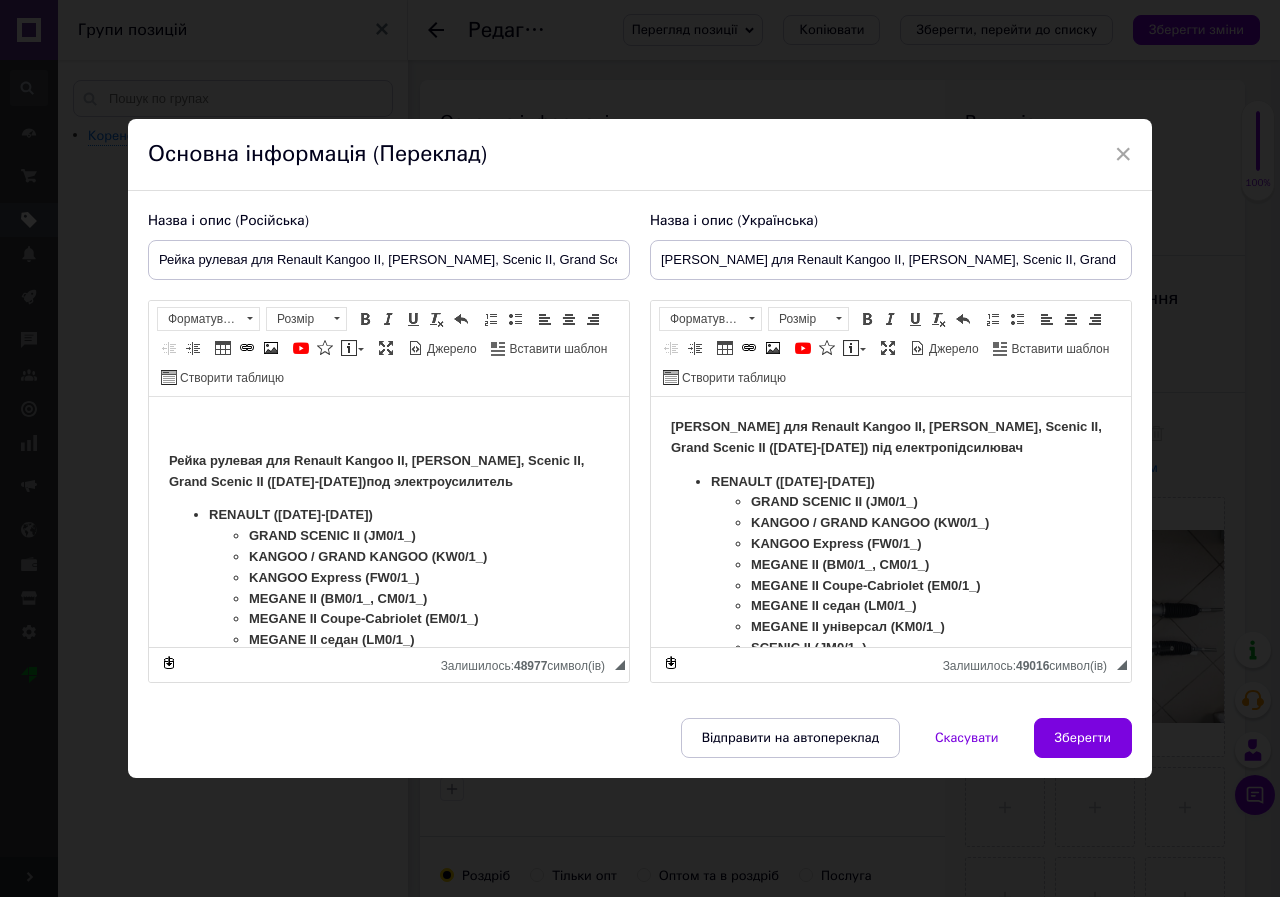 scroll, scrollTop: 0, scrollLeft: 0, axis: both 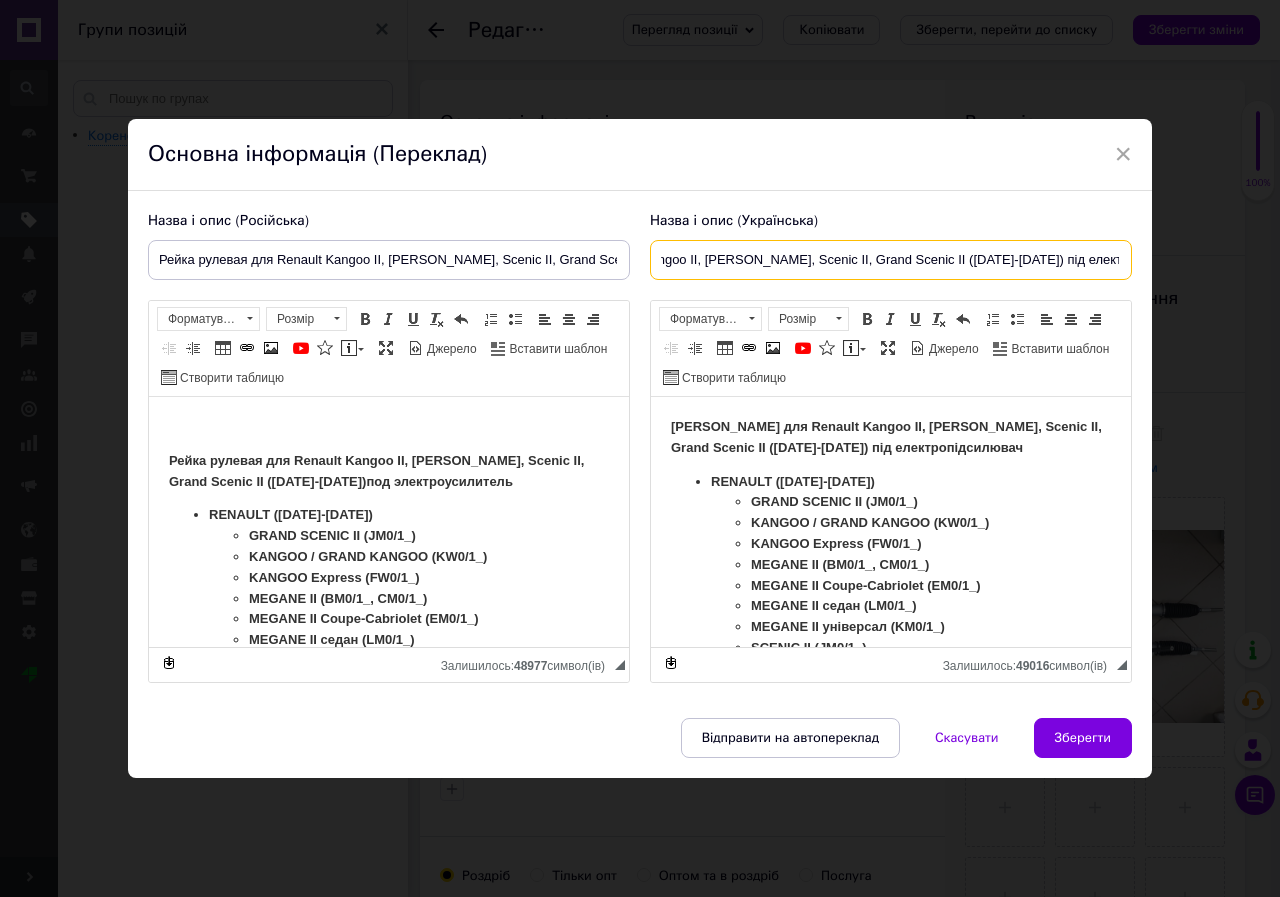drag, startPoint x: 652, startPoint y: 264, endPoint x: 974, endPoint y: 251, distance: 322.26233 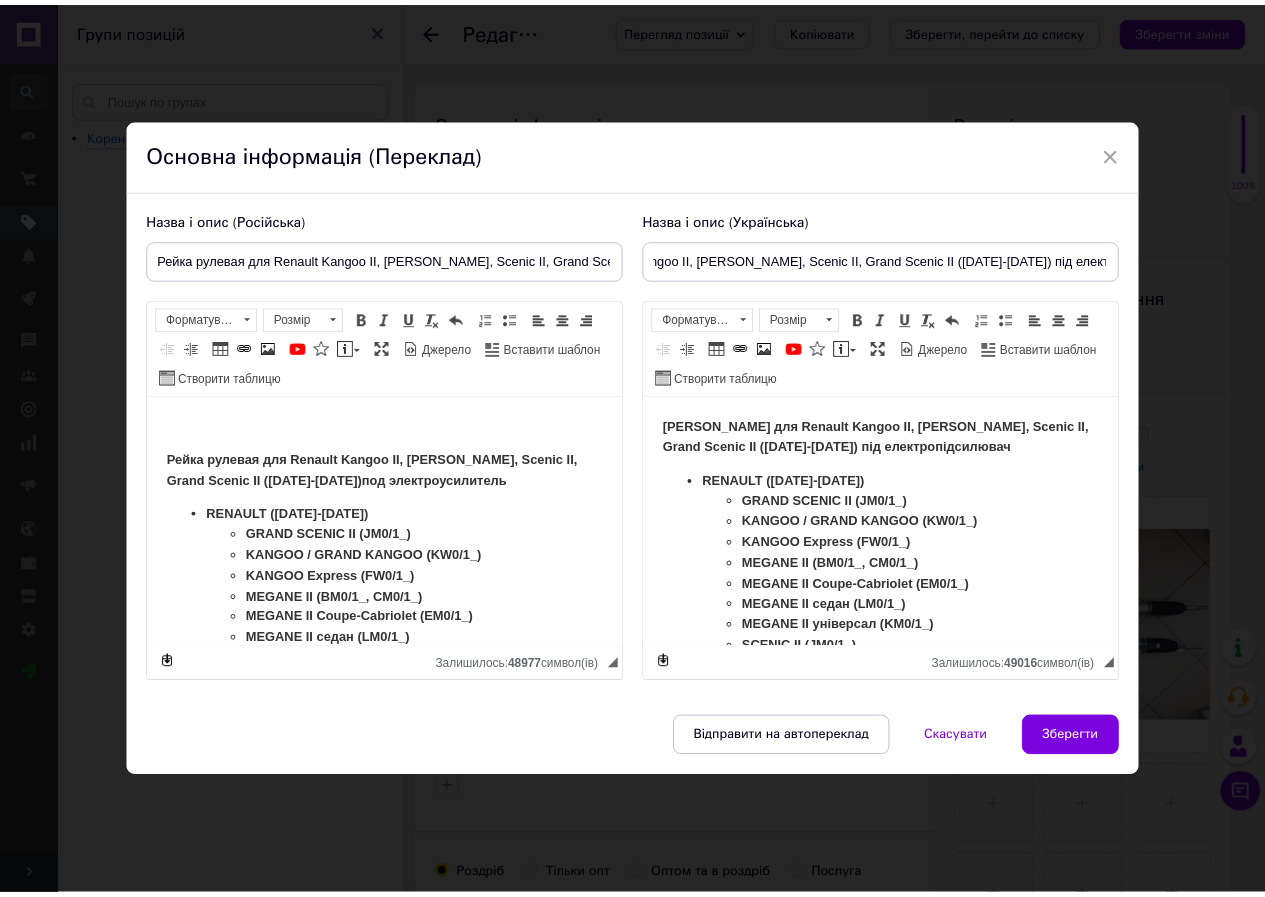 scroll, scrollTop: 0, scrollLeft: 0, axis: both 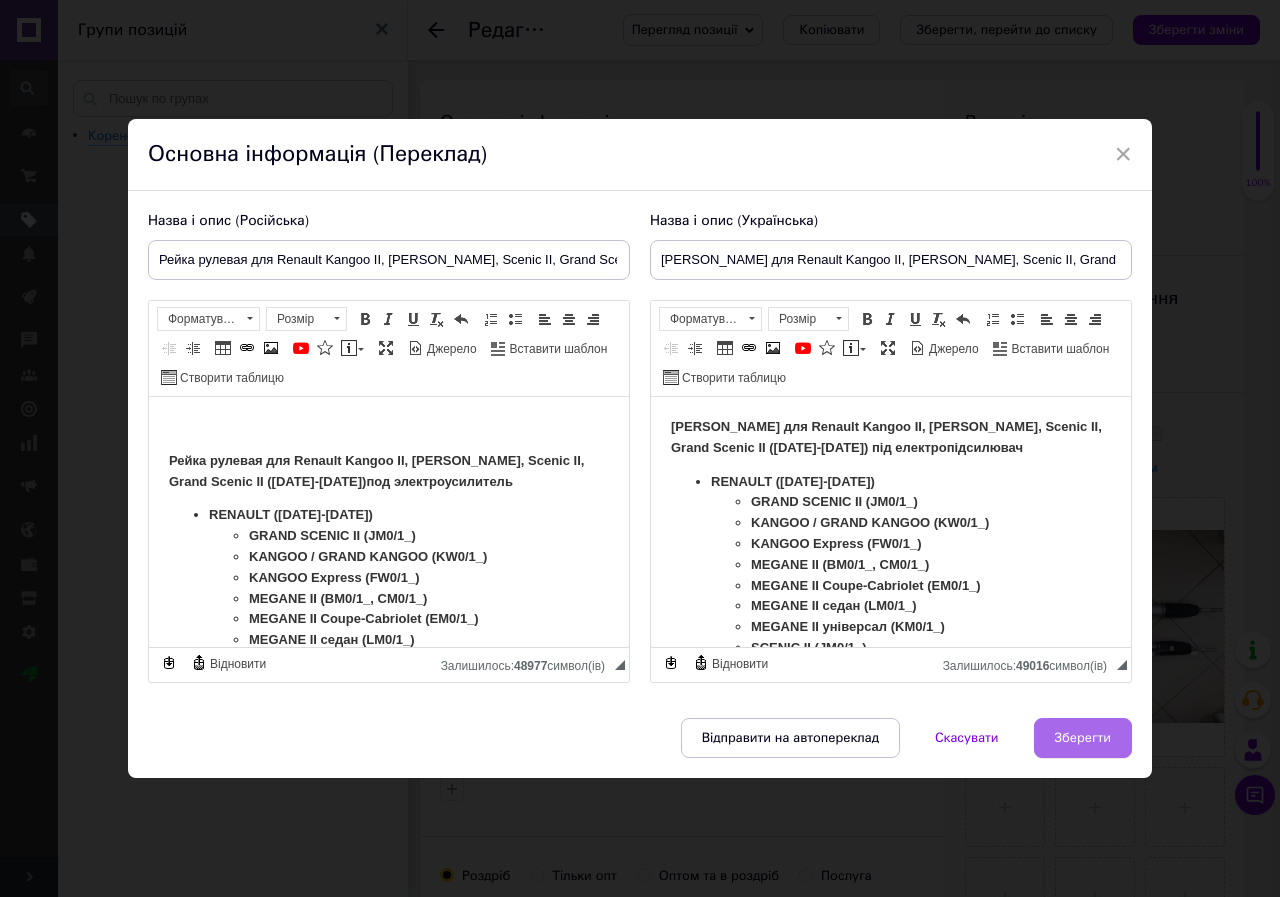 click on "Зберегти" at bounding box center [1083, 738] 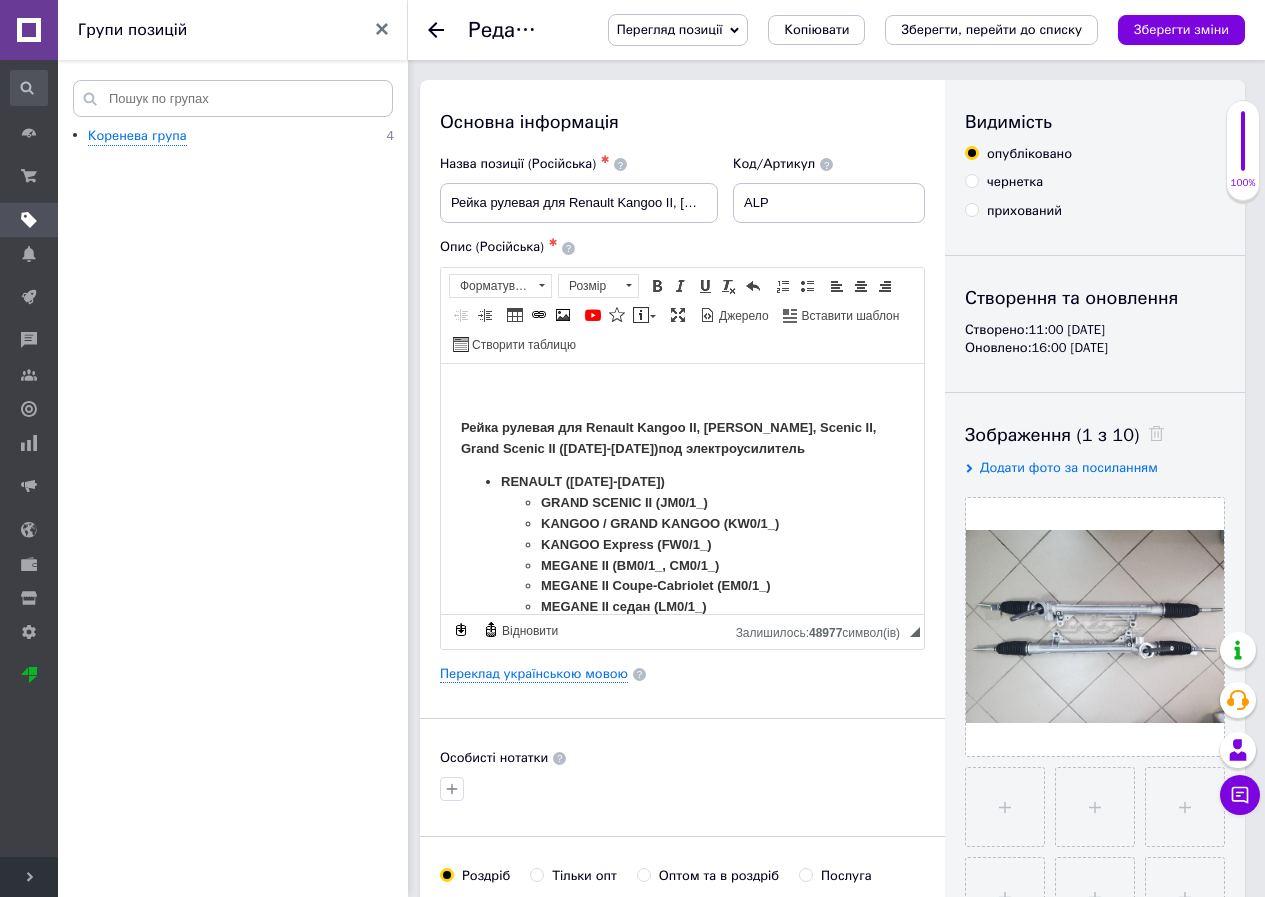 scroll, scrollTop: 437, scrollLeft: 0, axis: vertical 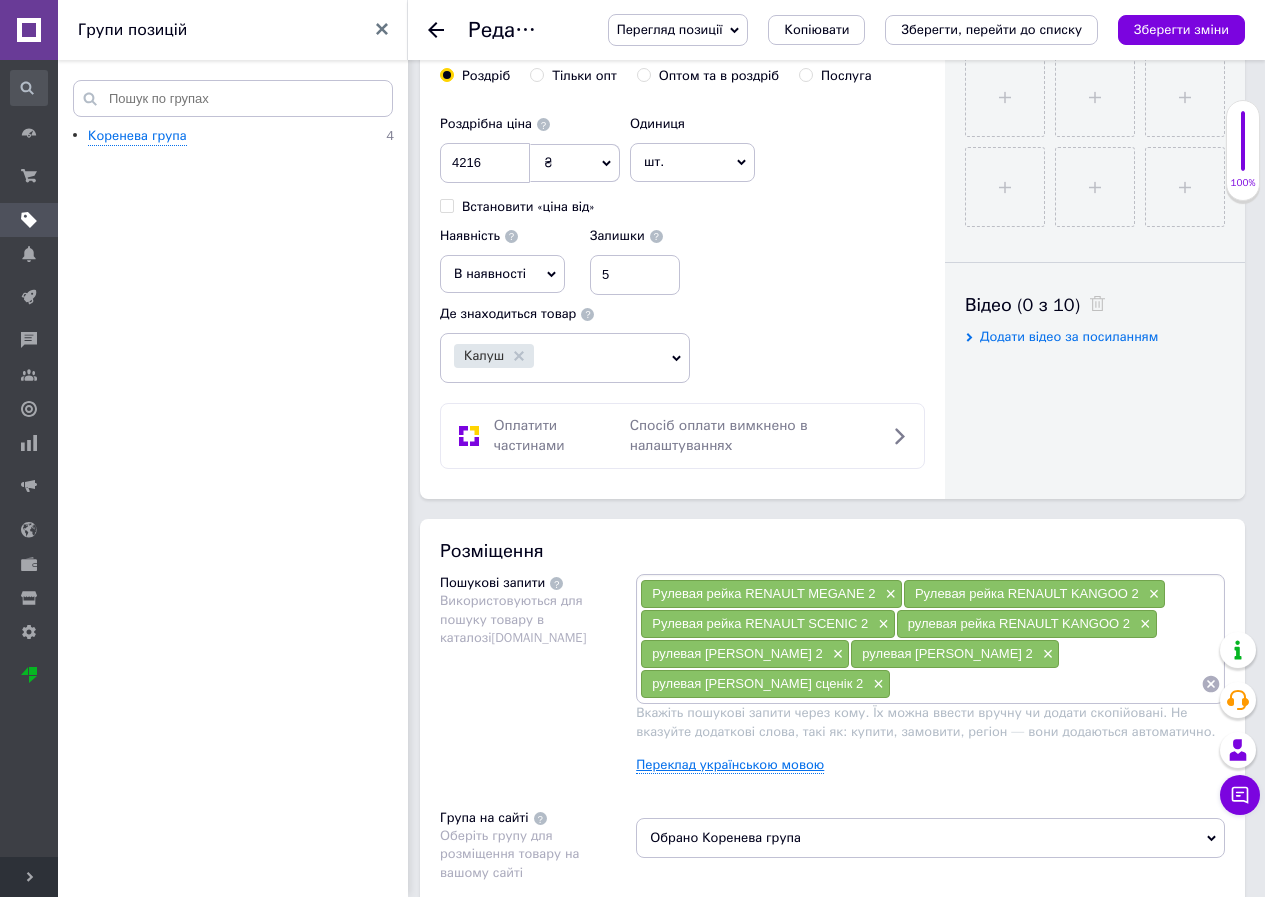 click on "Переклад українською мовою" at bounding box center [730, 765] 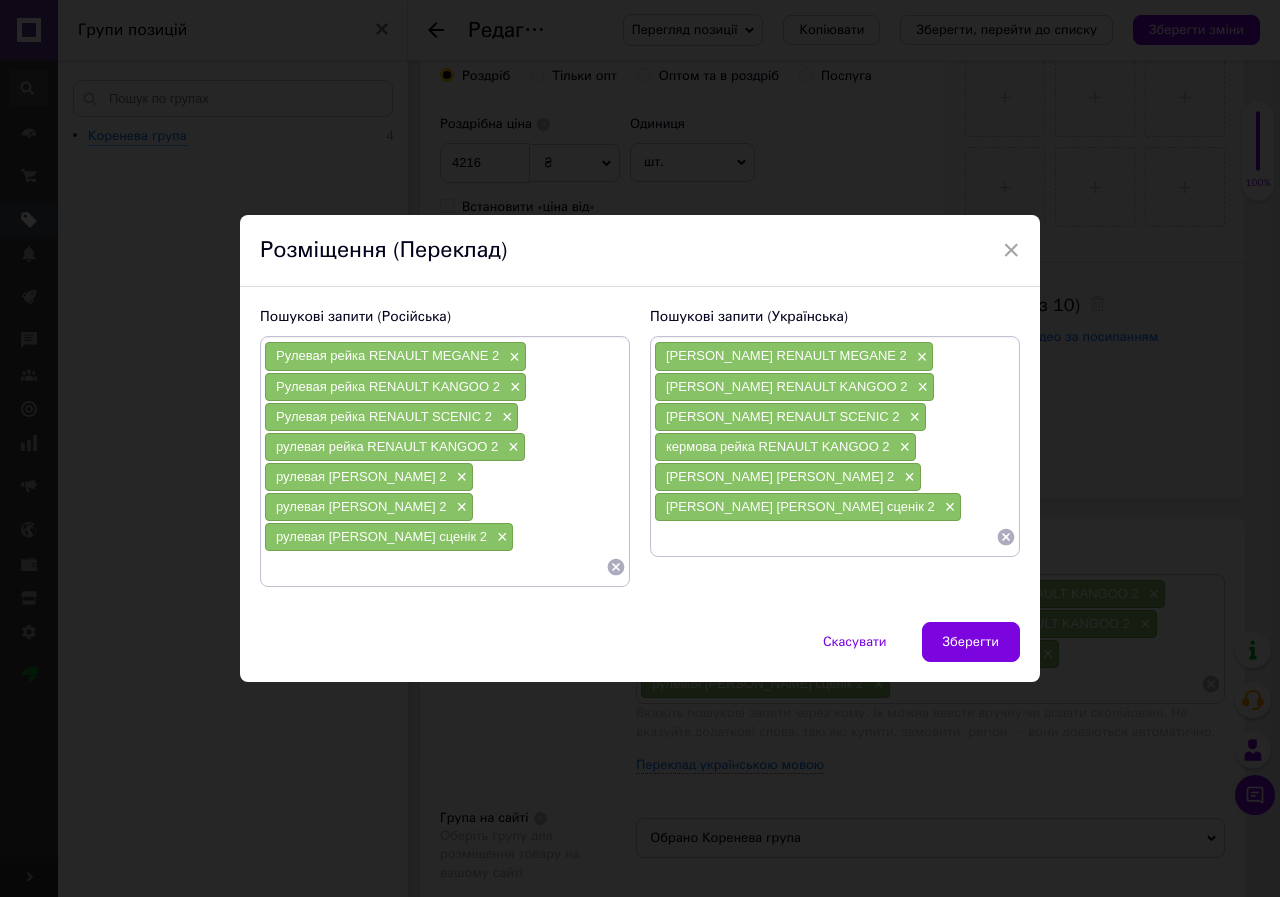 click on "Рулевая рейка RENAULT MEGANE 2 × Рулевая рейка RENAULT KANGOO 2 × Рулевая рейка RENAULT SCENIC 2 × рулевая рейка RENAULT KANGOO 2 × рулевая рейка рено канго 2 × рулевая рейка [PERSON_NAME] 2 × рулевая рейка рено сценік 2 ×" at bounding box center [445, 461] 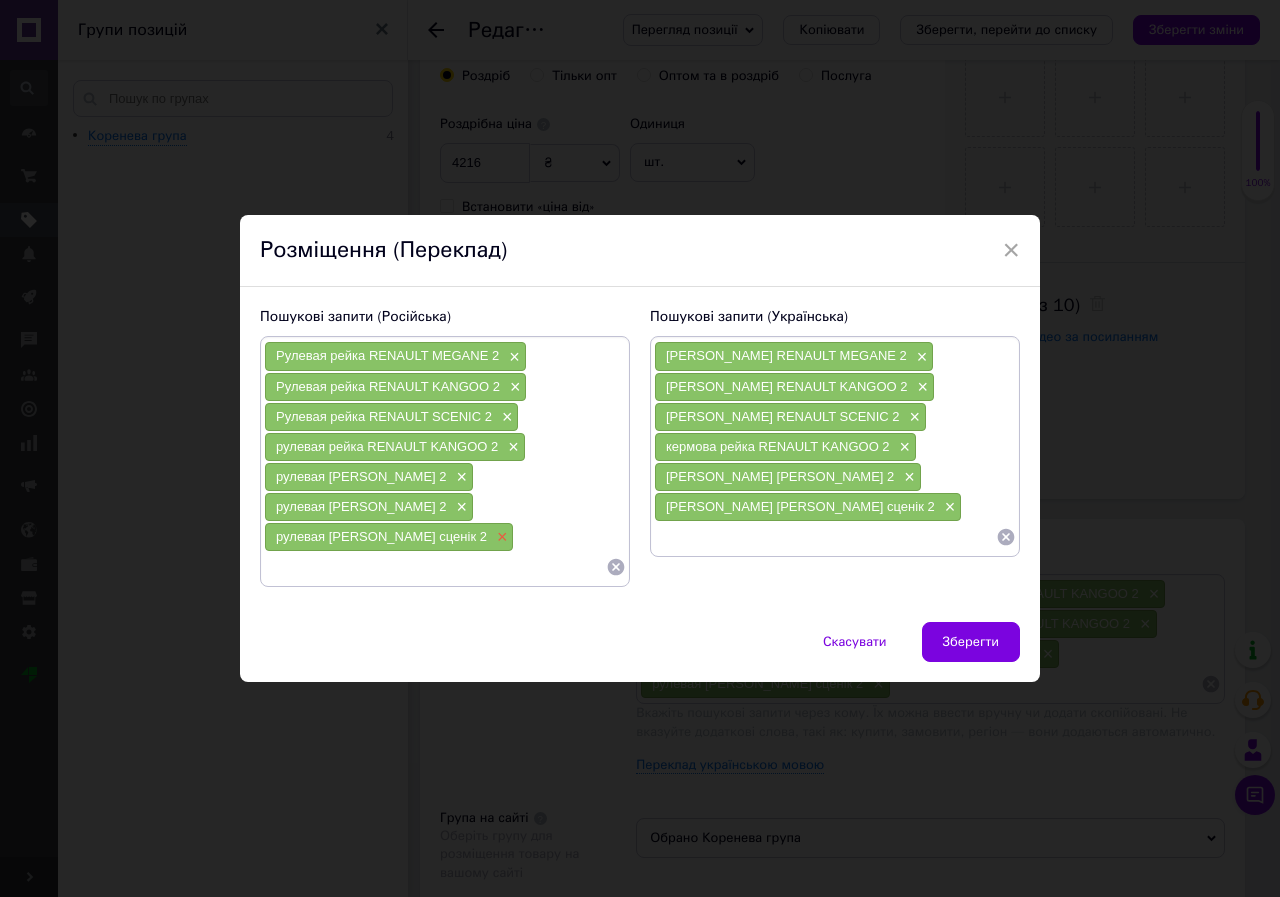 click on "×" at bounding box center (500, 537) 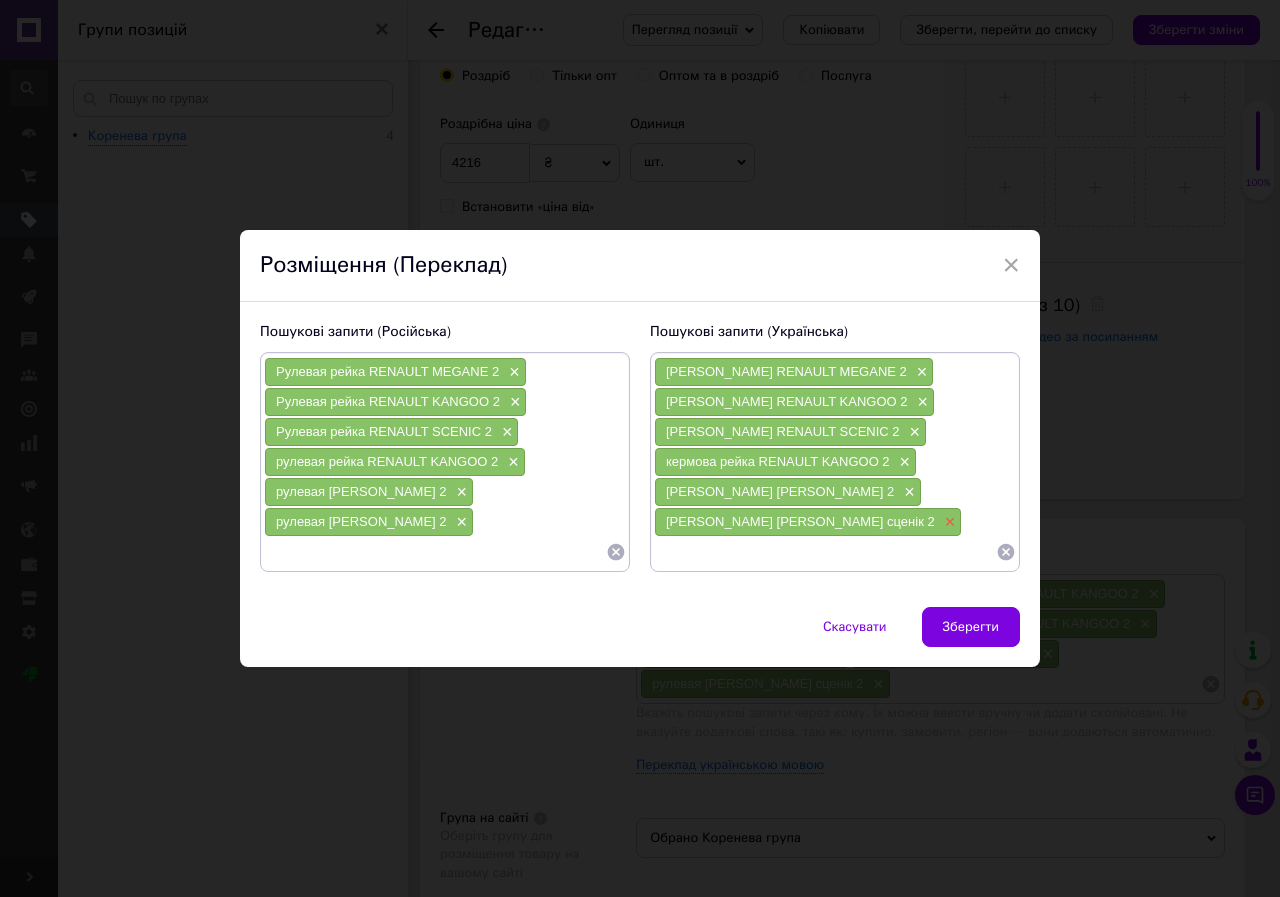 click on "×" at bounding box center [948, 522] 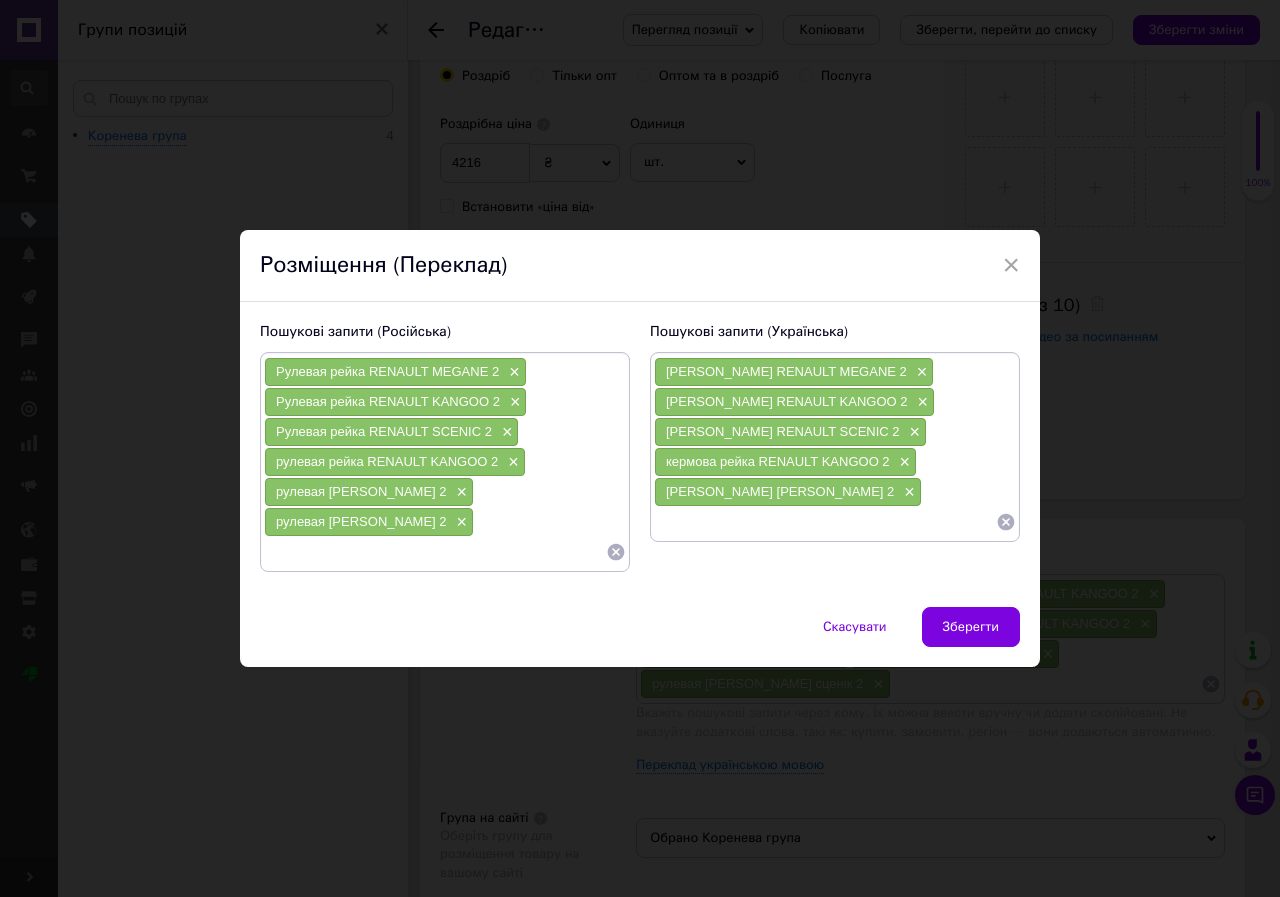 click on "кермова [PERSON_NAME] 2 ×" at bounding box center [788, 492] 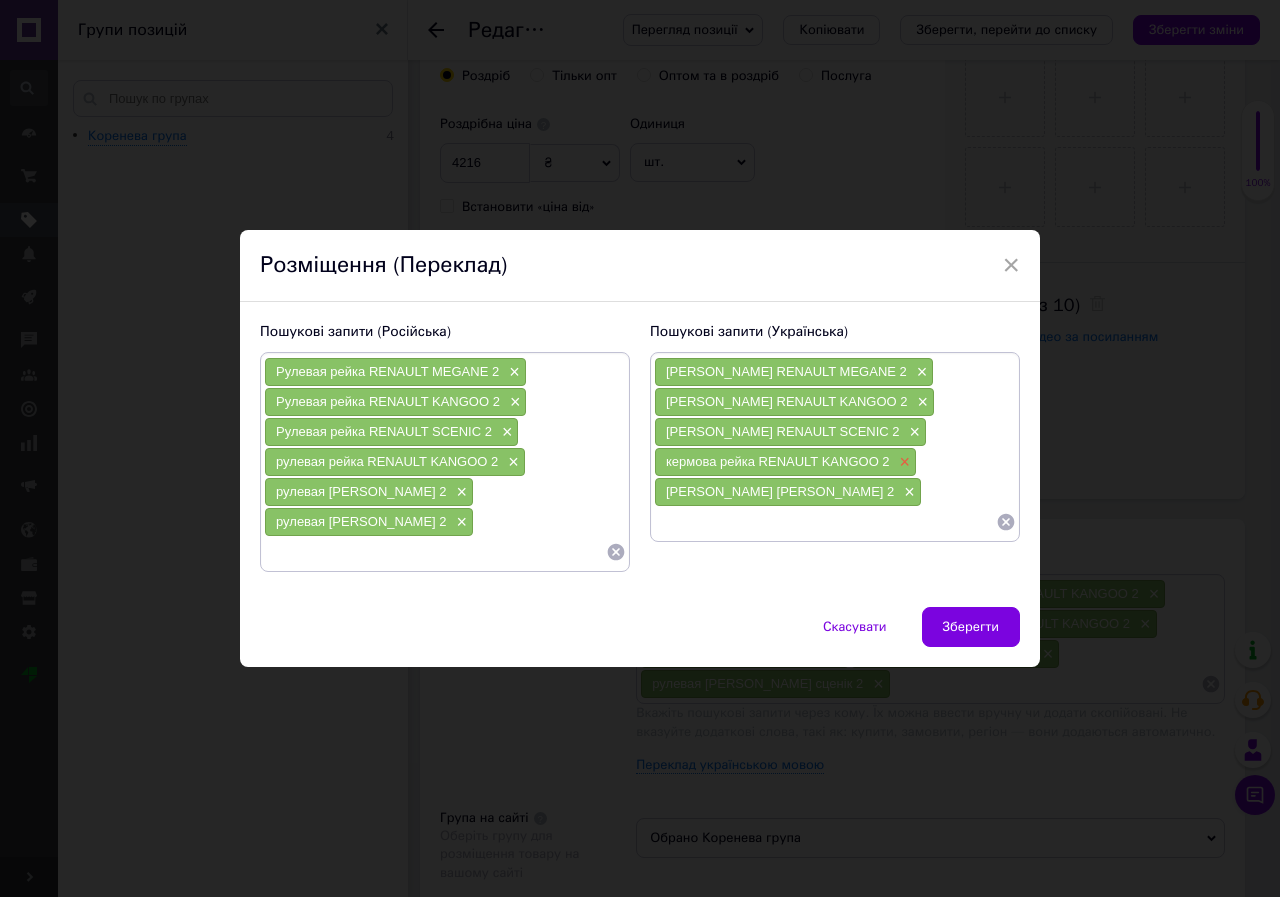click on "×" at bounding box center [903, 462] 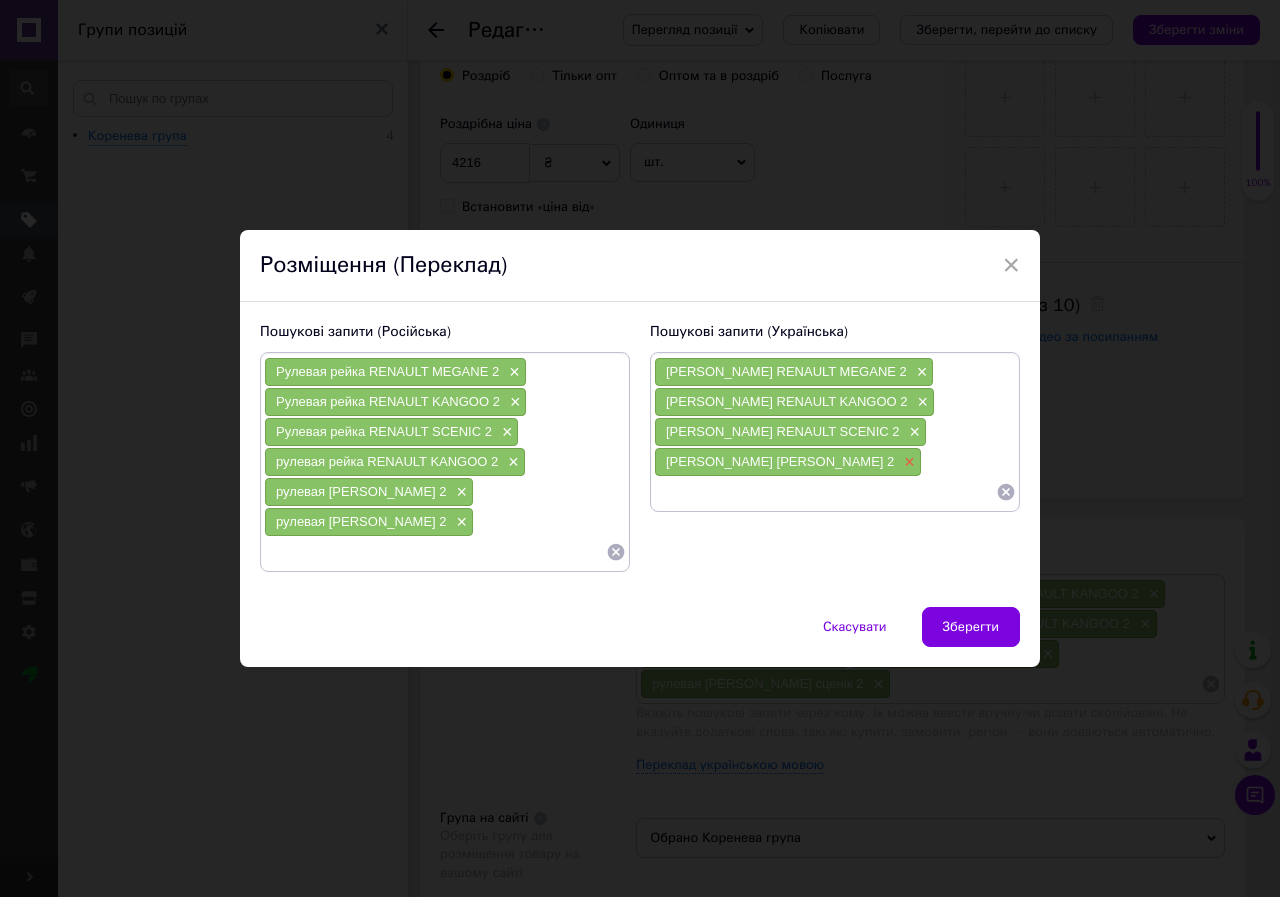 click on "×" at bounding box center [907, 462] 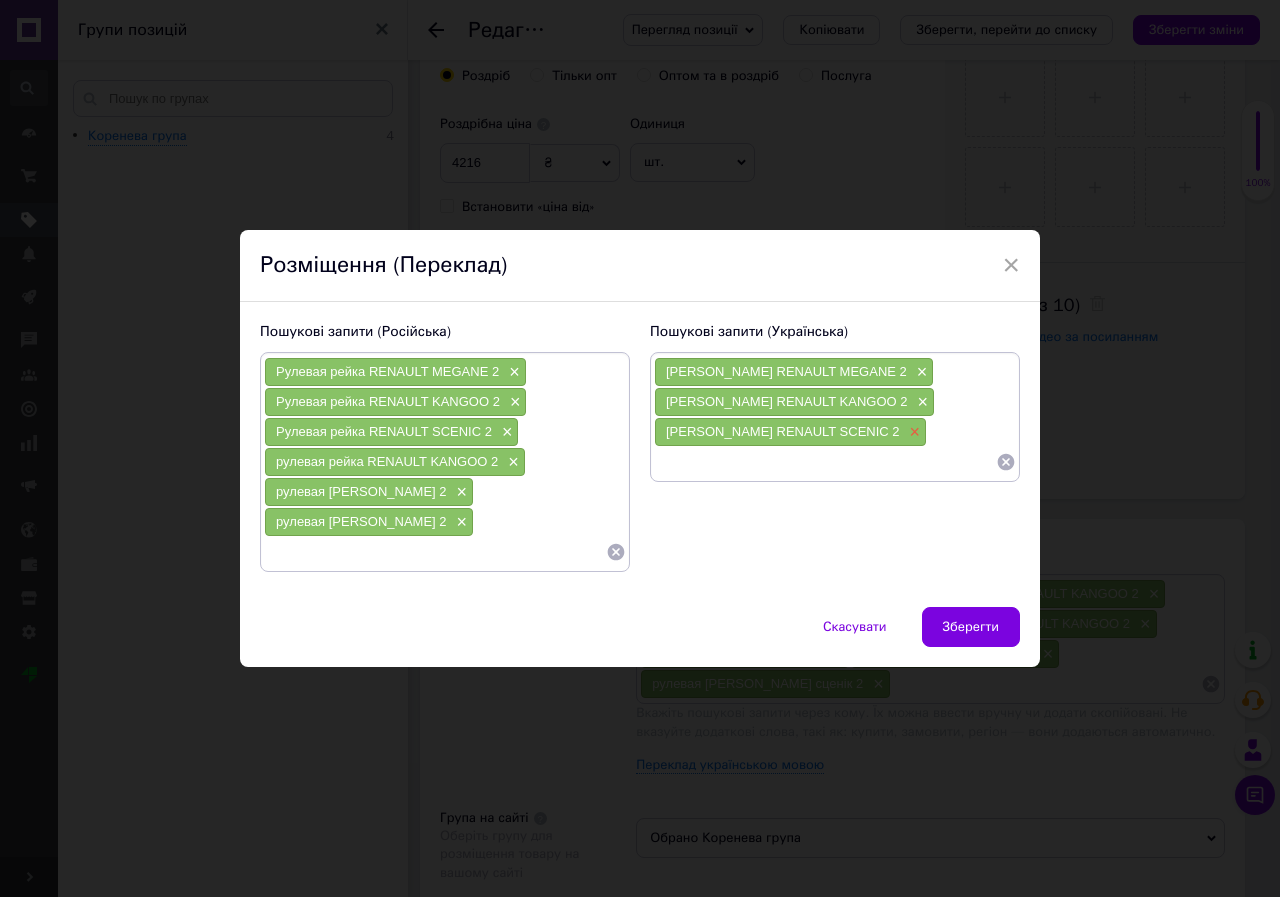 click on "×" at bounding box center [913, 432] 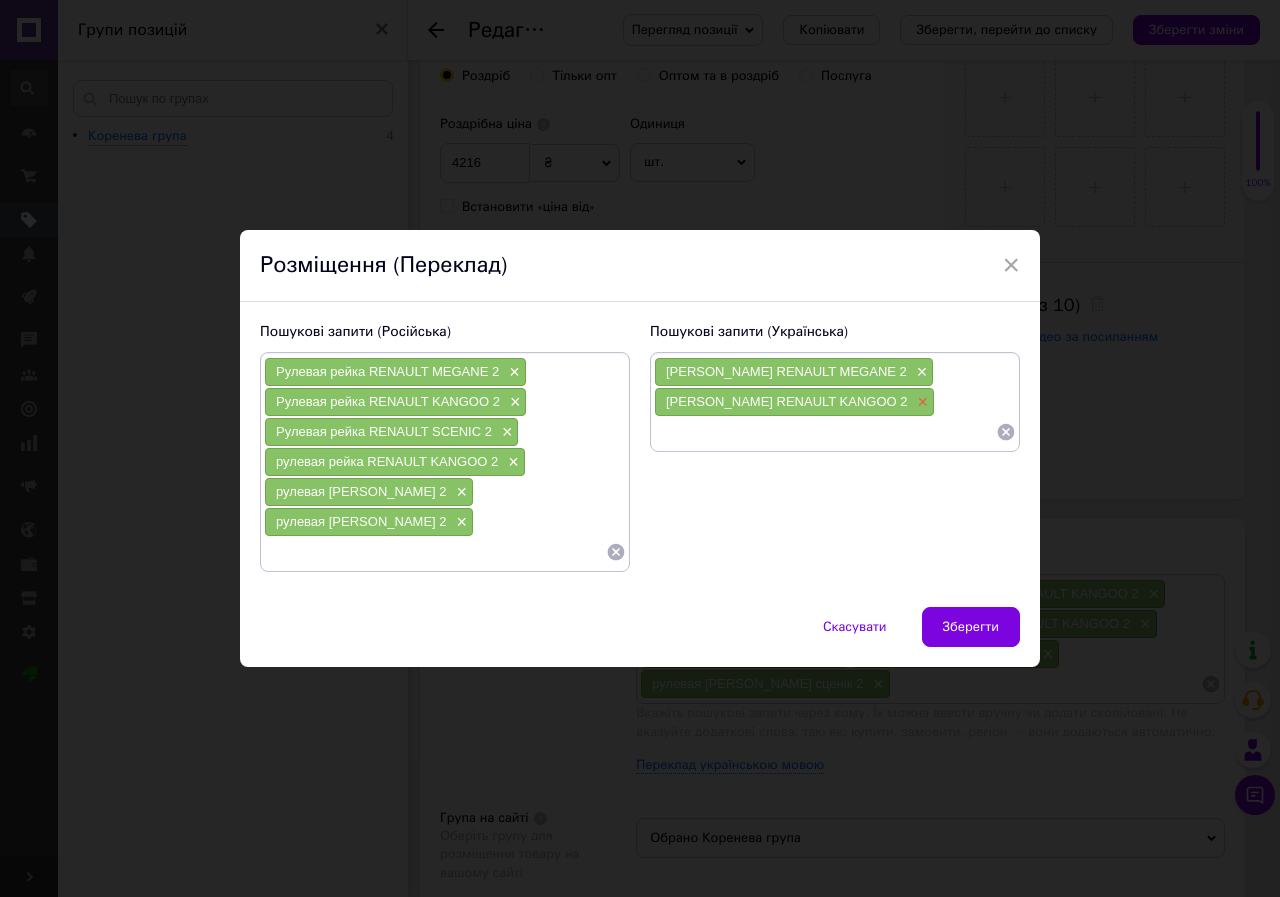 click on "×" at bounding box center (921, 402) 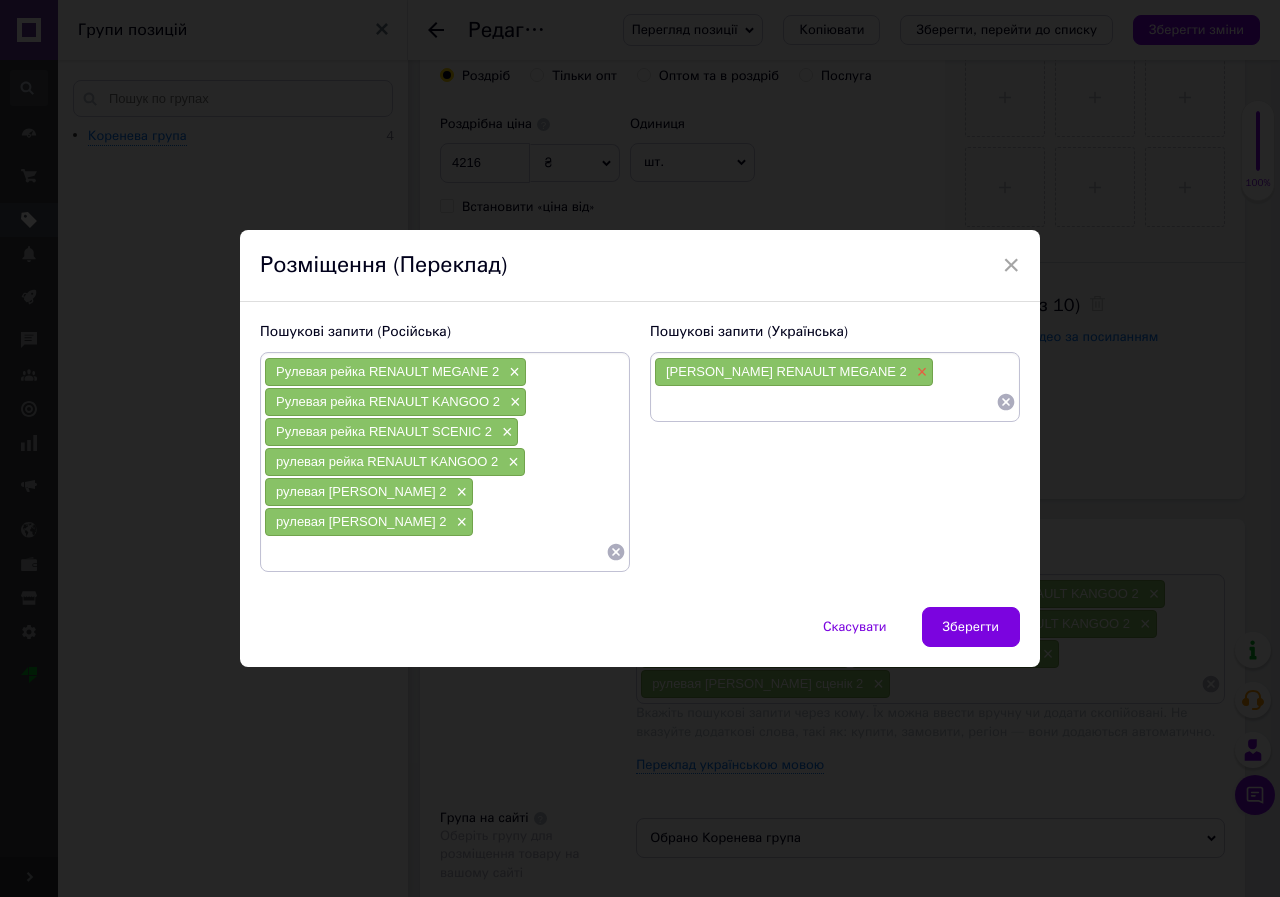 click on "×" at bounding box center (920, 372) 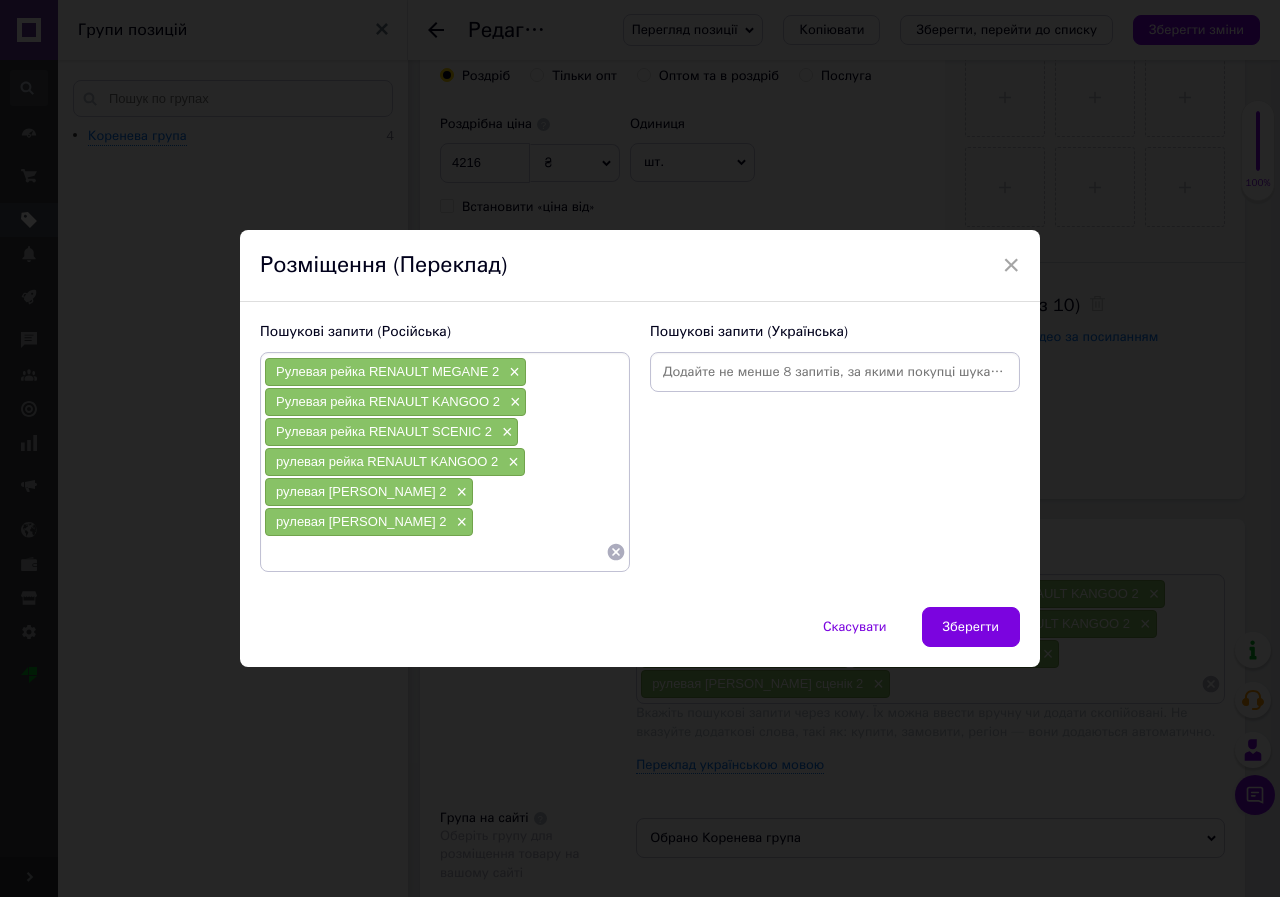 click at bounding box center [835, 372] 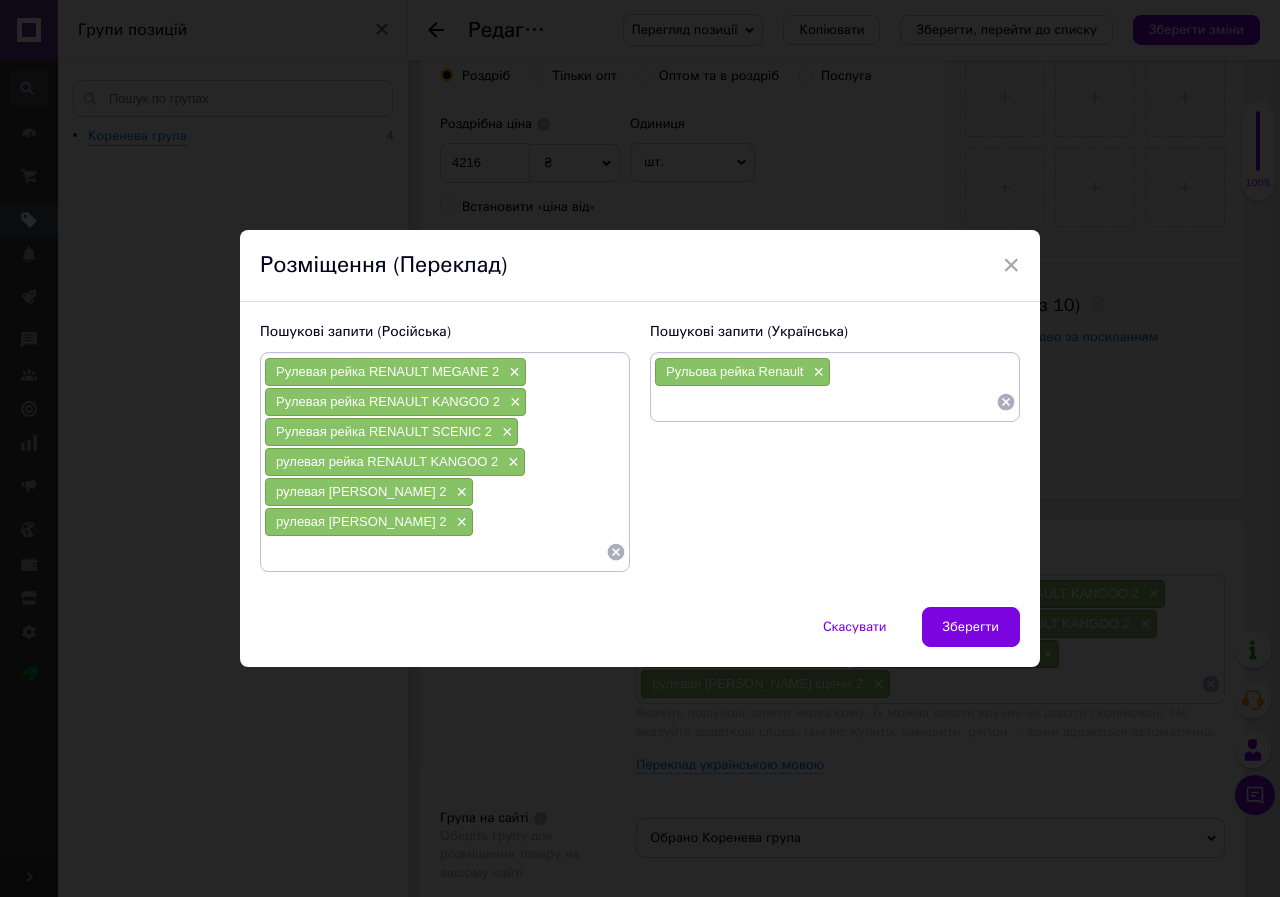 click at bounding box center (825, 402) 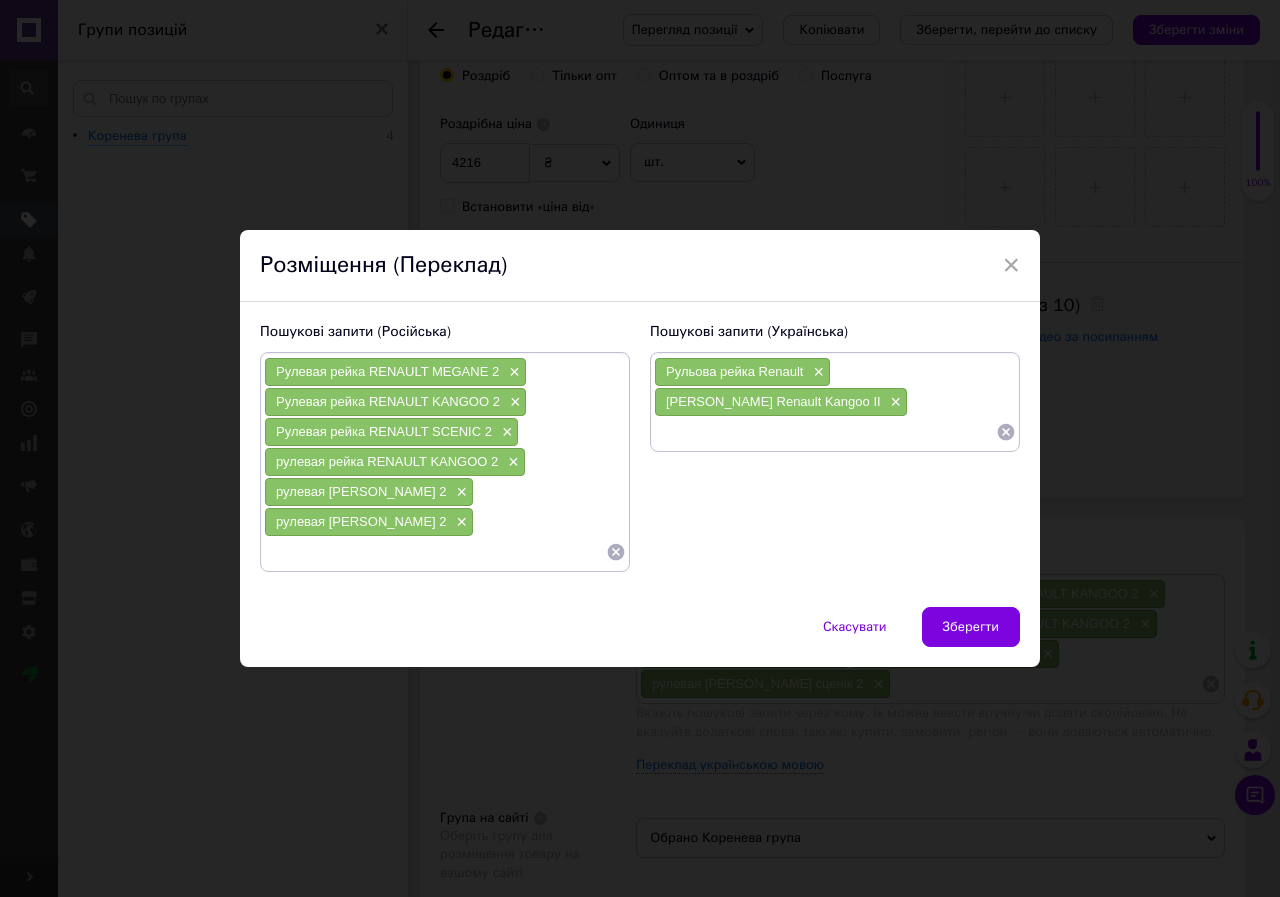 click at bounding box center (825, 432) 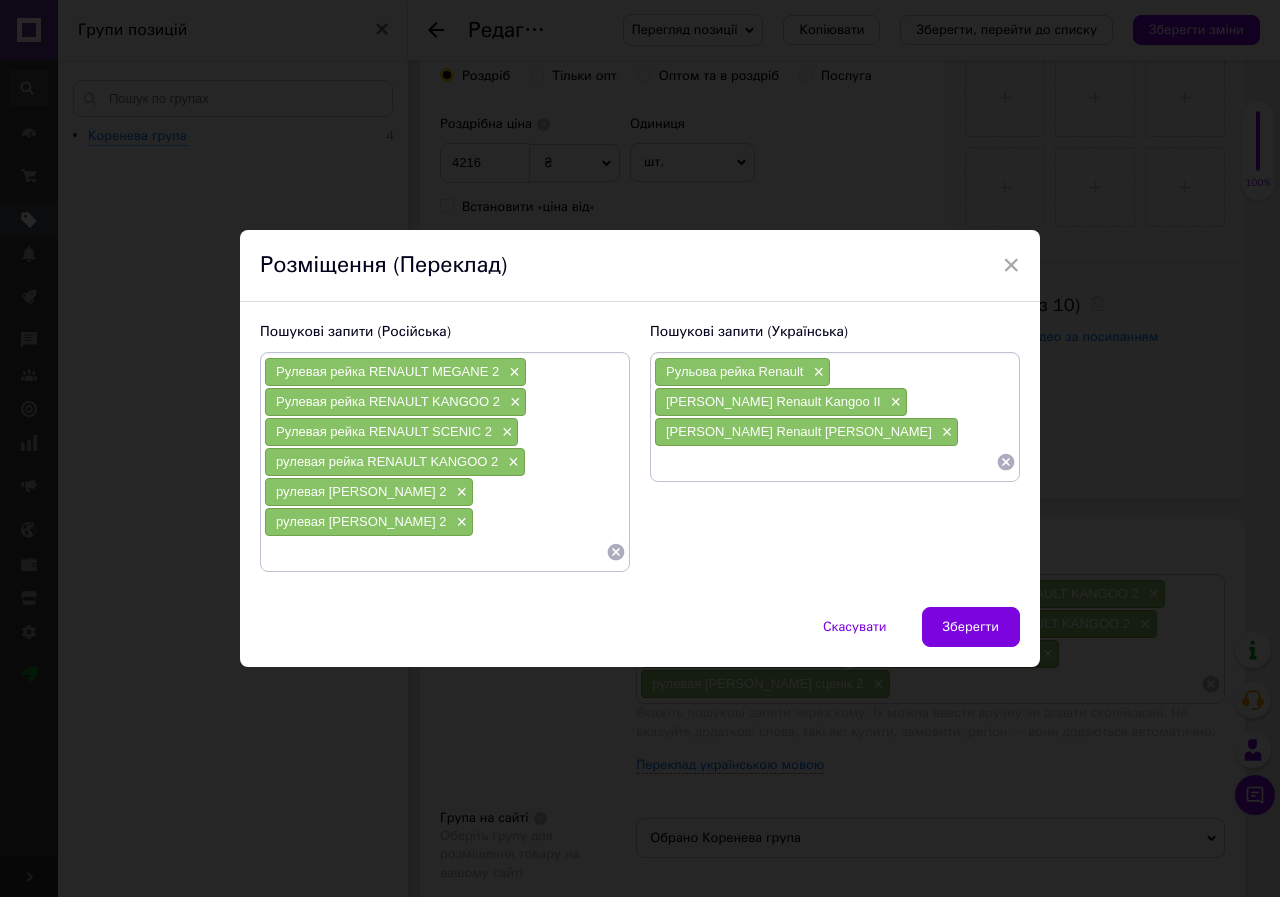 click at bounding box center [825, 462] 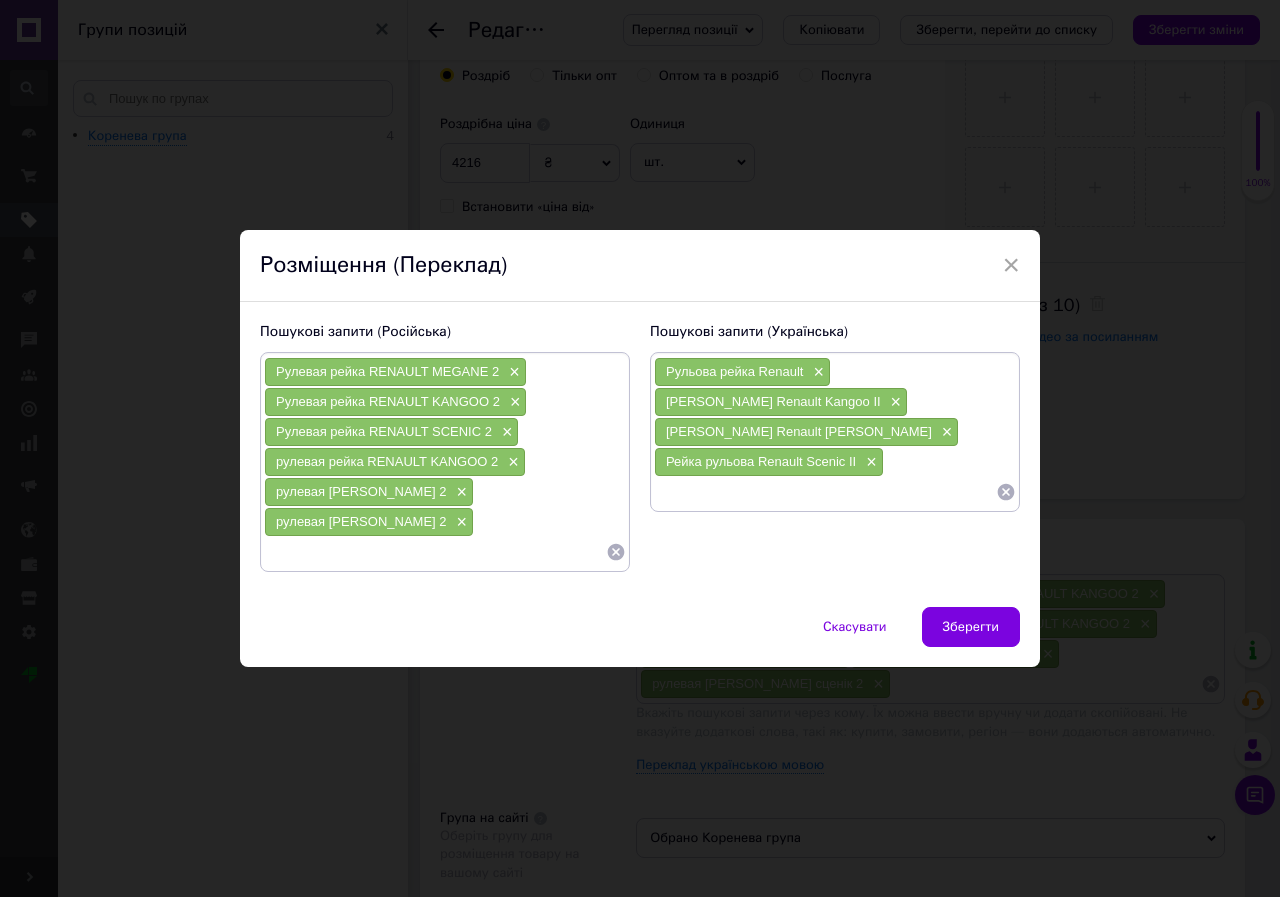 click at bounding box center [825, 492] 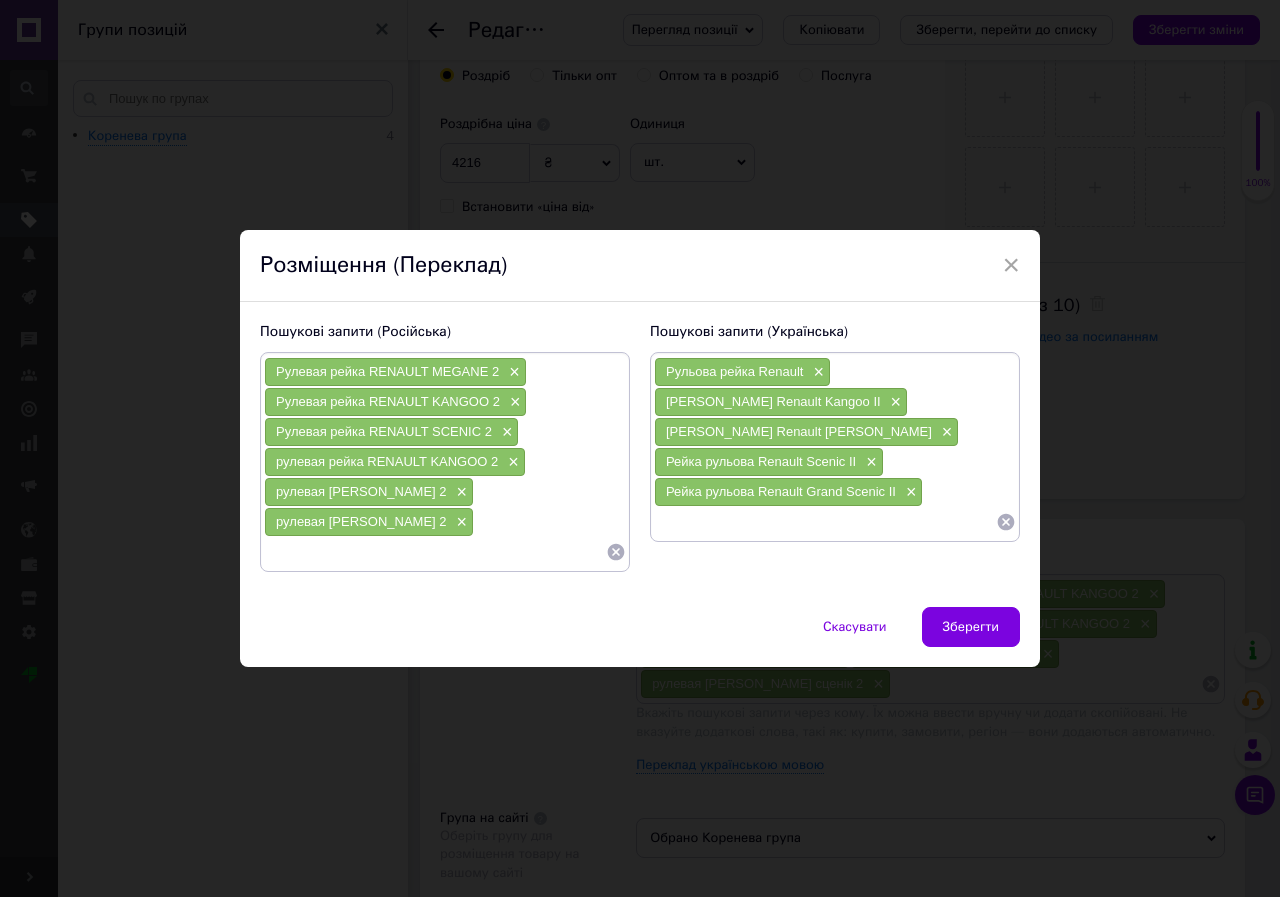 click at bounding box center (825, 522) 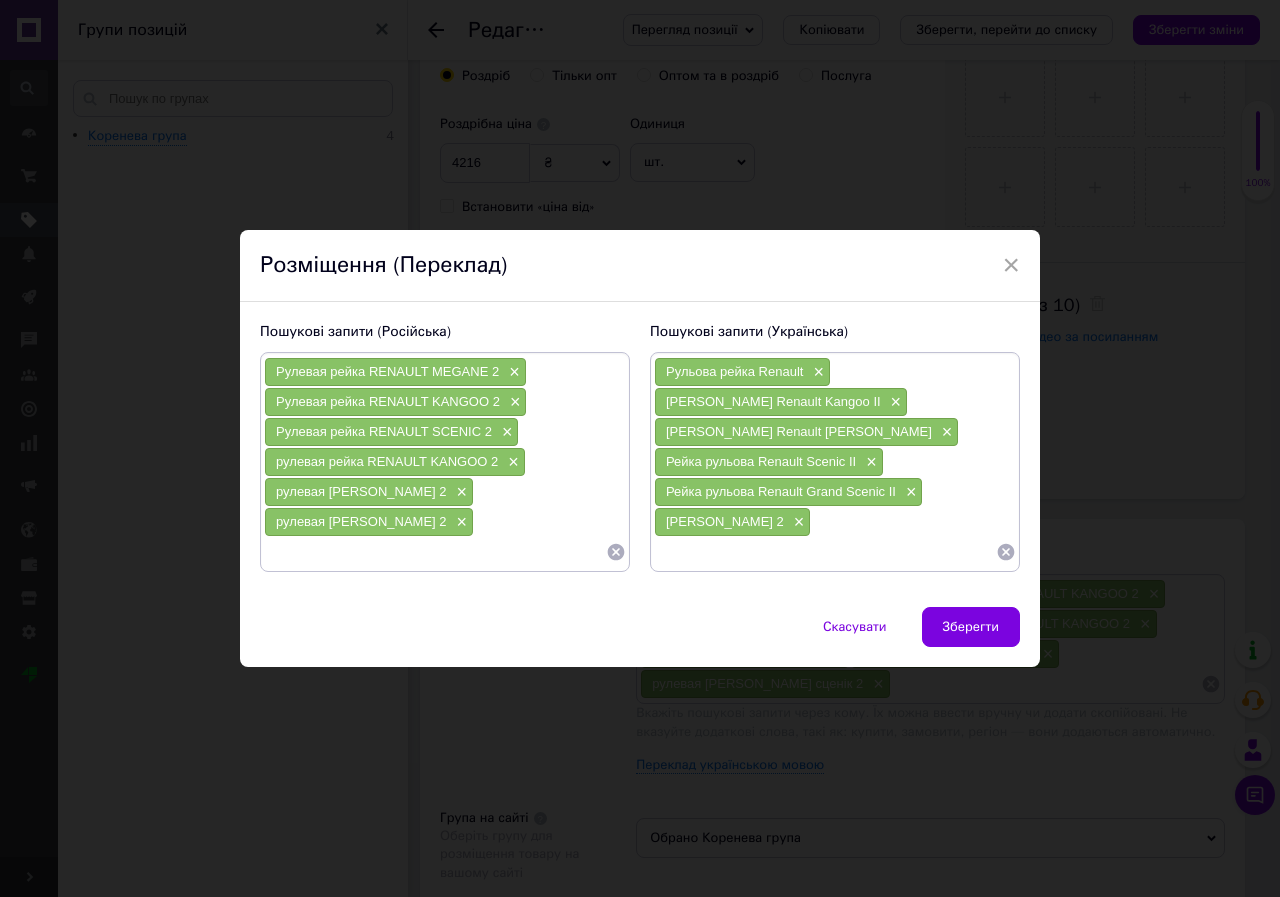 click at bounding box center (825, 552) 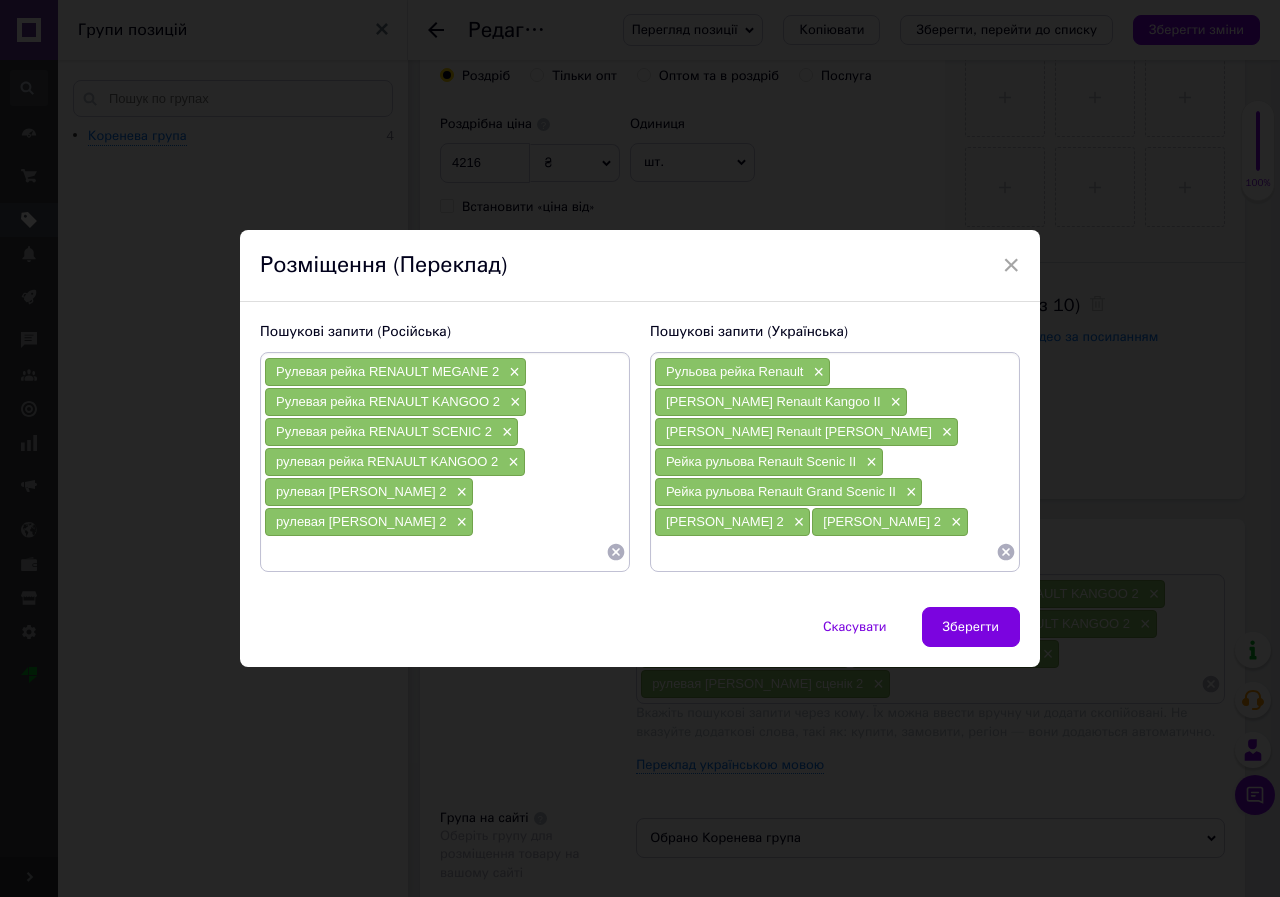 click at bounding box center (825, 552) 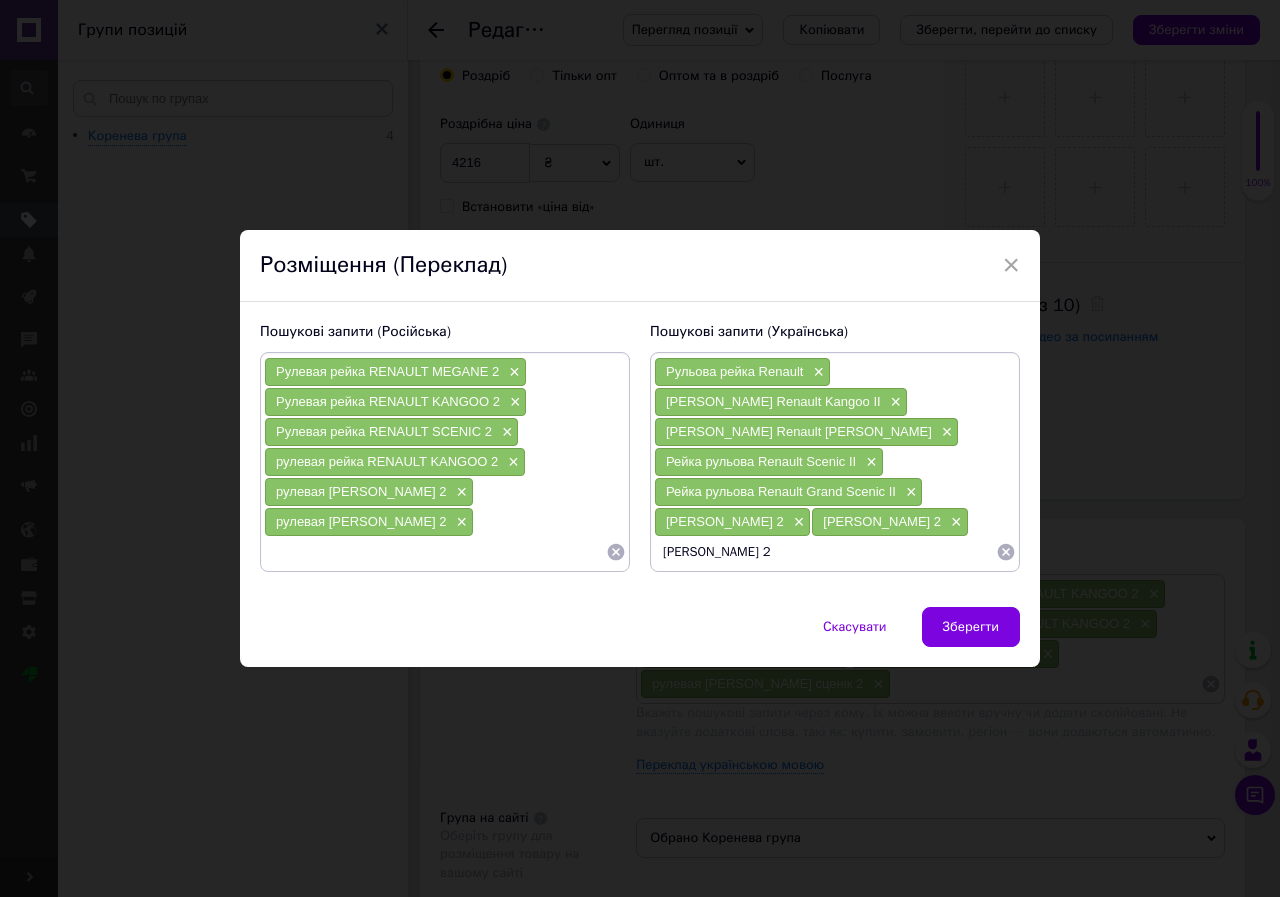 type 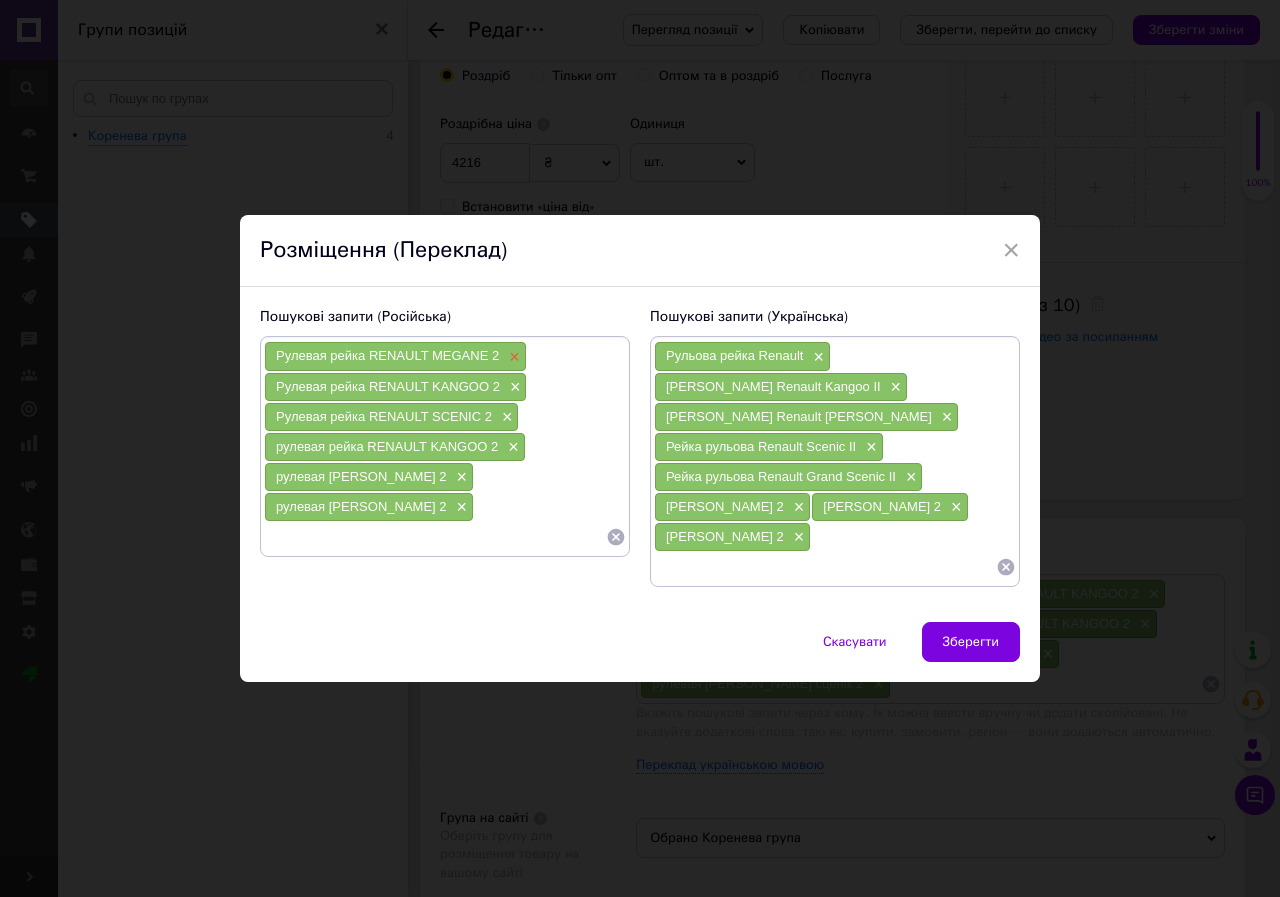 click on "×" at bounding box center (512, 357) 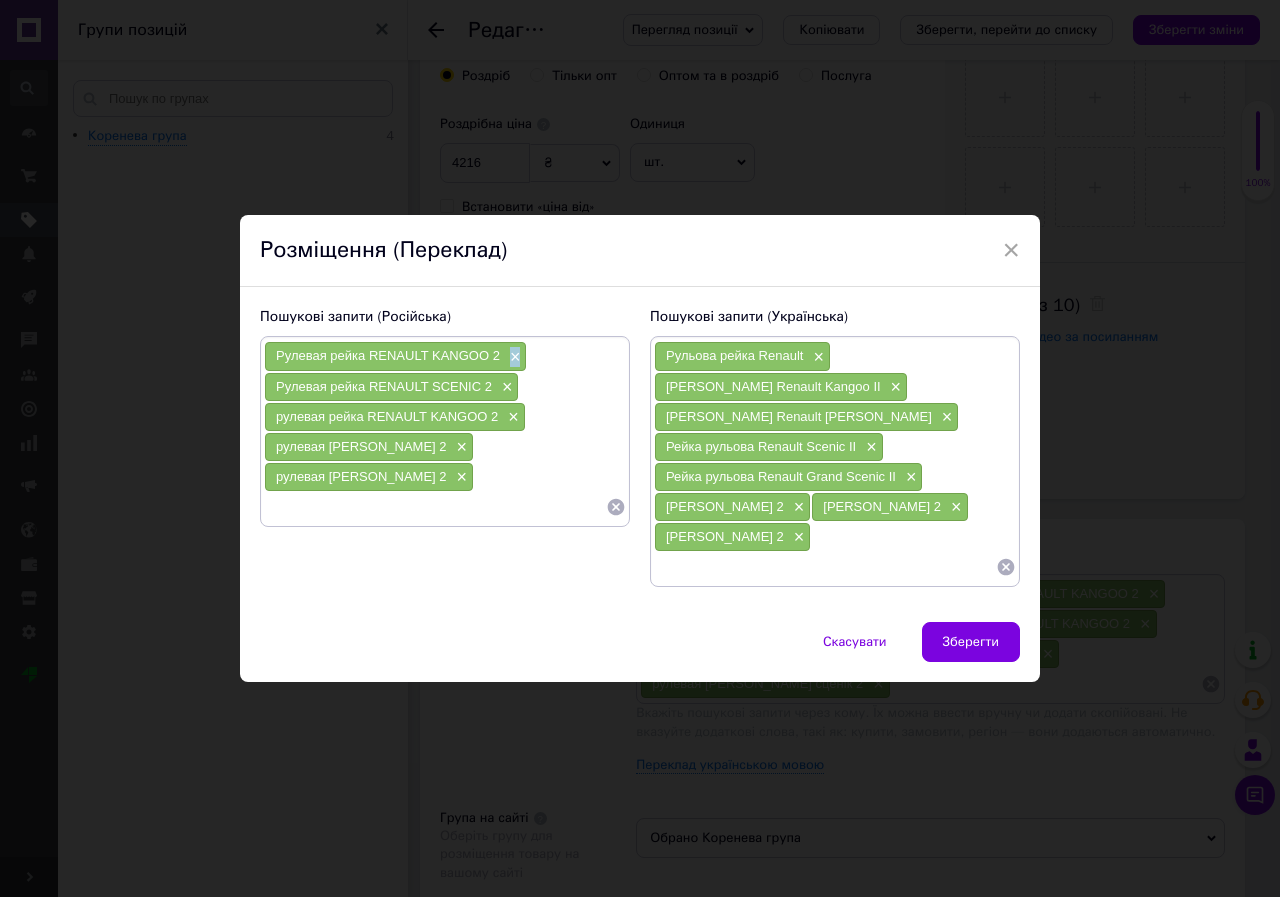 click on "×" at bounding box center (513, 357) 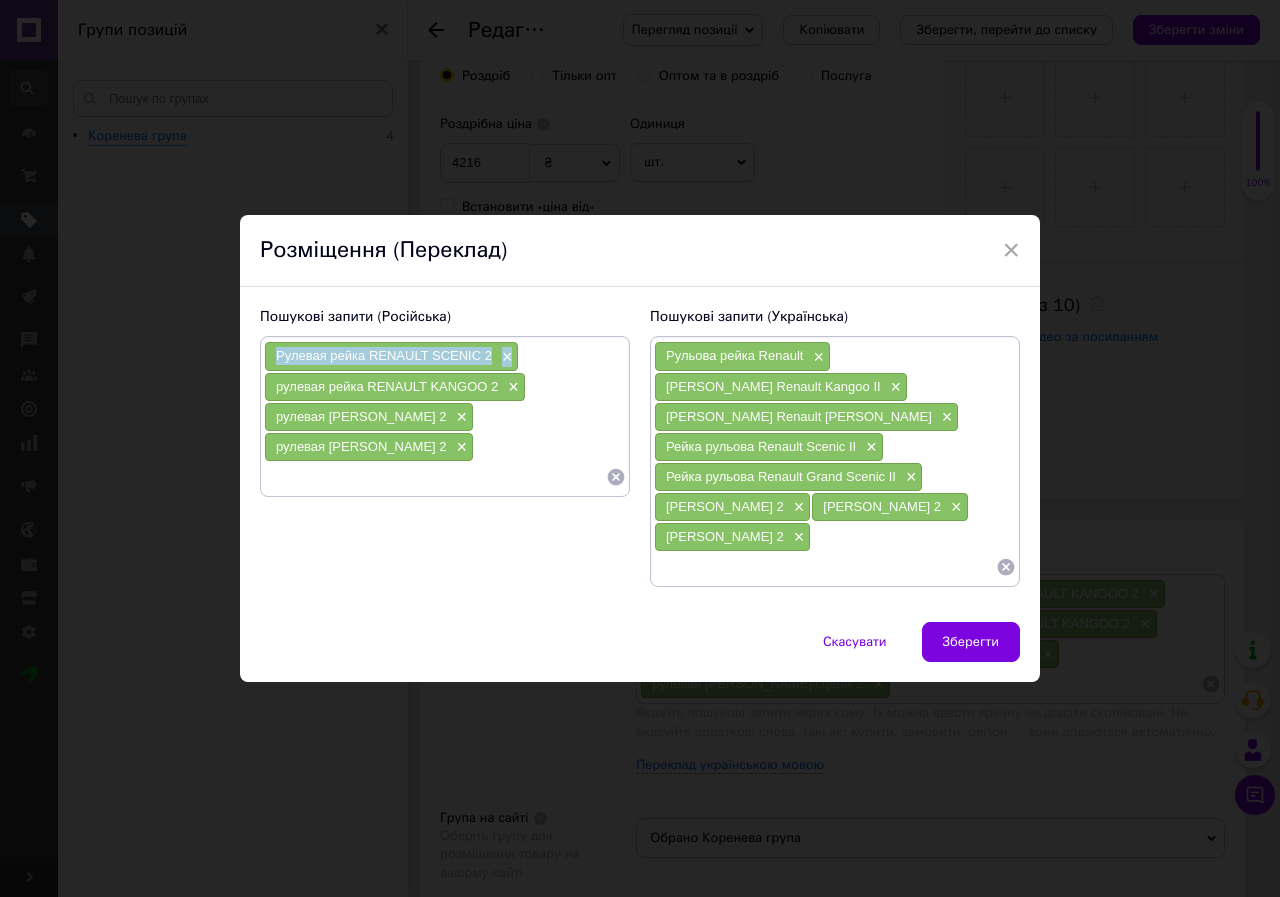 click on "Рулевая рейка RENAULT SCENIC 2 ×" at bounding box center (391, 356) 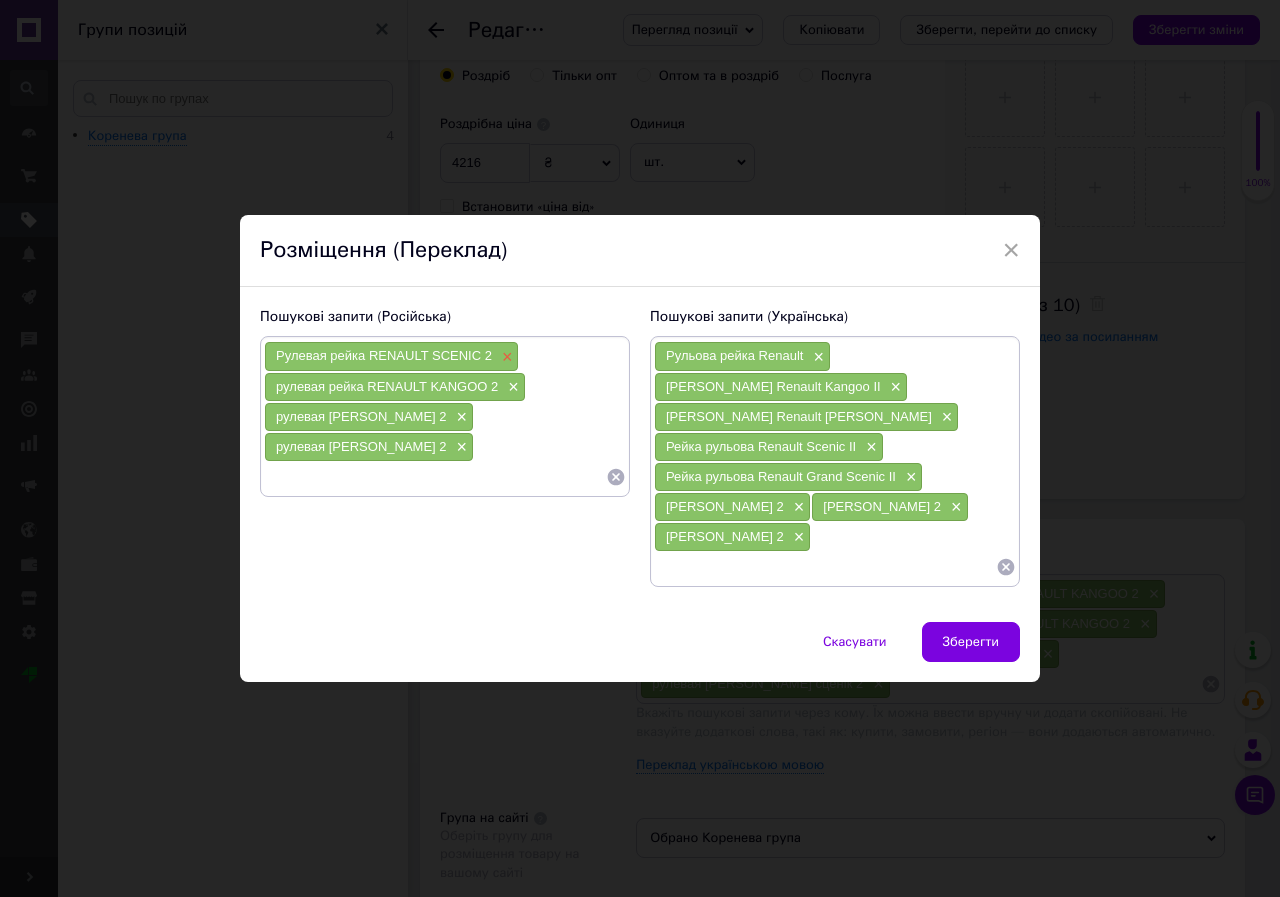 click on "×" at bounding box center (505, 357) 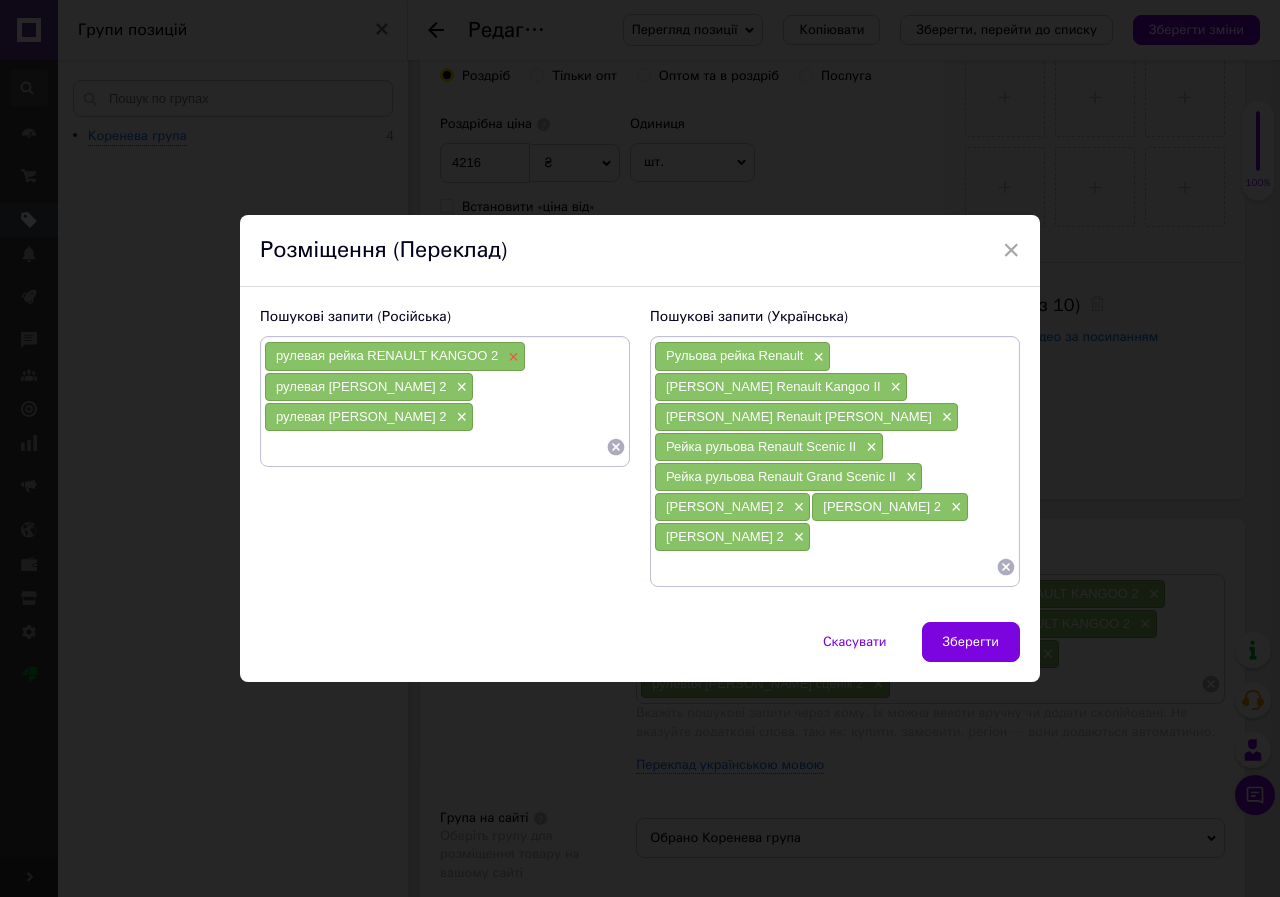 click on "×" at bounding box center (511, 357) 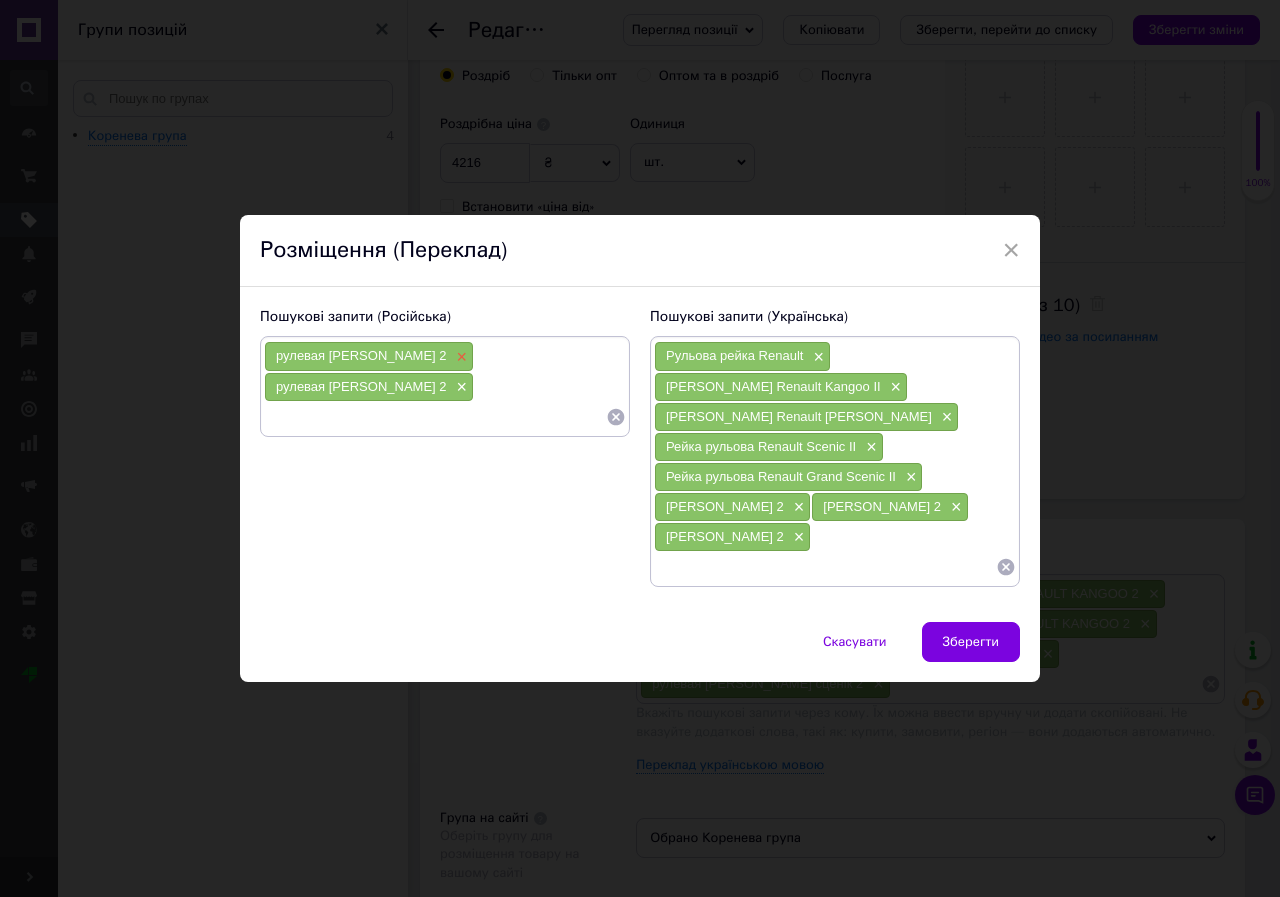 click on "×" at bounding box center [460, 357] 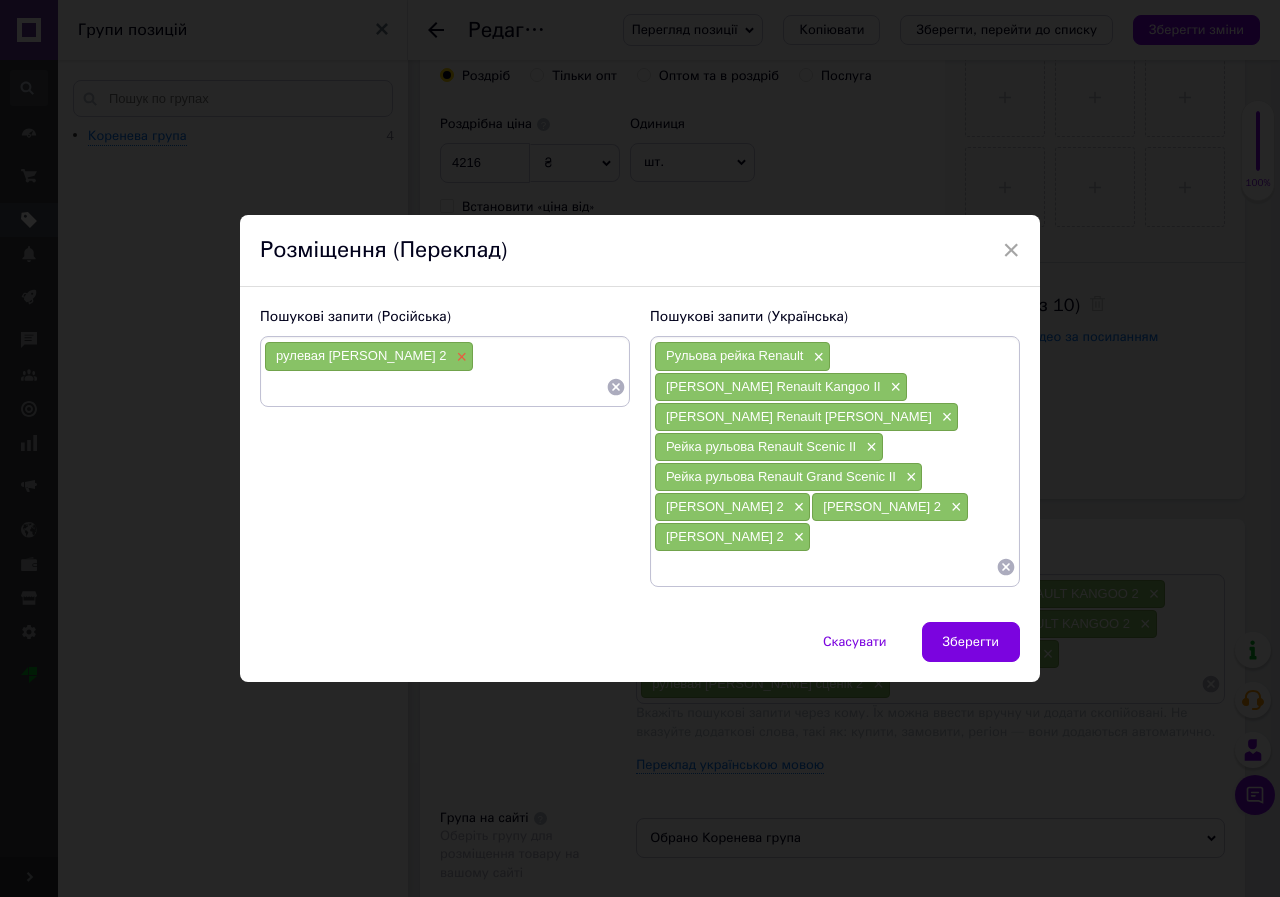 click on "×" at bounding box center [460, 357] 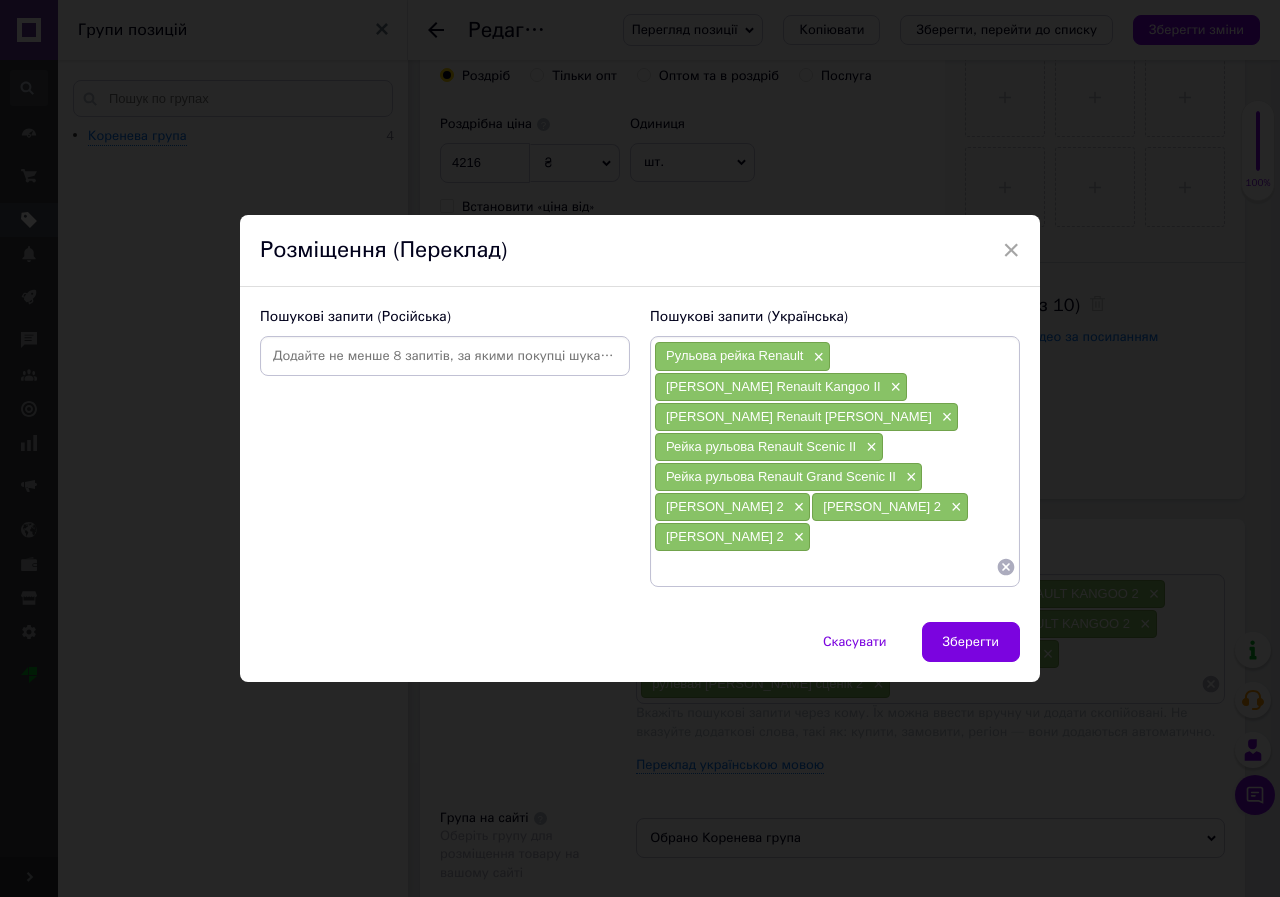click at bounding box center [445, 356] 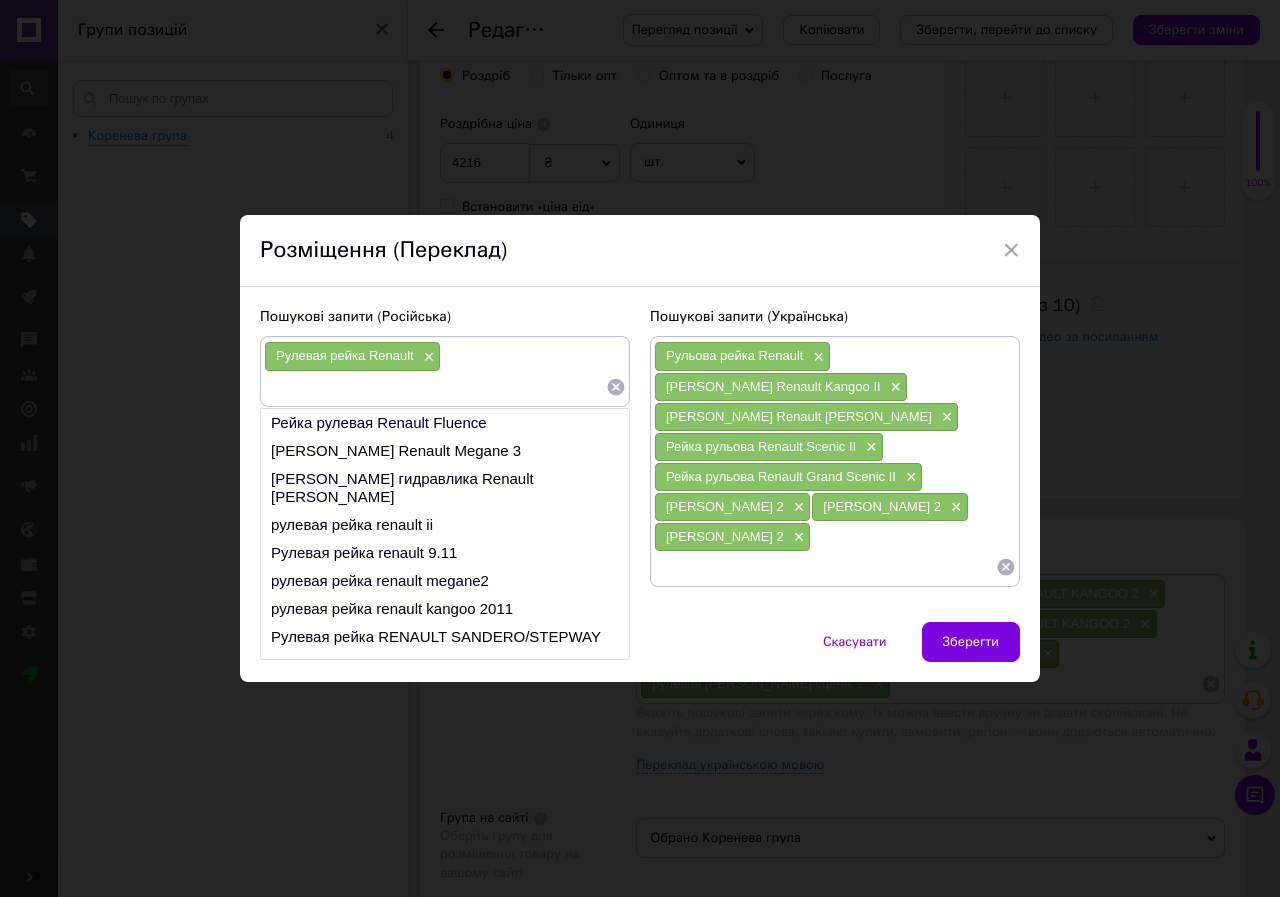 click at bounding box center [435, 387] 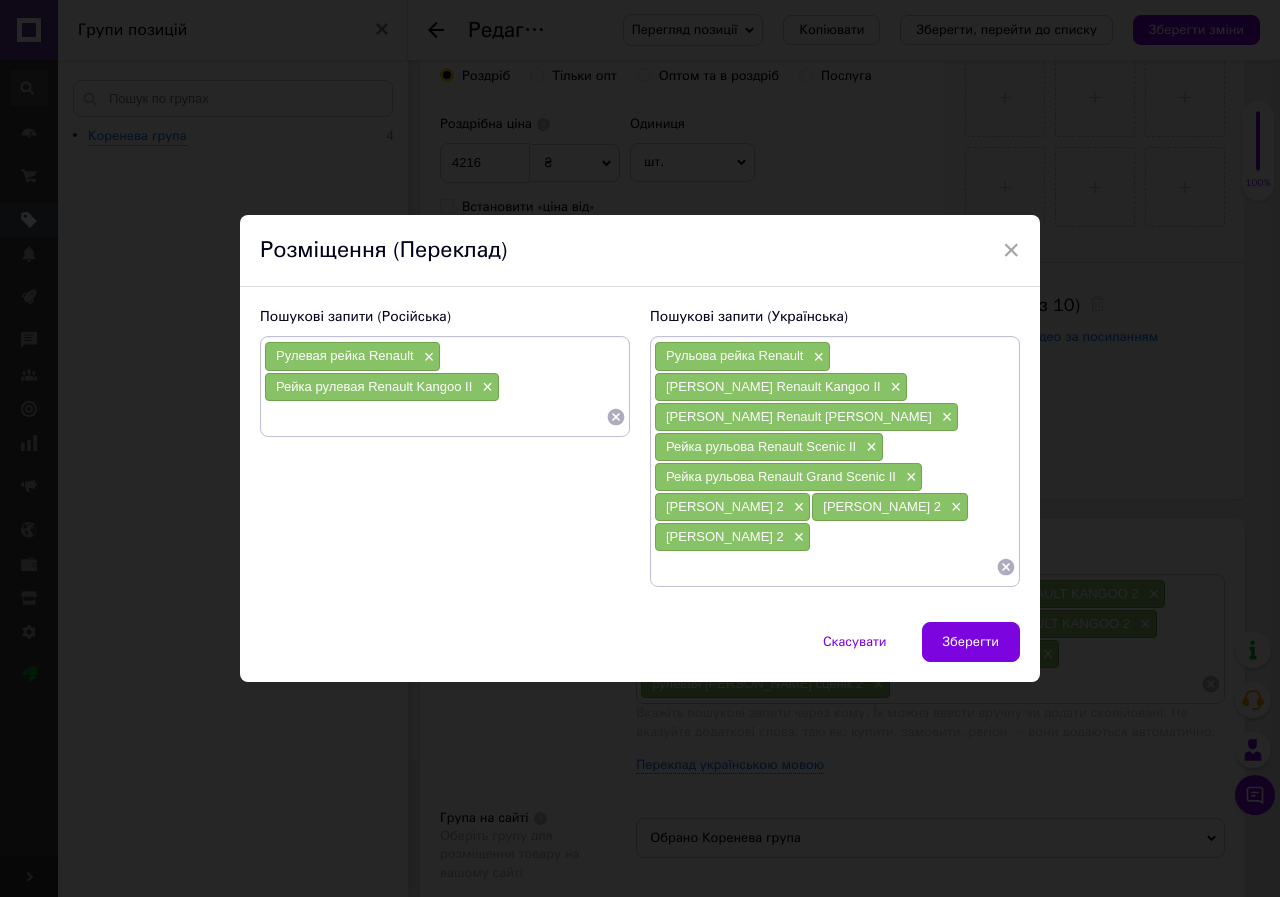click at bounding box center (435, 417) 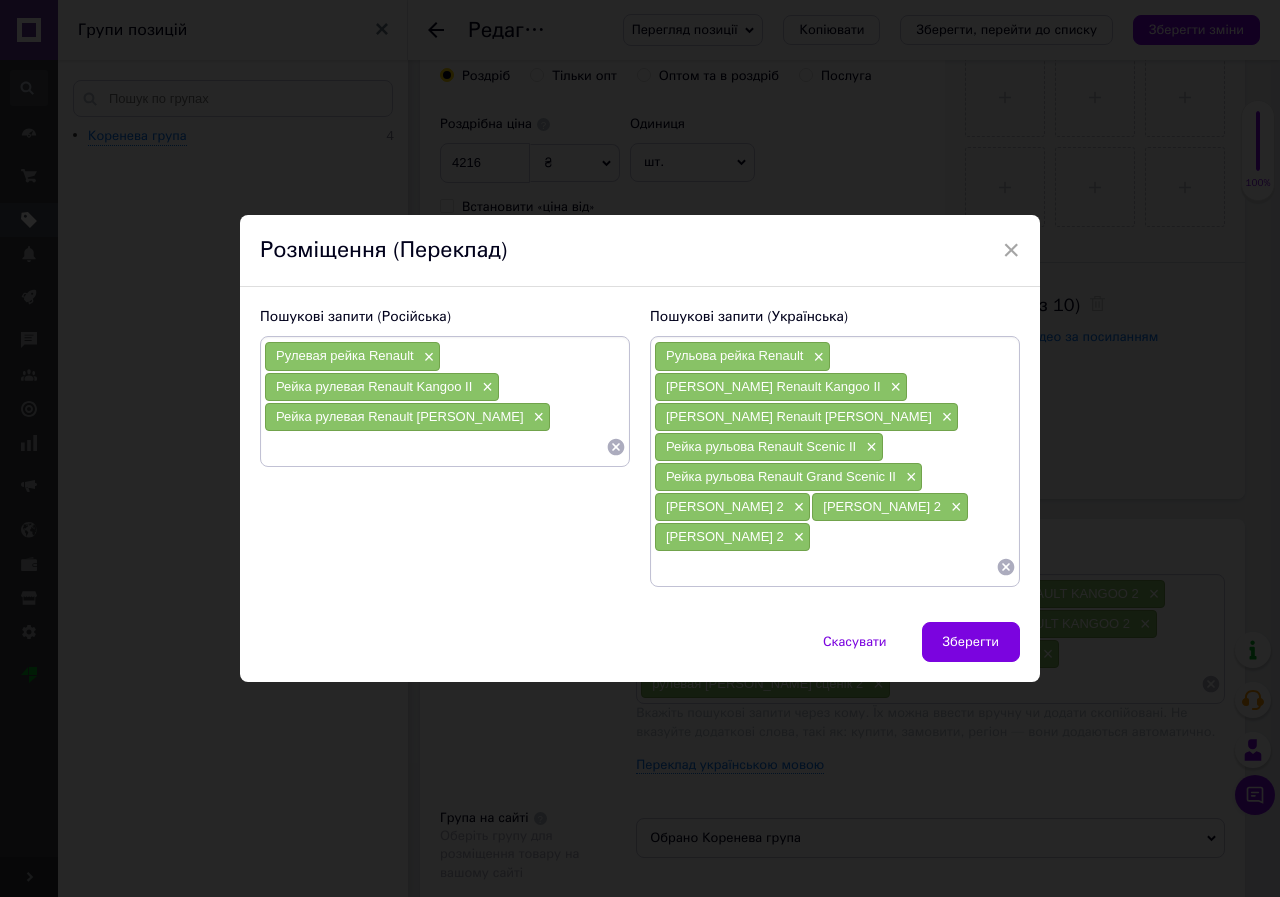 click at bounding box center (435, 447) 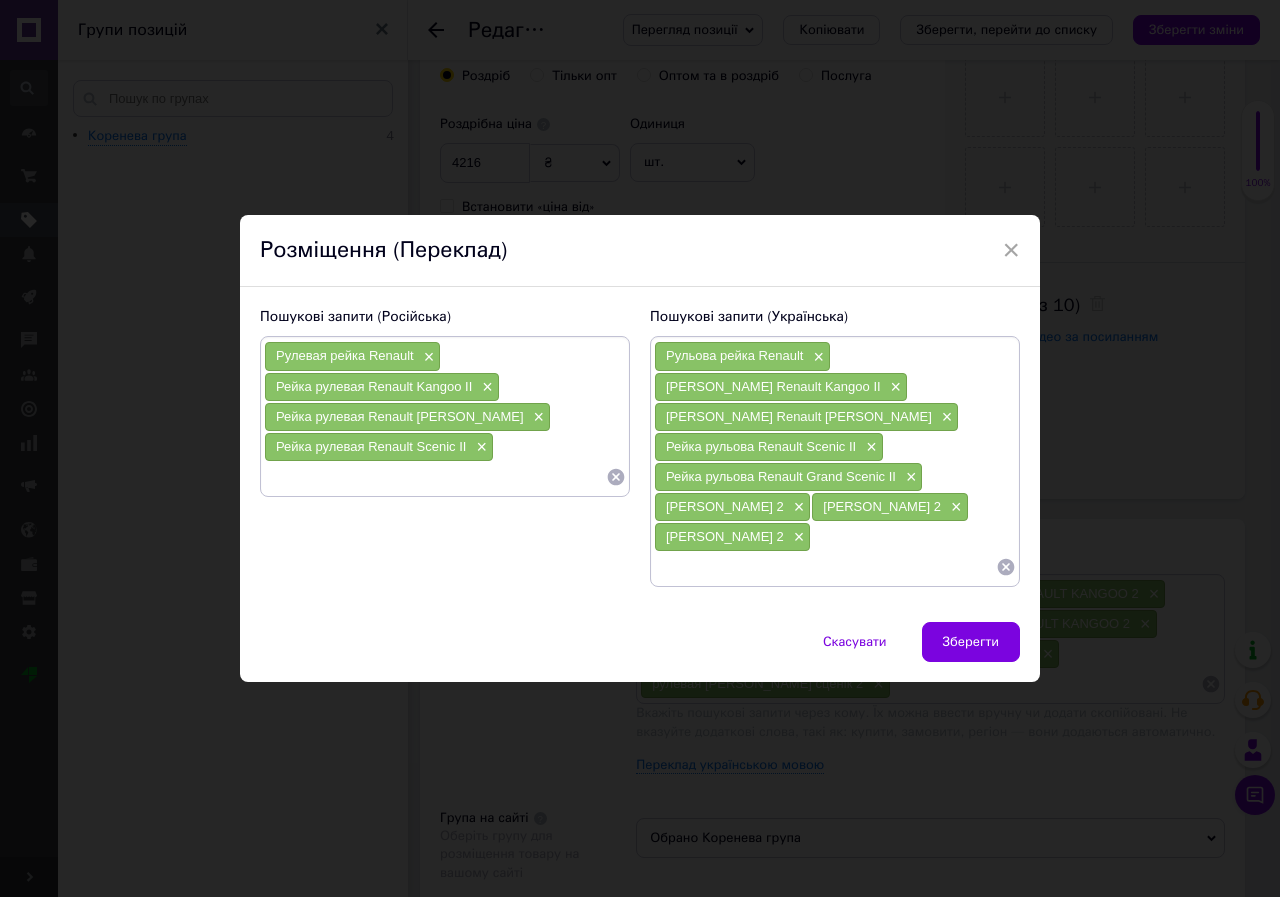 click at bounding box center [435, 477] 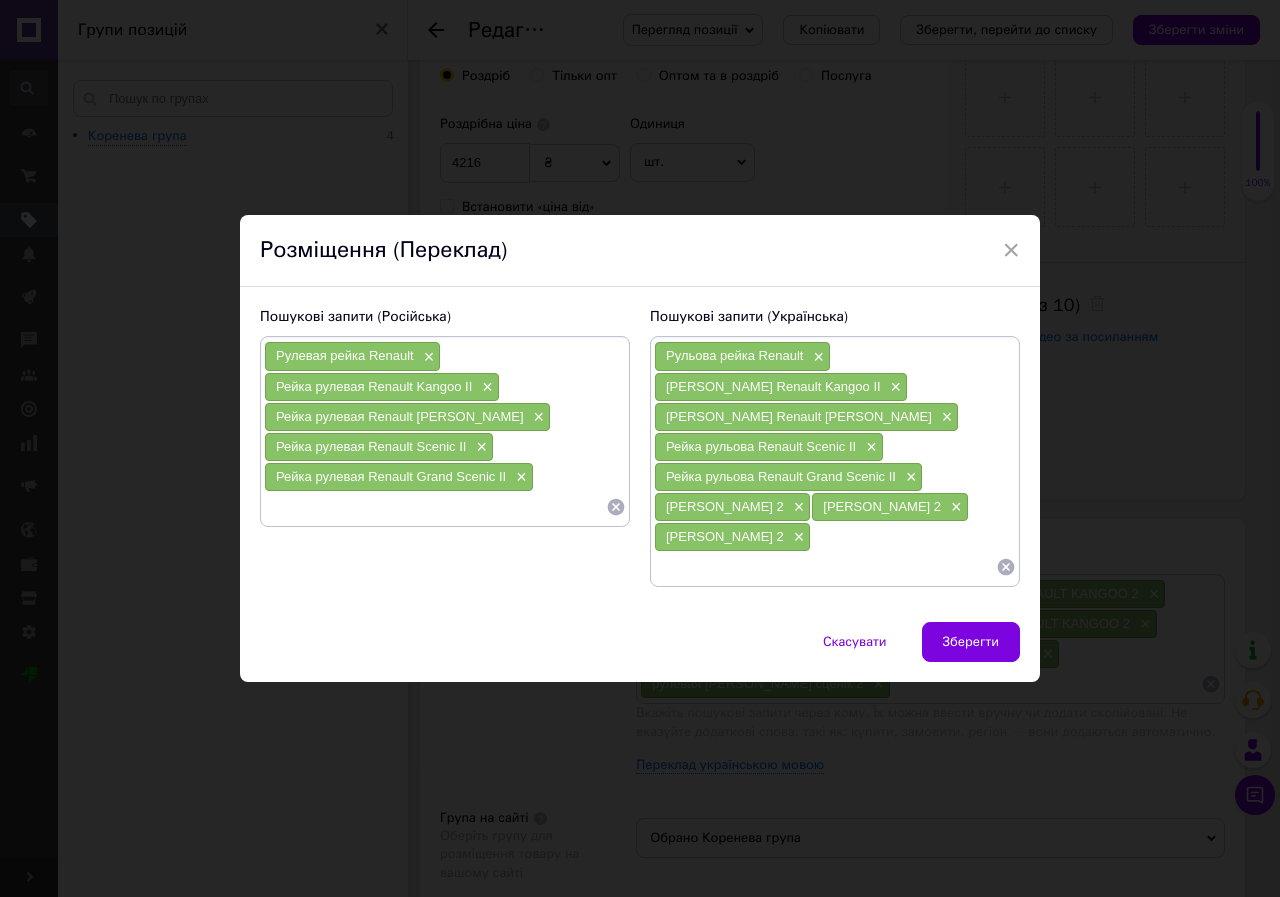 click at bounding box center [435, 507] 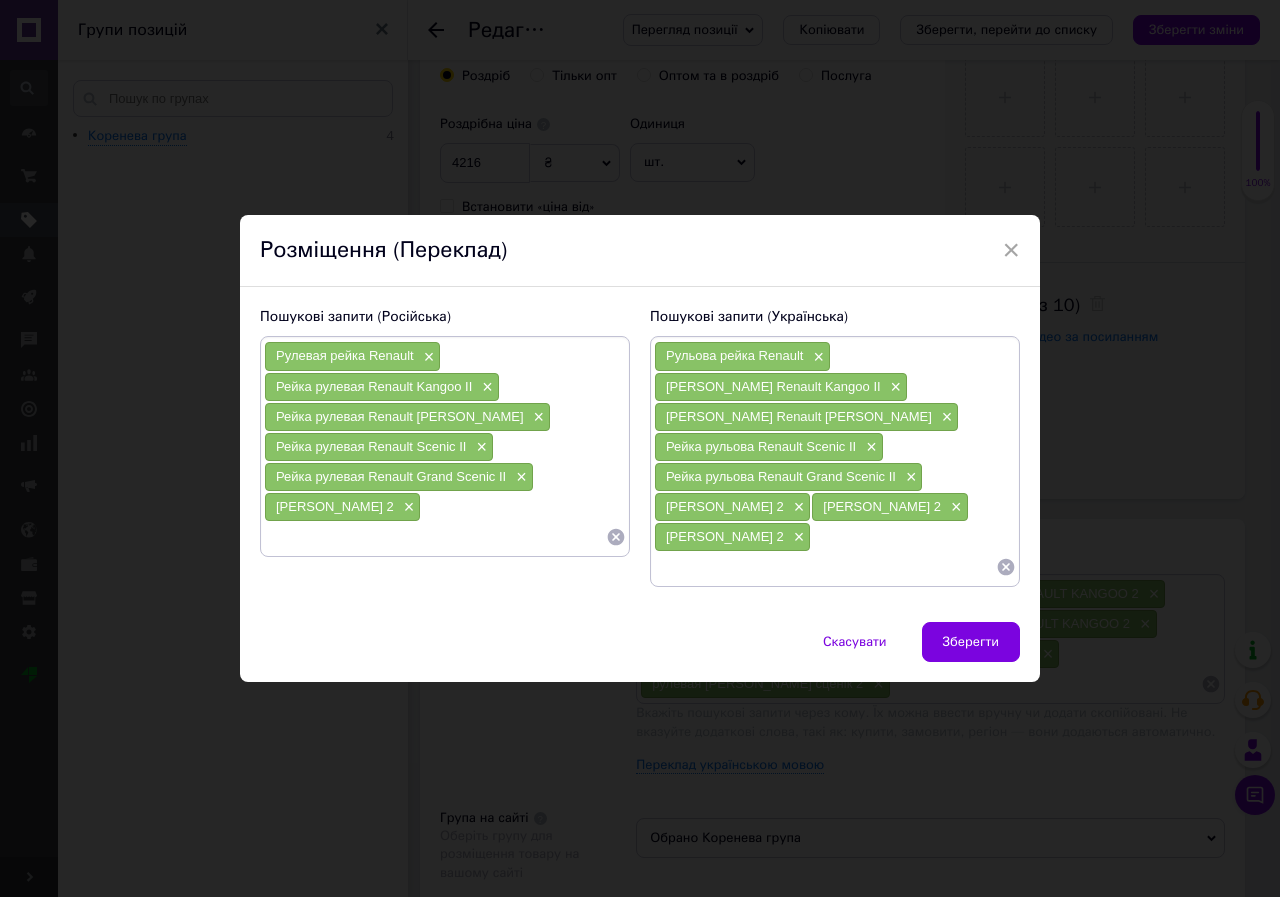 click on "Рулевая рейка Renault × Рейка рулевая Renault Kangoo II × Рейка рулевая Renault [PERSON_NAME] × Рейка рулевая Renault Scenic II × Рейка рулевая Renault Grand Scenic II × Рельс [PERSON_NAME] 2 ×" at bounding box center [445, 446] 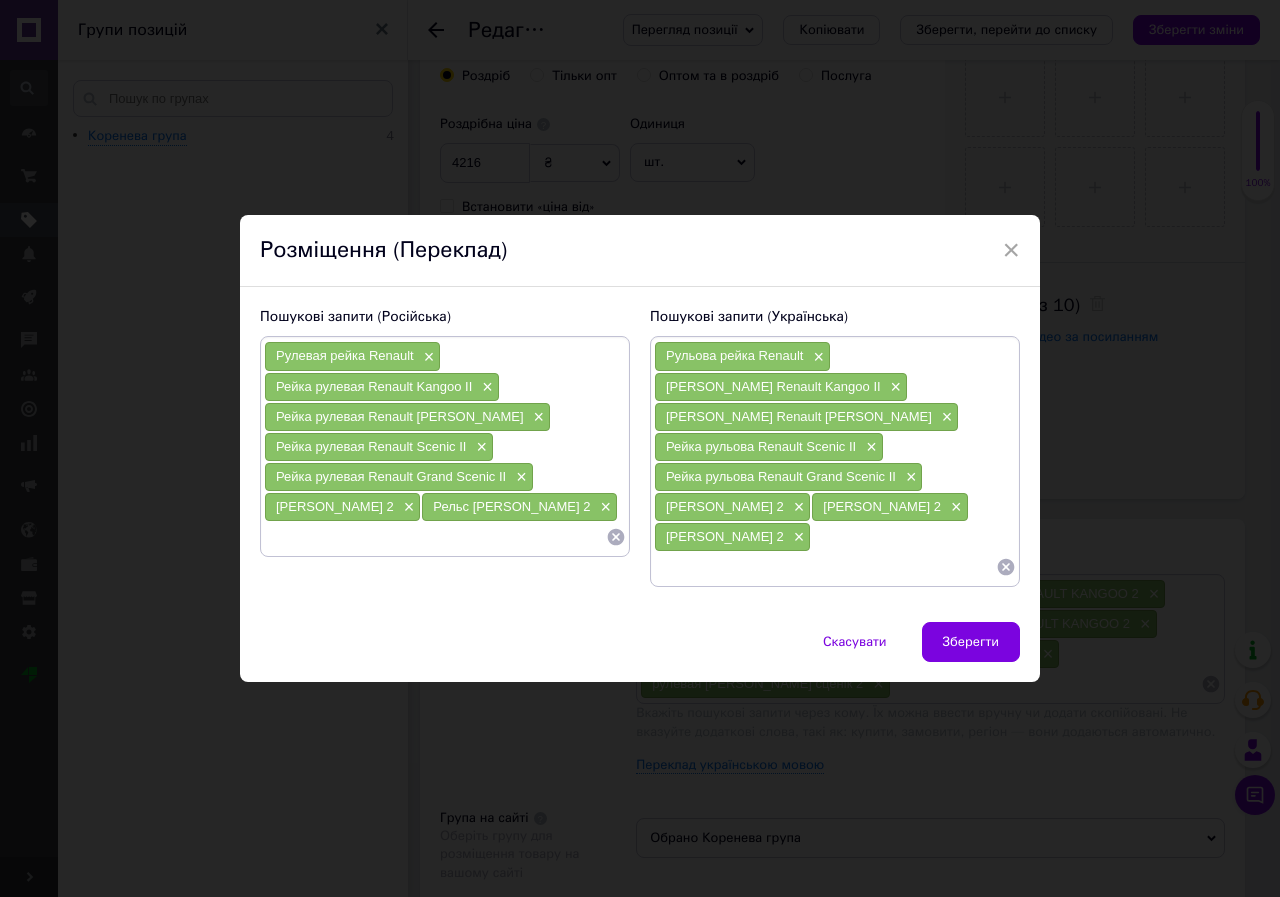 click at bounding box center (435, 537) 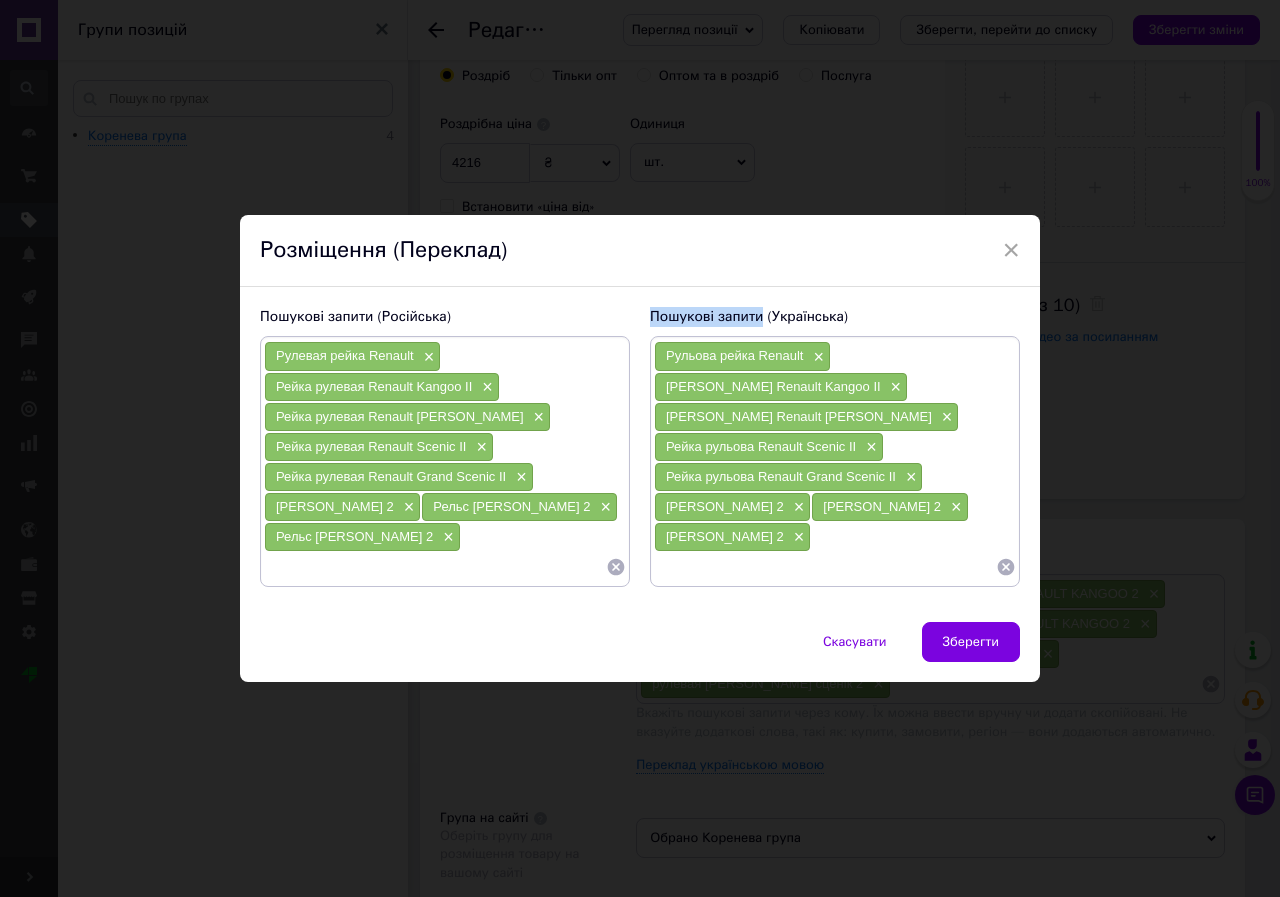 drag, startPoint x: 643, startPoint y: 317, endPoint x: 769, endPoint y: 320, distance: 126.035706 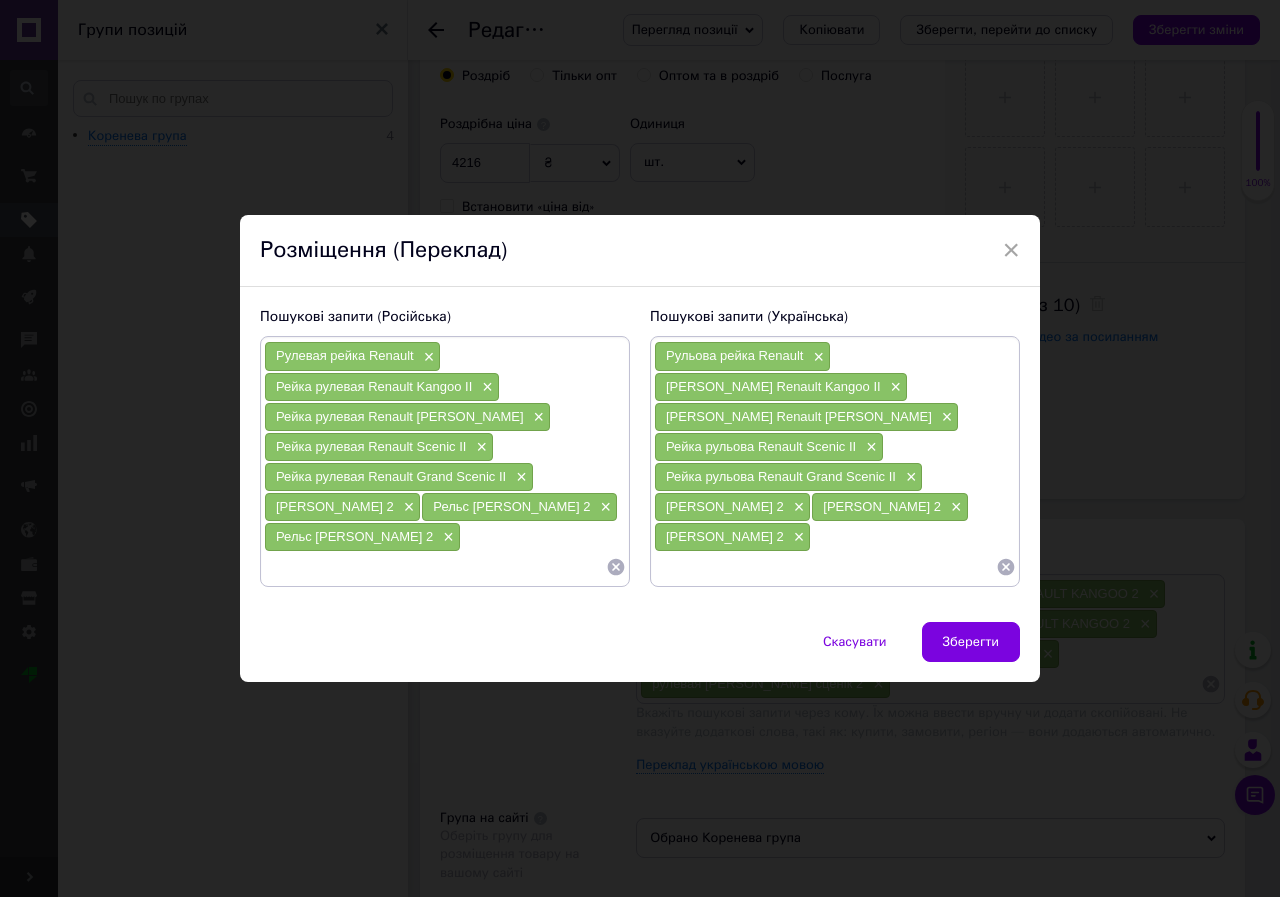 click at bounding box center (435, 567) 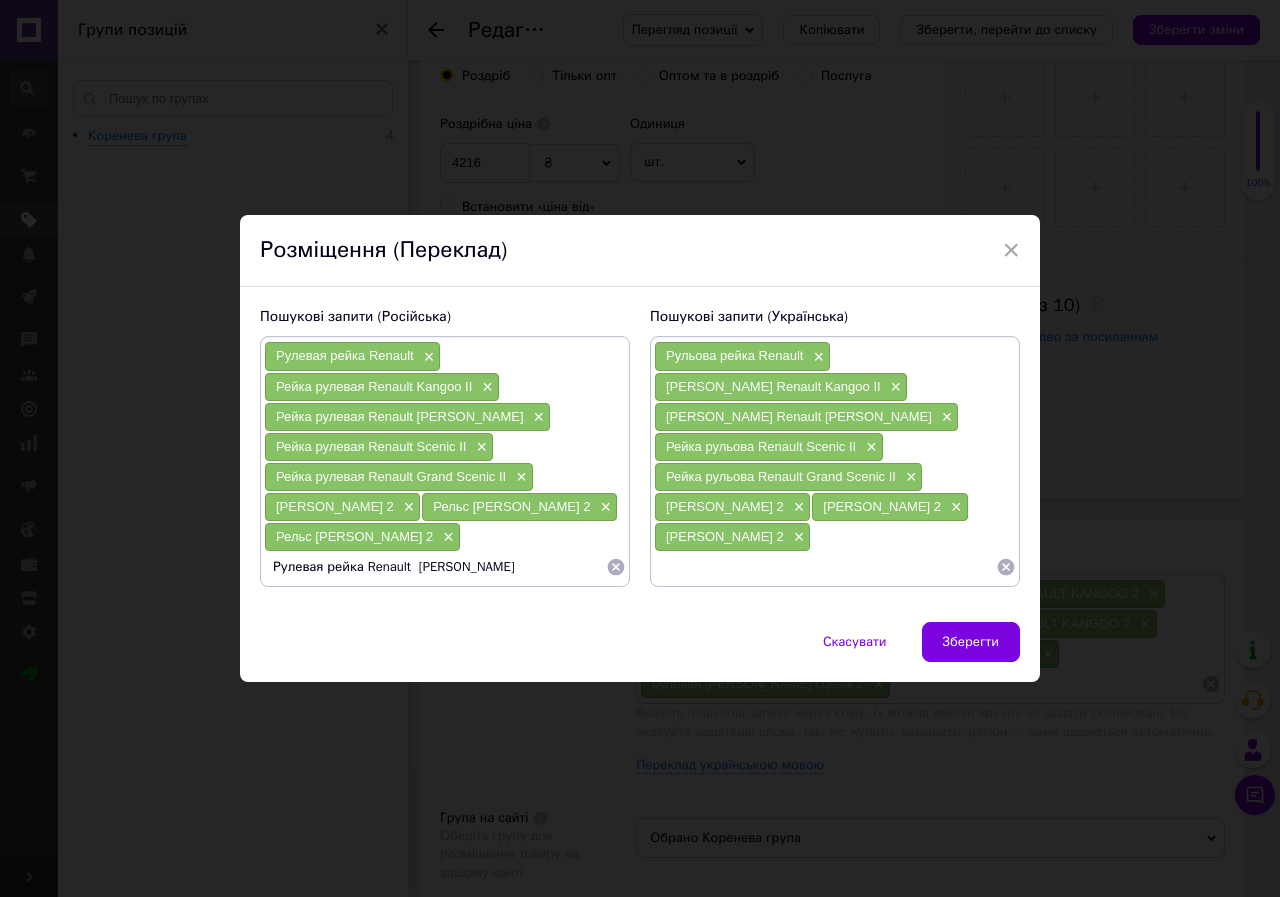type 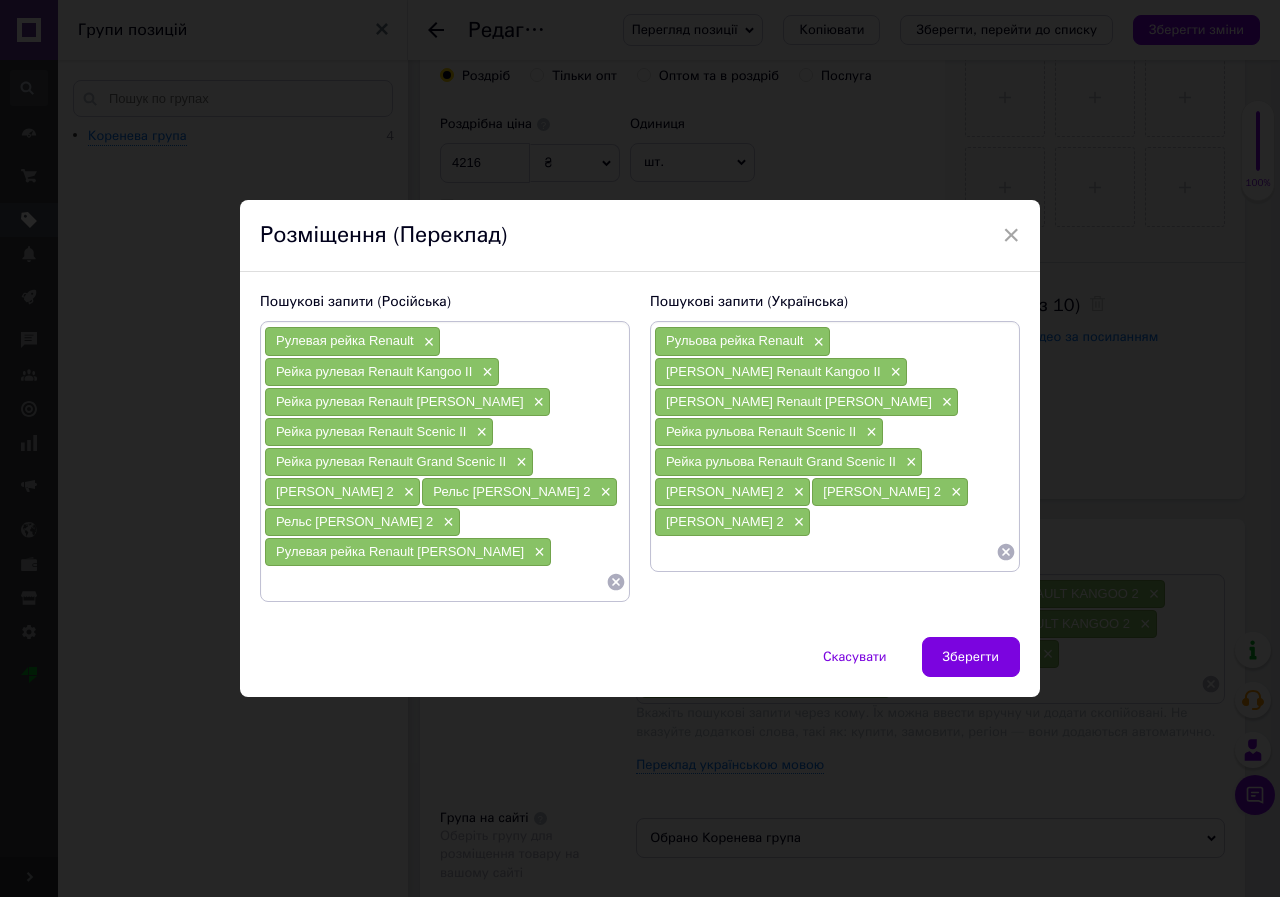 click at bounding box center (825, 552) 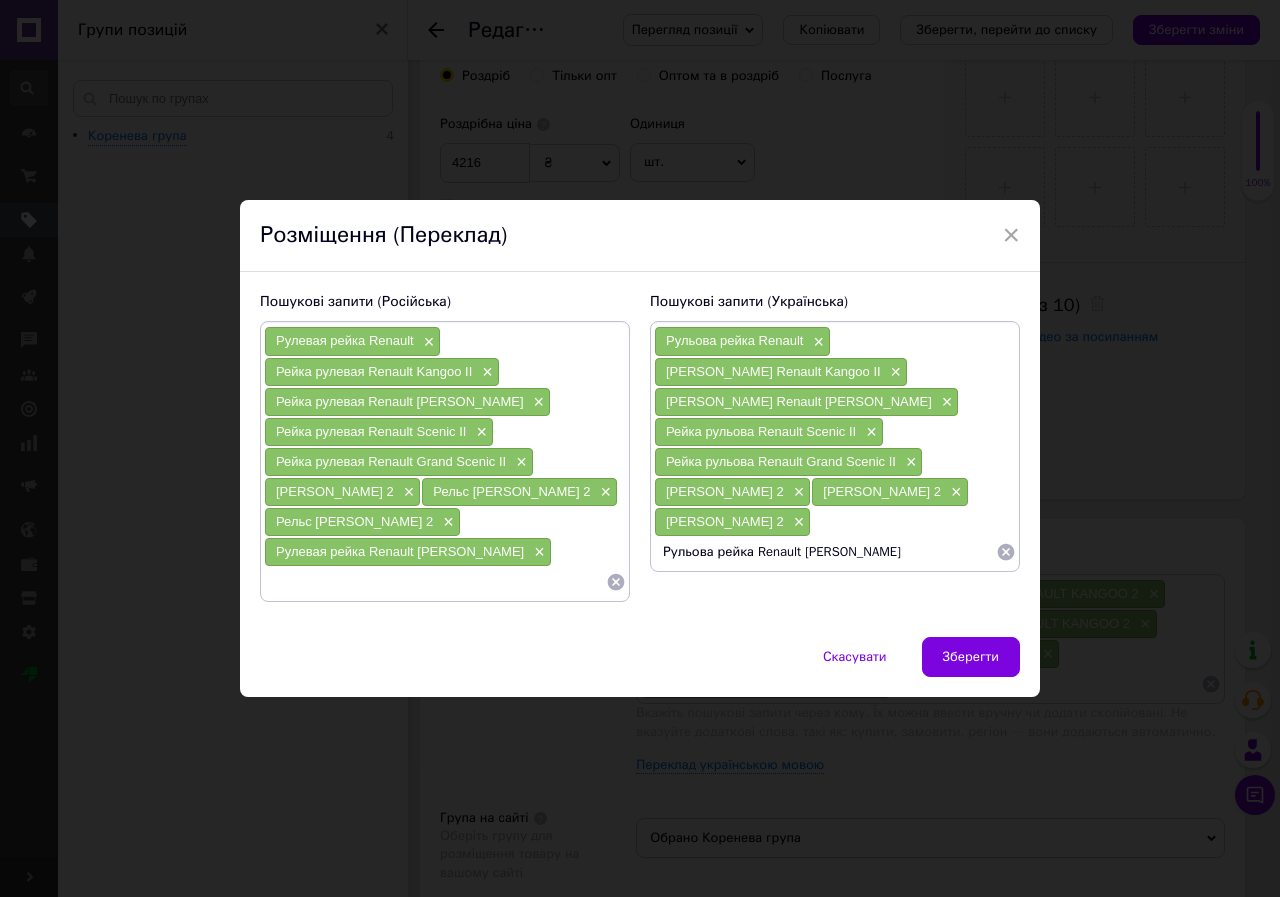 type 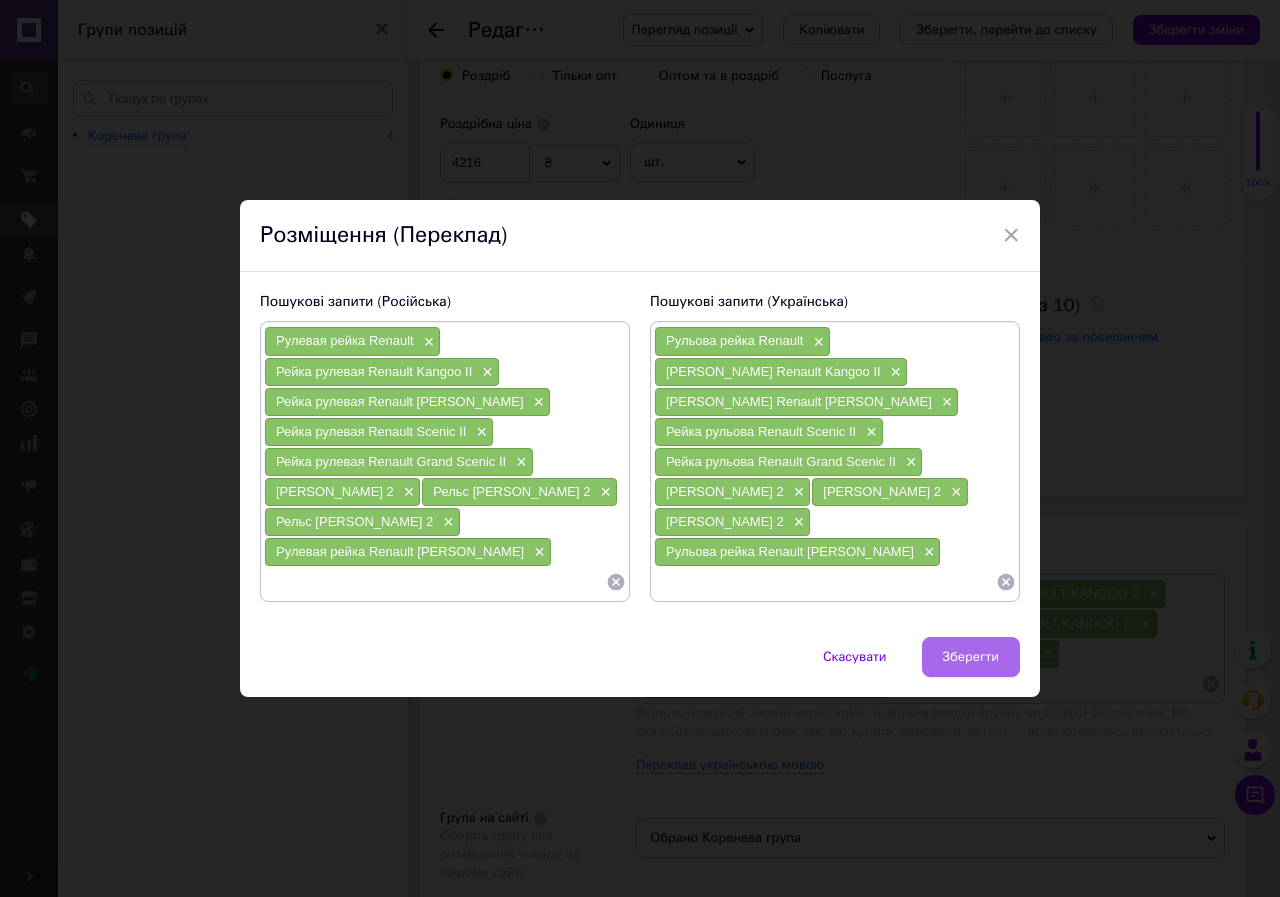 click on "Зберегти" at bounding box center [971, 657] 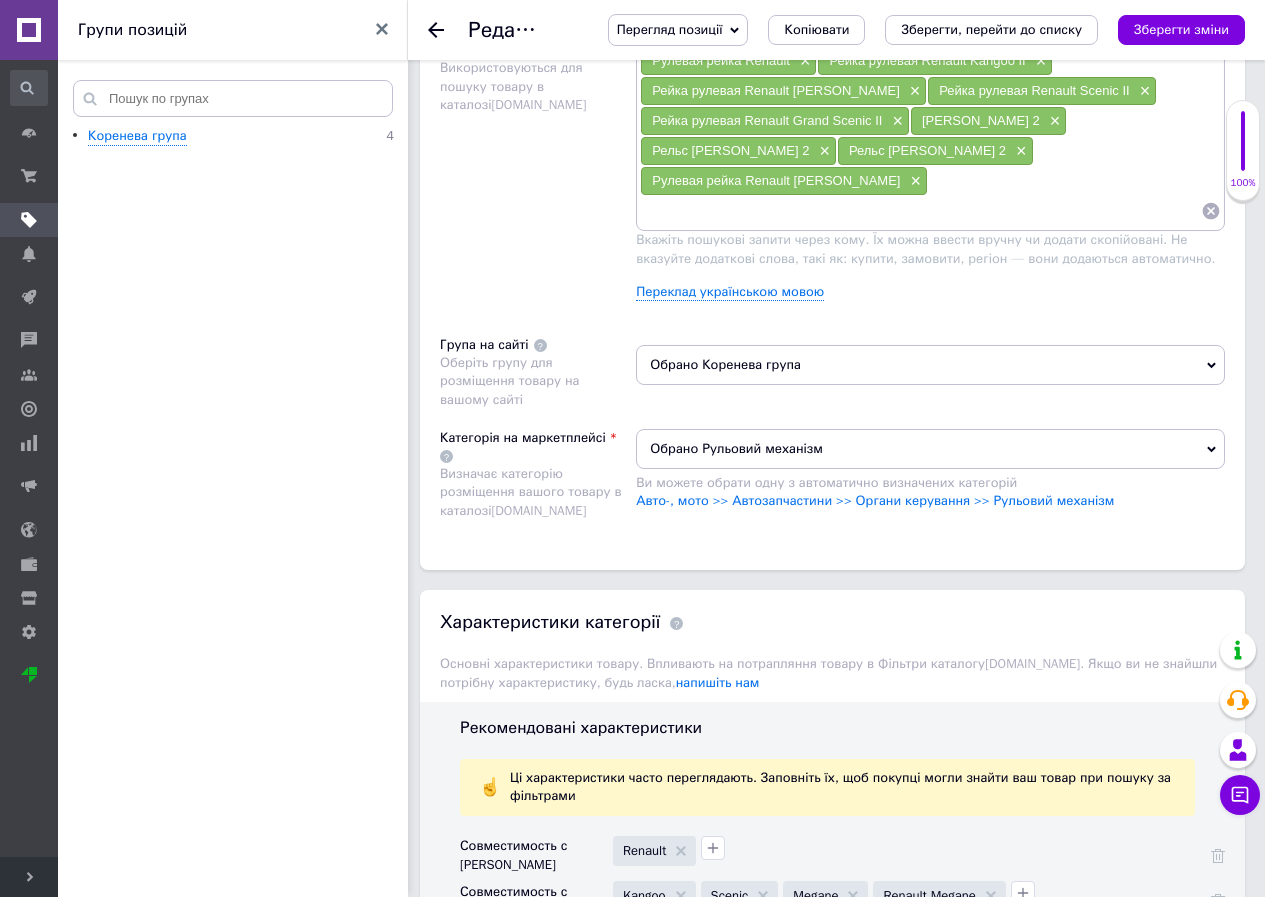 scroll, scrollTop: 933, scrollLeft: 0, axis: vertical 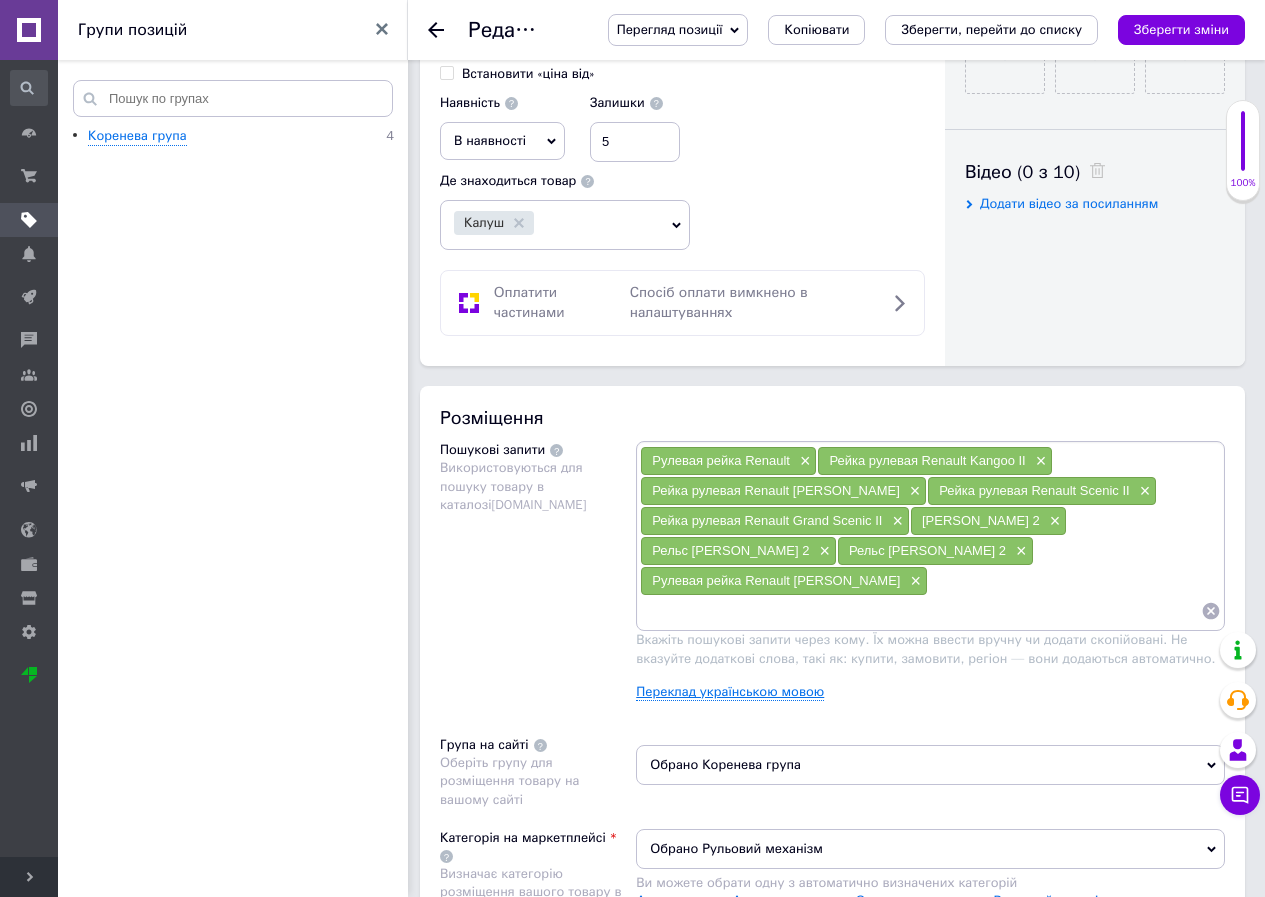 click on "Переклад українською мовою" at bounding box center (730, 692) 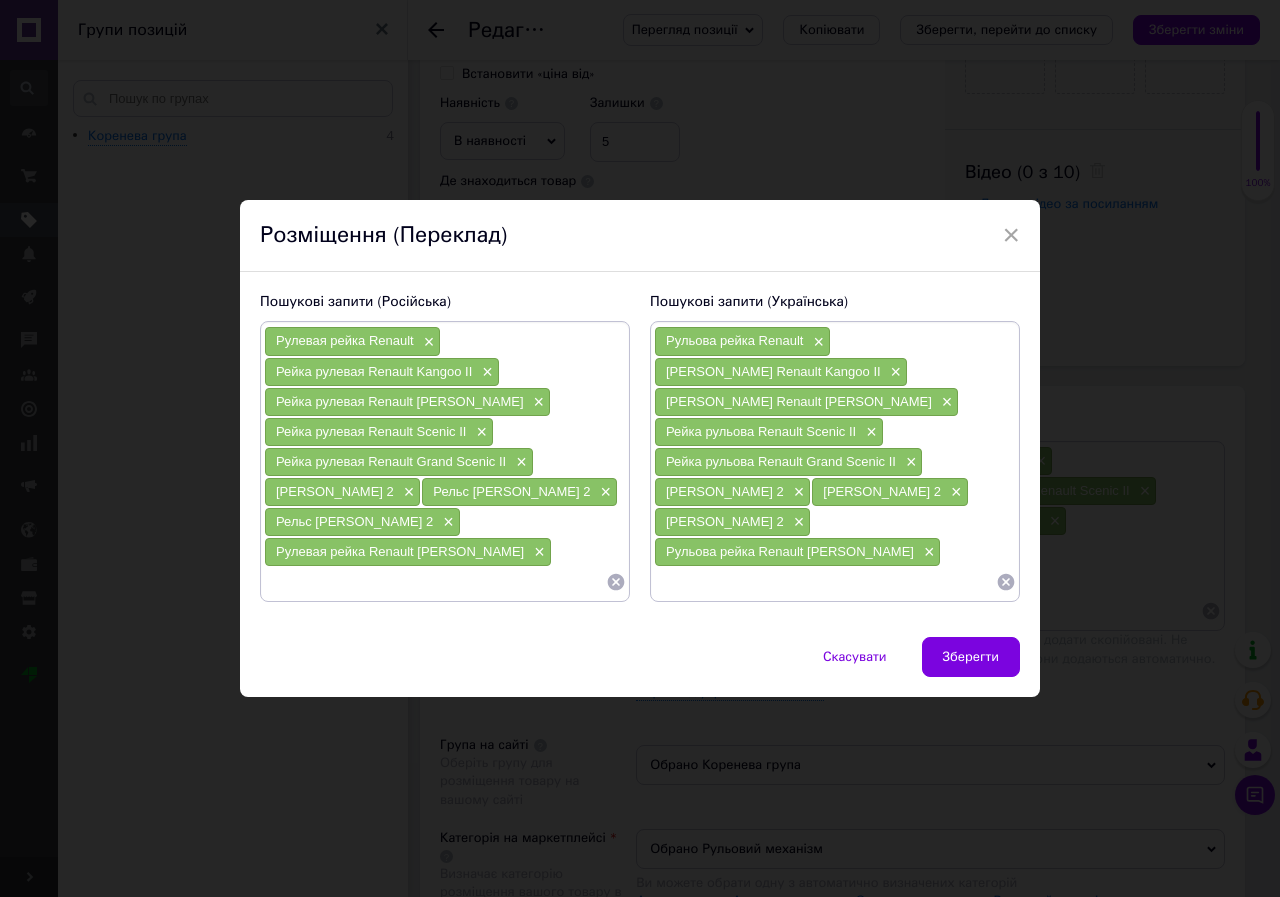 click on "Рейка рулевая Renault Grand Scenic II" at bounding box center [391, 461] 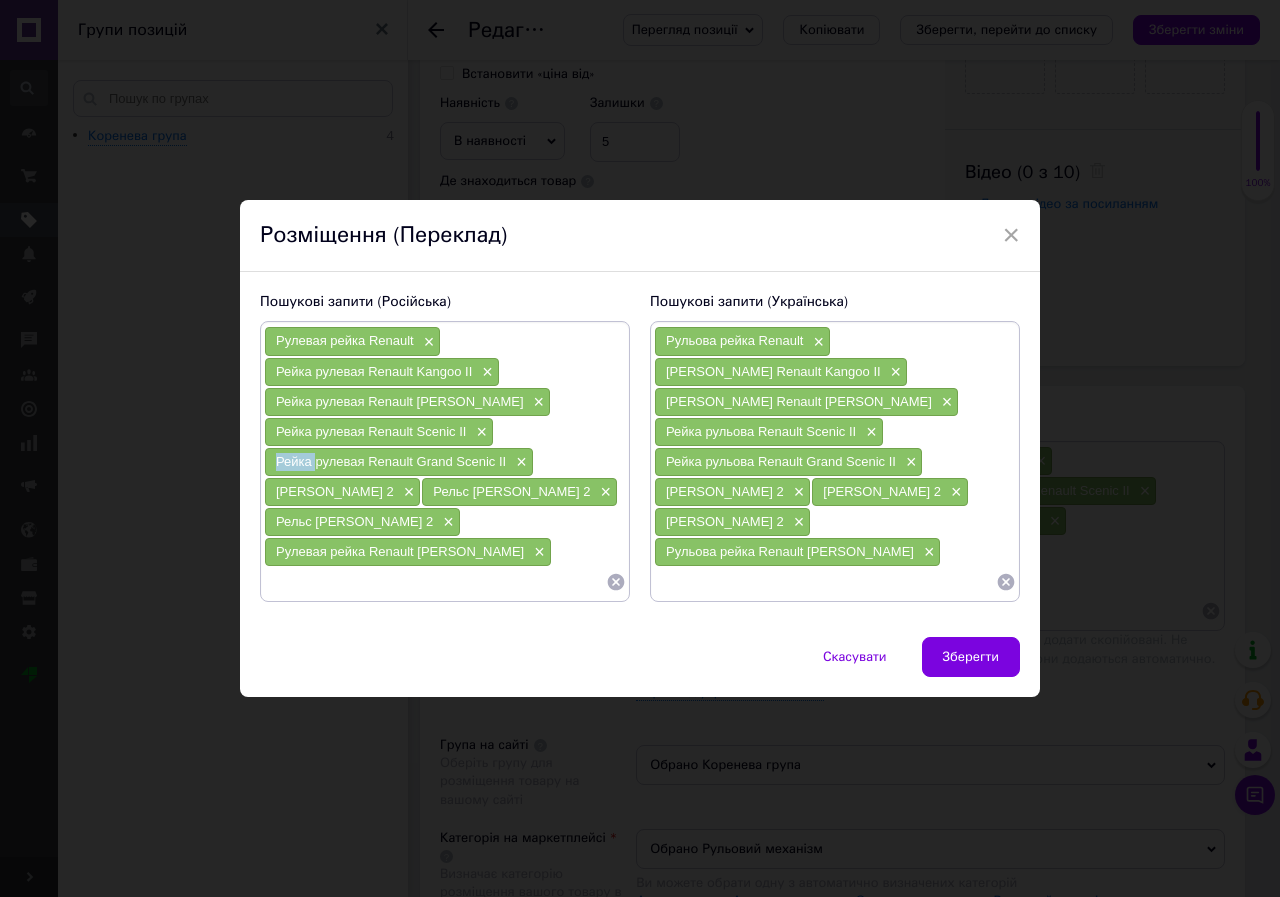 click on "Рейка рулевая Renault Grand Scenic II" at bounding box center (391, 461) 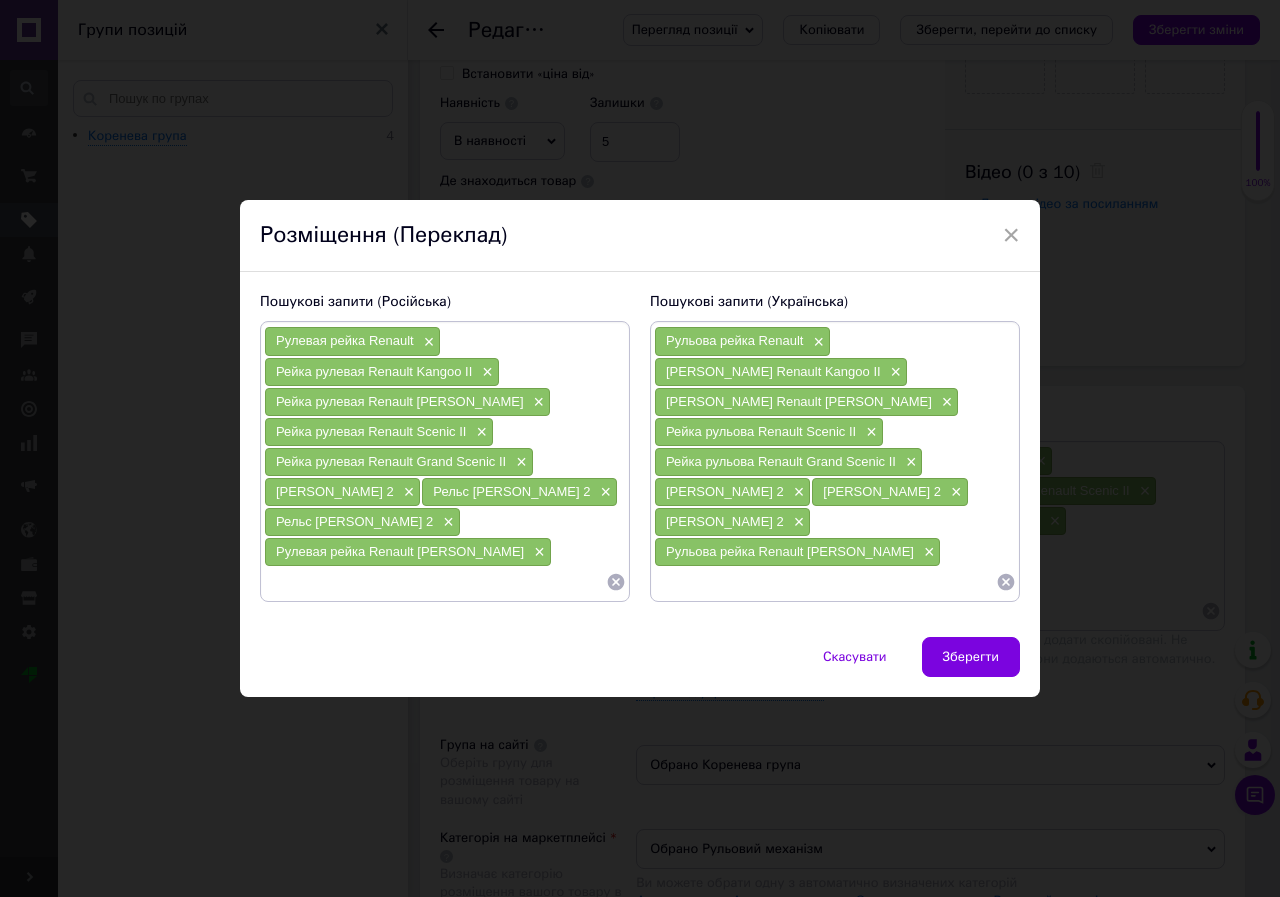 click at bounding box center (435, 582) 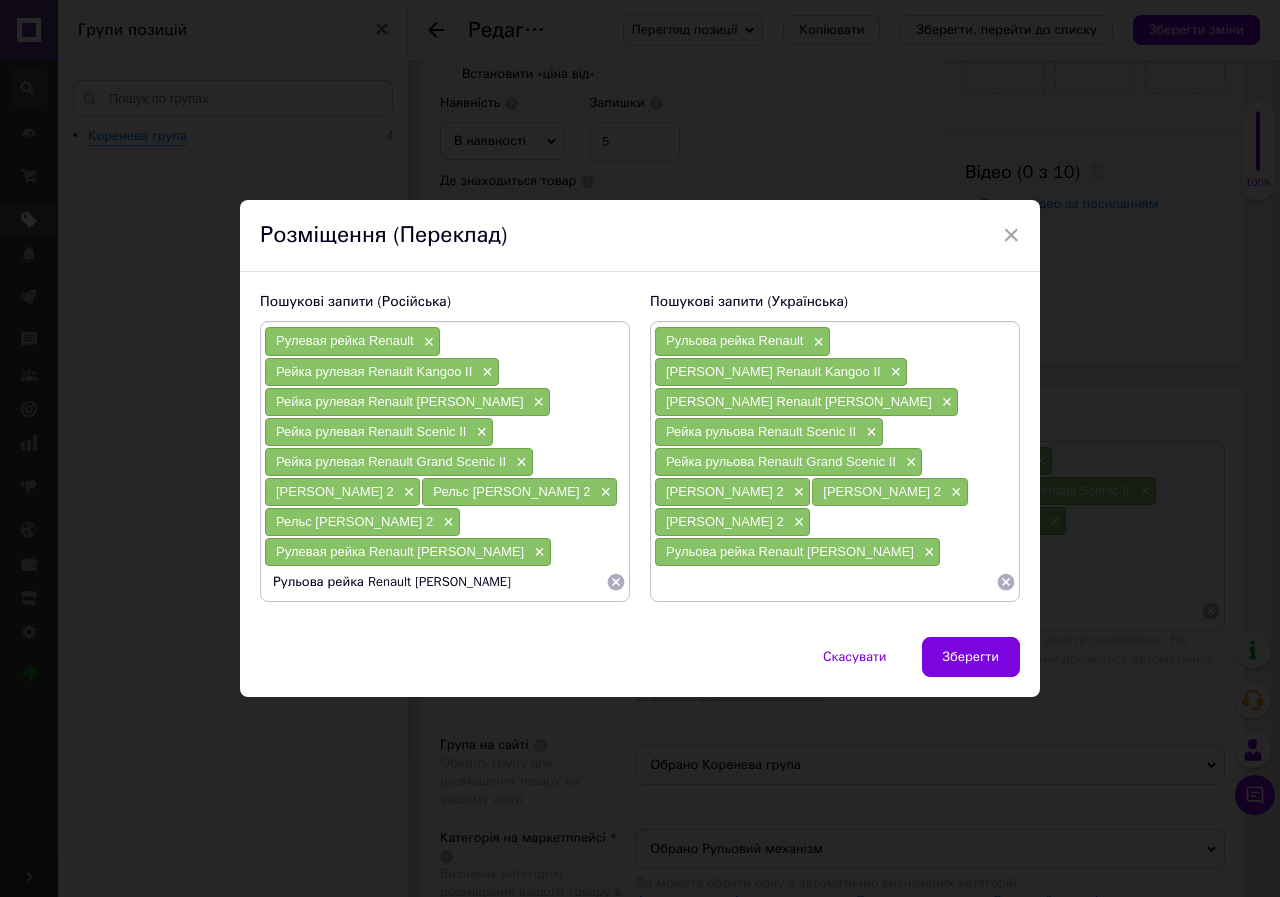 drag, startPoint x: 476, startPoint y: 587, endPoint x: 327, endPoint y: 600, distance: 149.56604 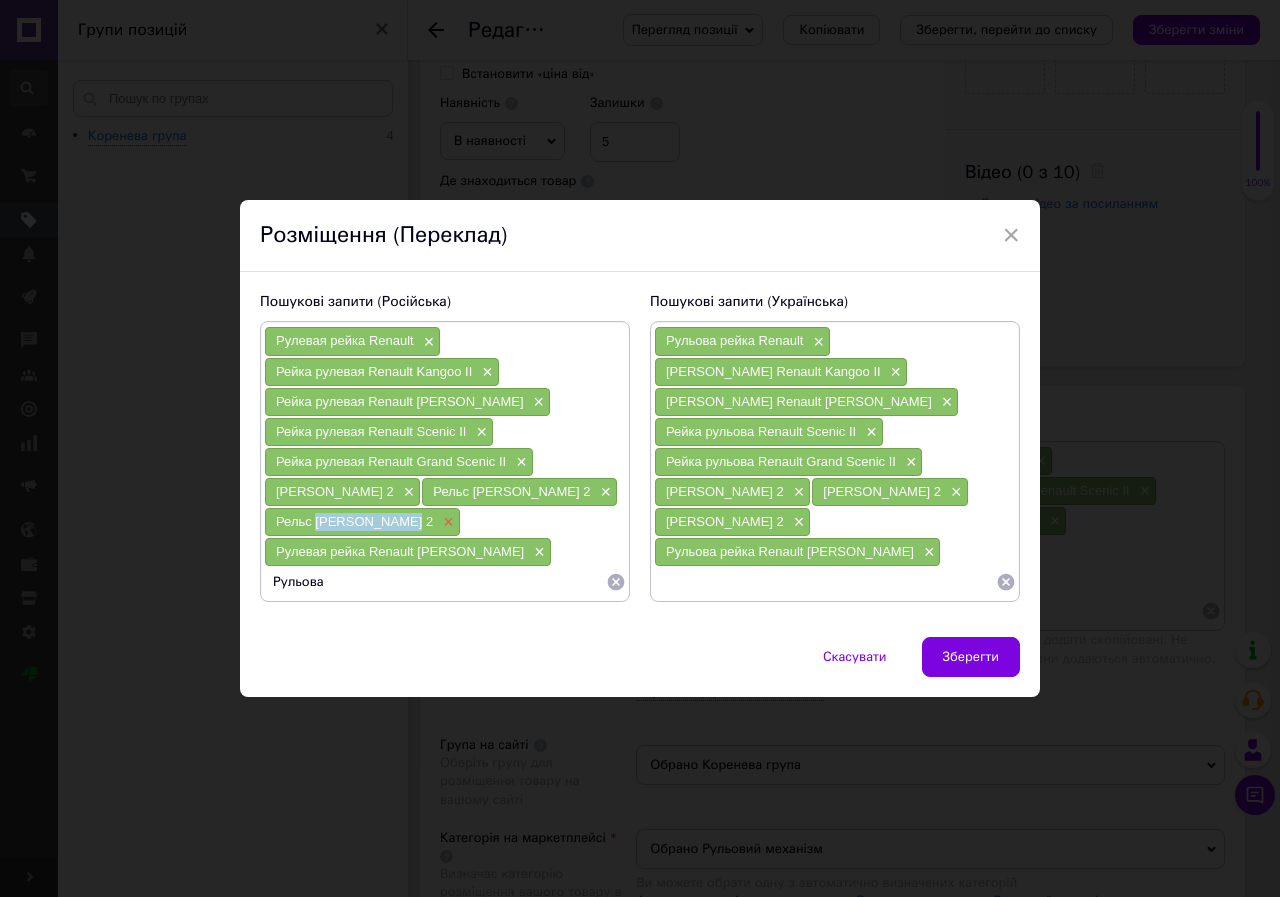 drag, startPoint x: 313, startPoint y: 521, endPoint x: 413, endPoint y: 526, distance: 100.12492 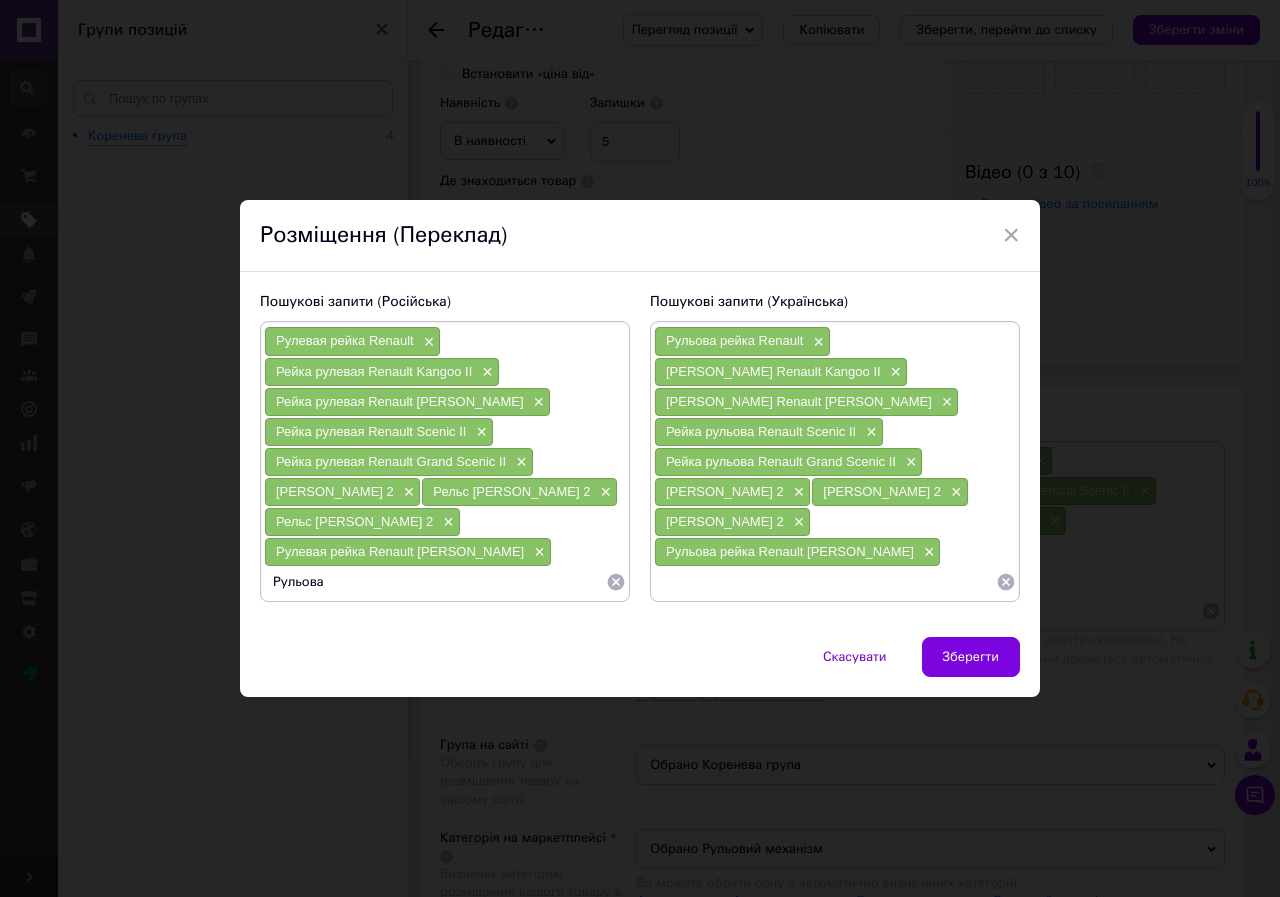 click on "Рульова" at bounding box center [435, 582] 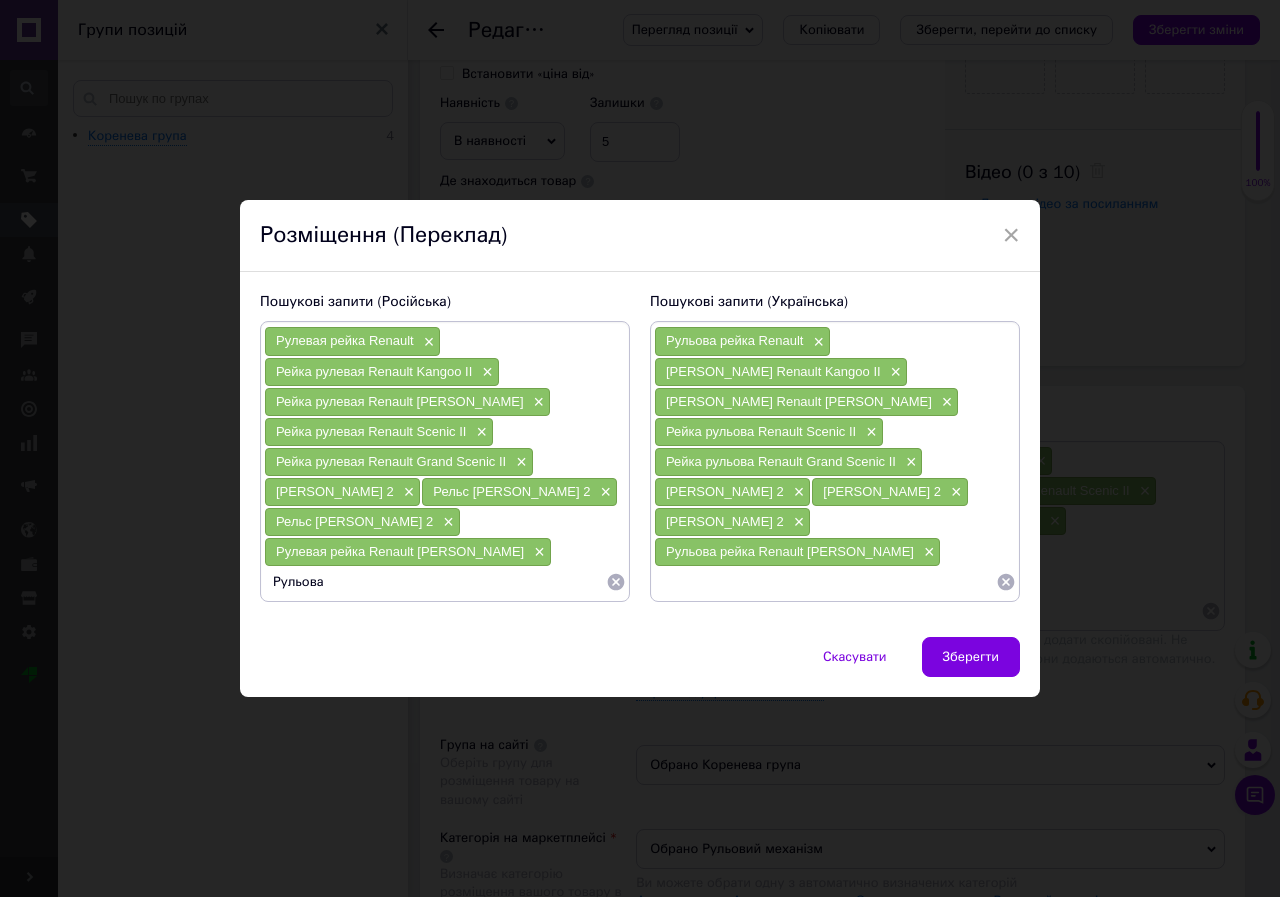 paste on "[PERSON_NAME] 2" 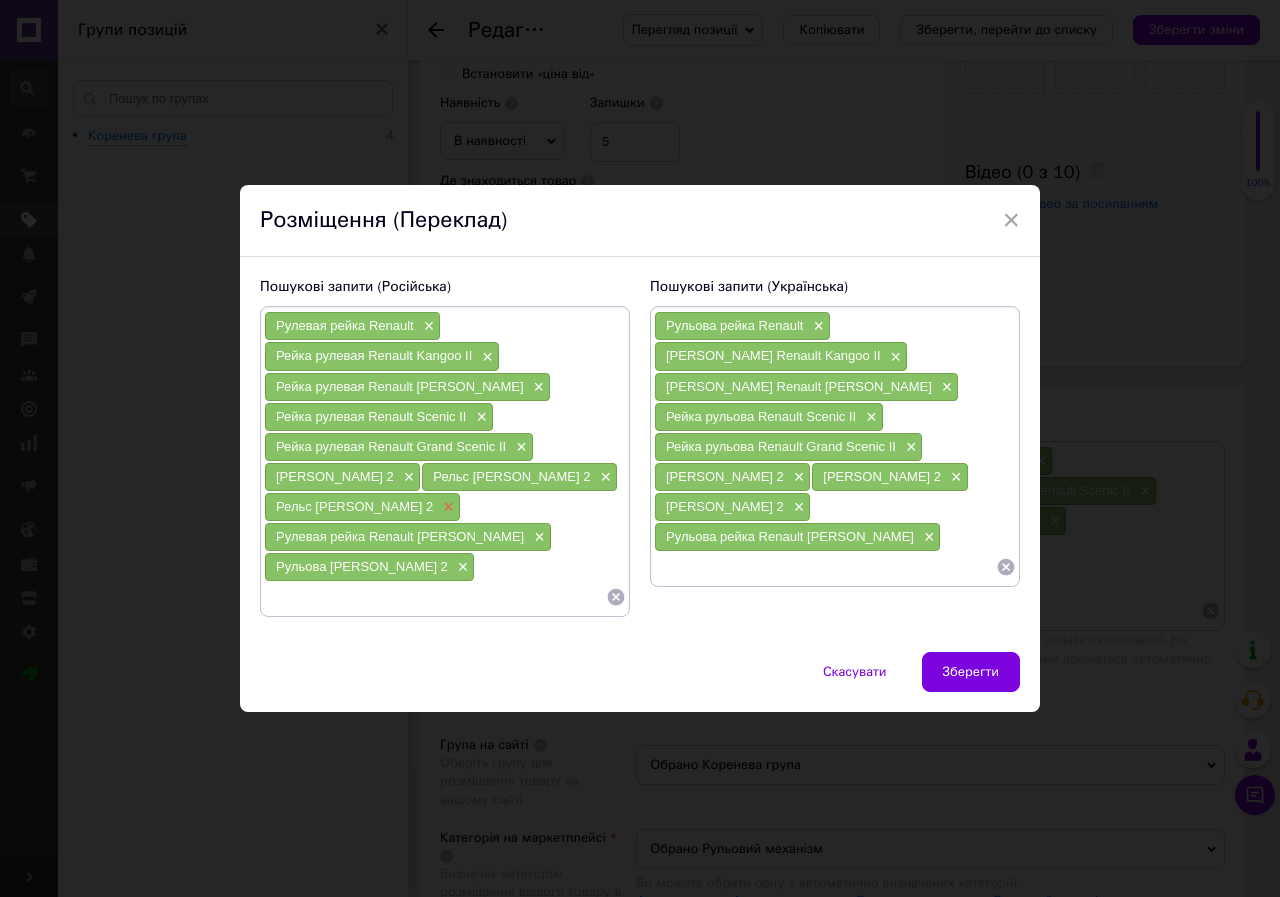 click on "×" at bounding box center (446, 507) 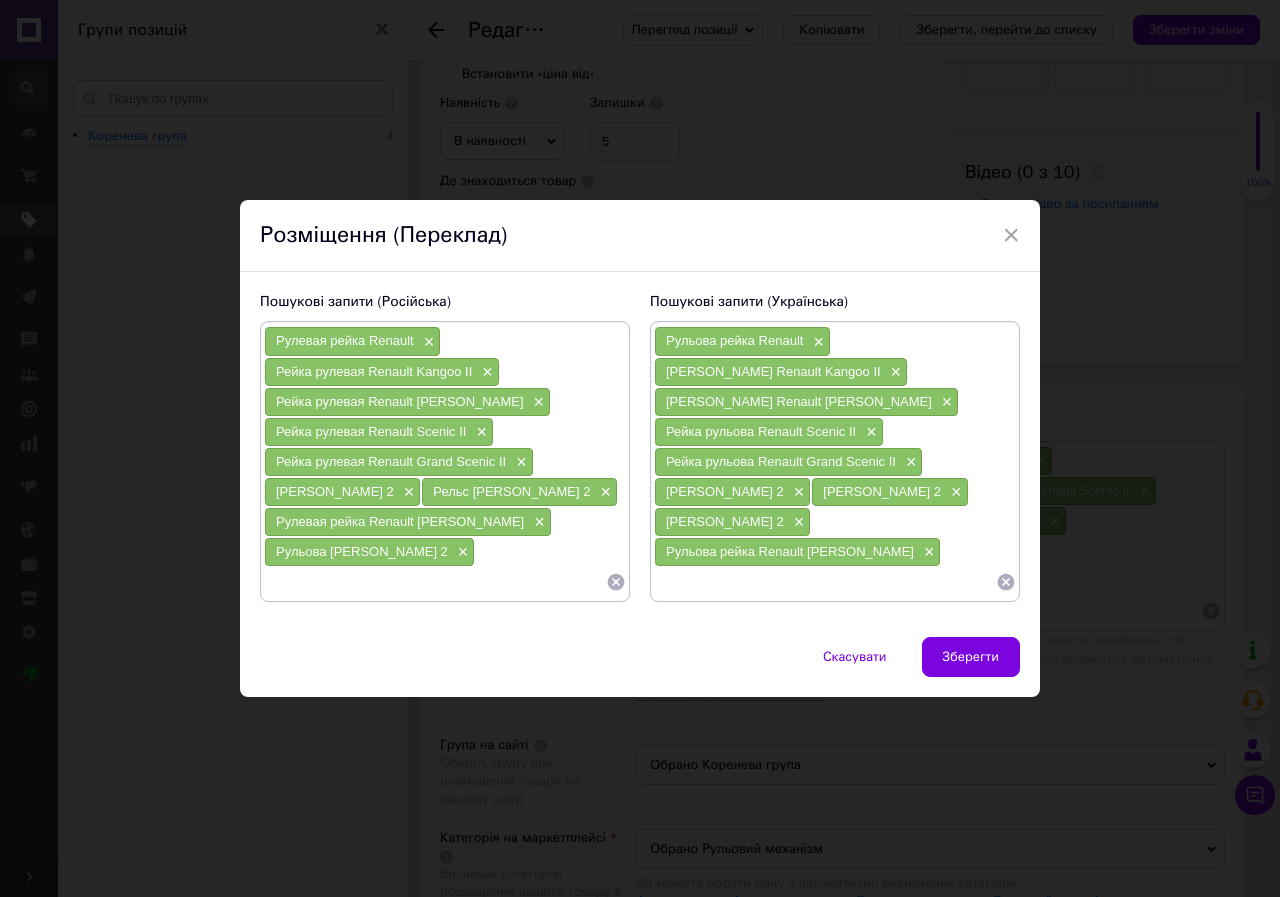 drag, startPoint x: 308, startPoint y: 486, endPoint x: 393, endPoint y: 485, distance: 85.00588 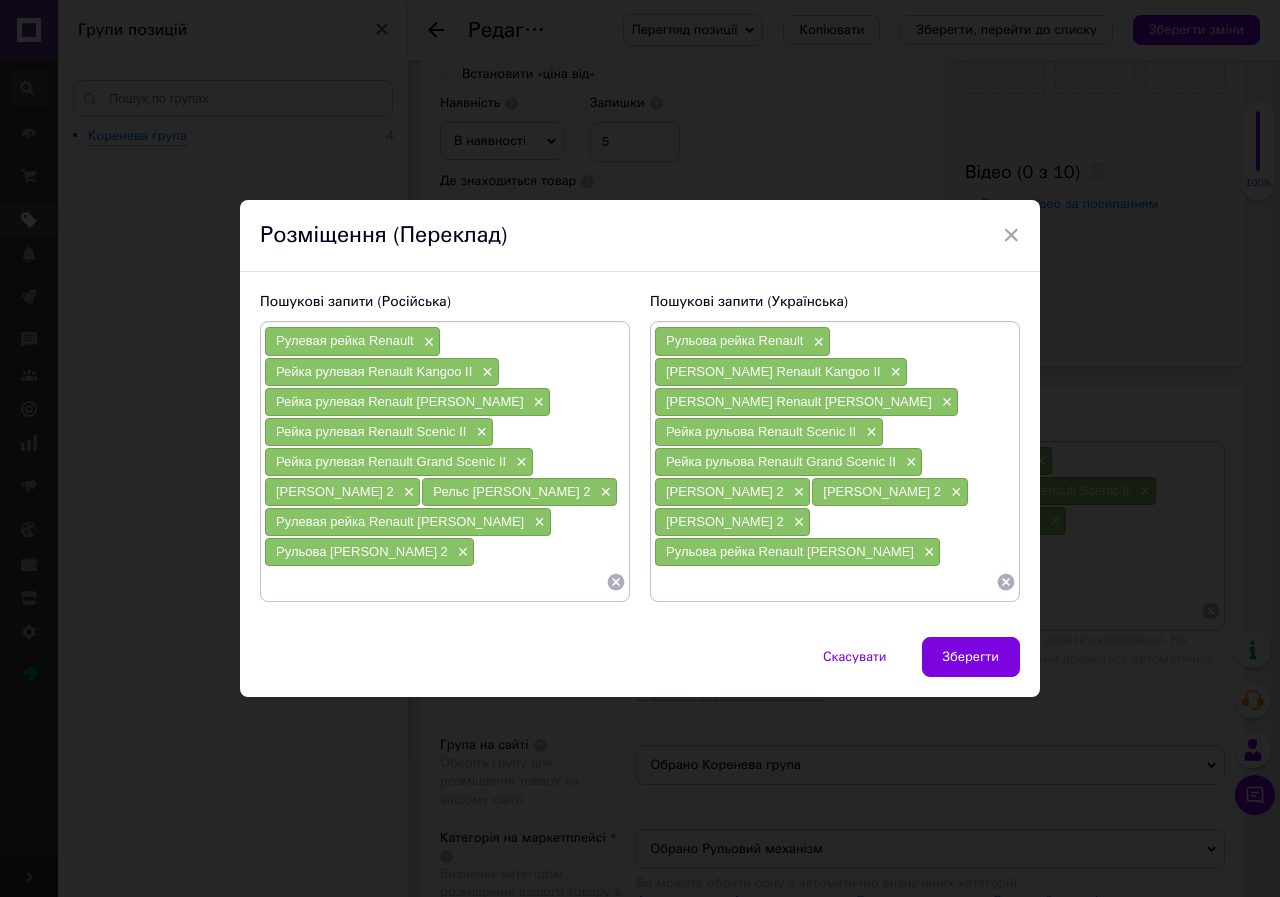 click on "Рулевая рейка Renault × Рейка рулевая Renault Kangoo II × Рейка рулевая Renault Megane II × Рейка рулевая Renault Scenic II × Рейка рулевая Renault Grand Scenic II × Рельс [PERSON_NAME] 2 × Рельс [PERSON_NAME] 2 × Рулевая рейка Renault  Megane II × Рульова Рено Сценик 2 ×" at bounding box center (445, 461) 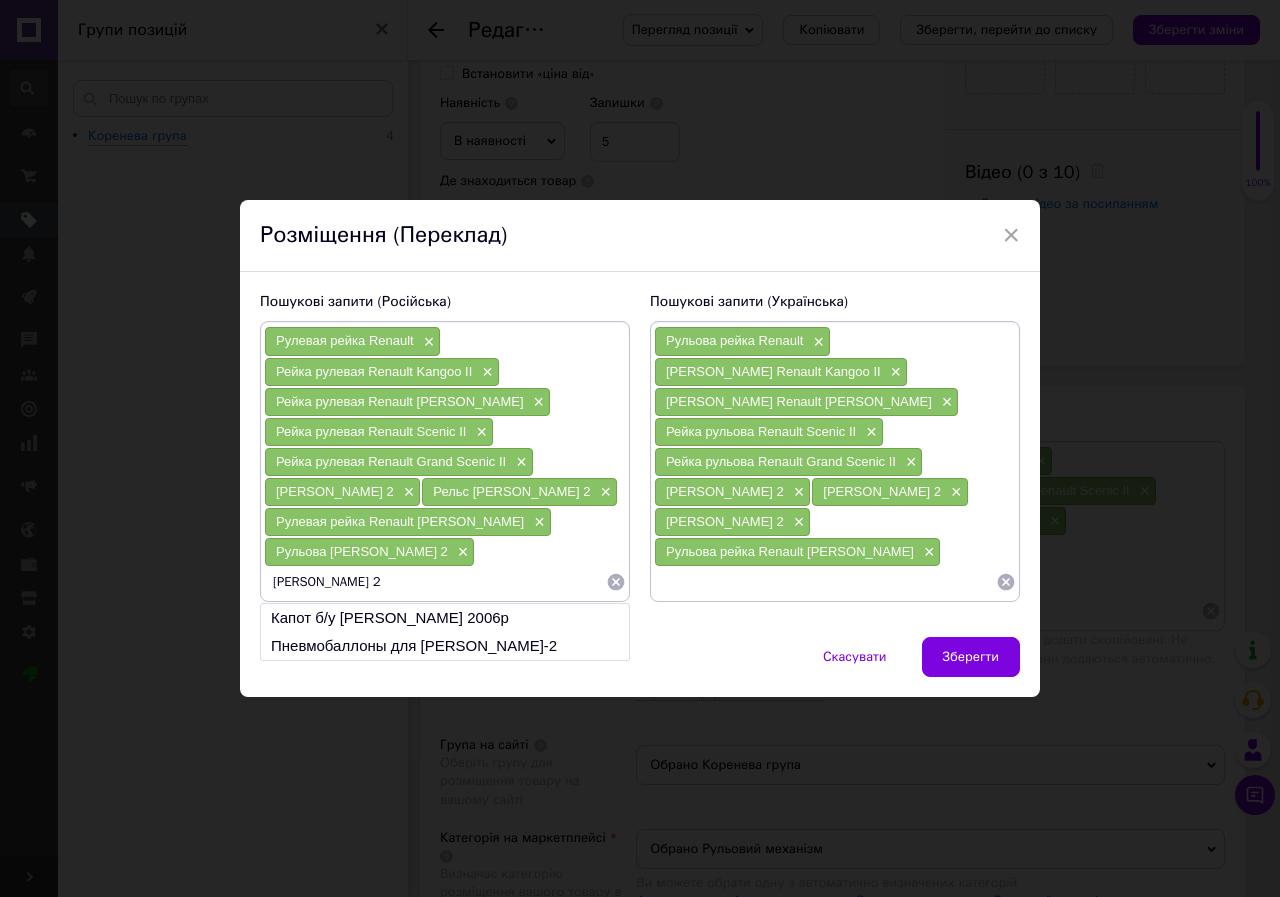 click on "Рейка рулевая Renault Grand Scenic II" at bounding box center (391, 461) 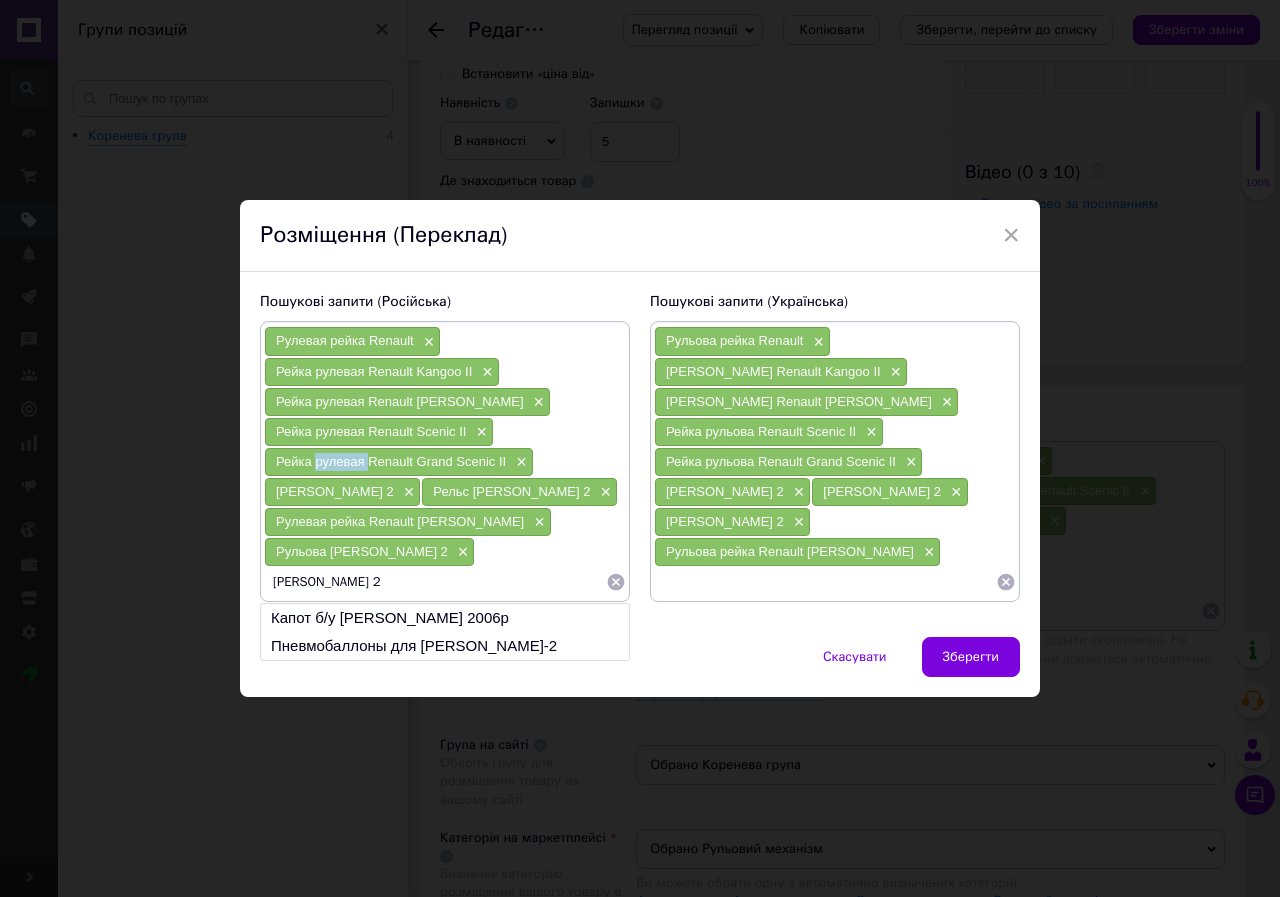click on "Рейка рулевая Renault Grand Scenic II" at bounding box center (391, 461) 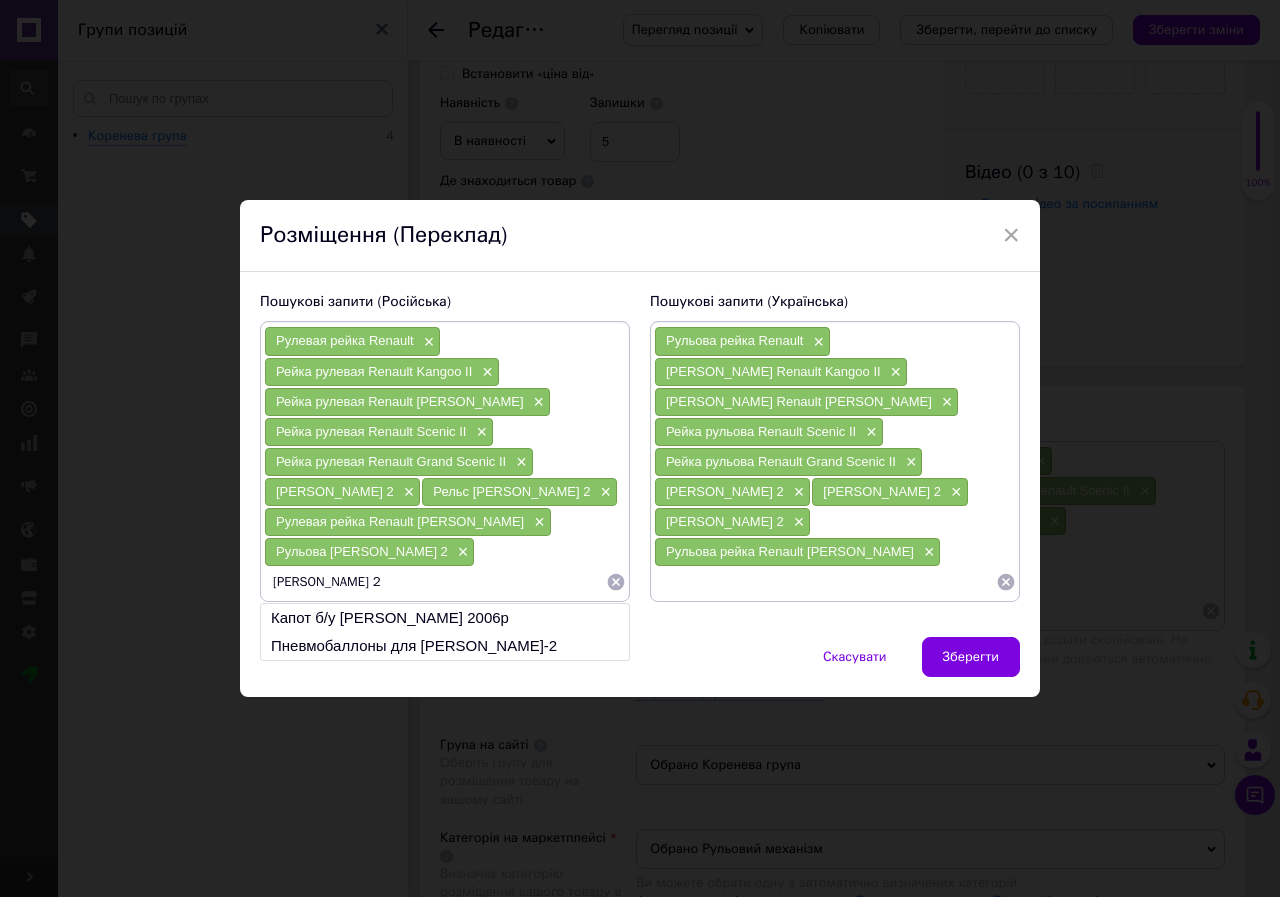 click on "[PERSON_NAME] 2" at bounding box center [435, 582] 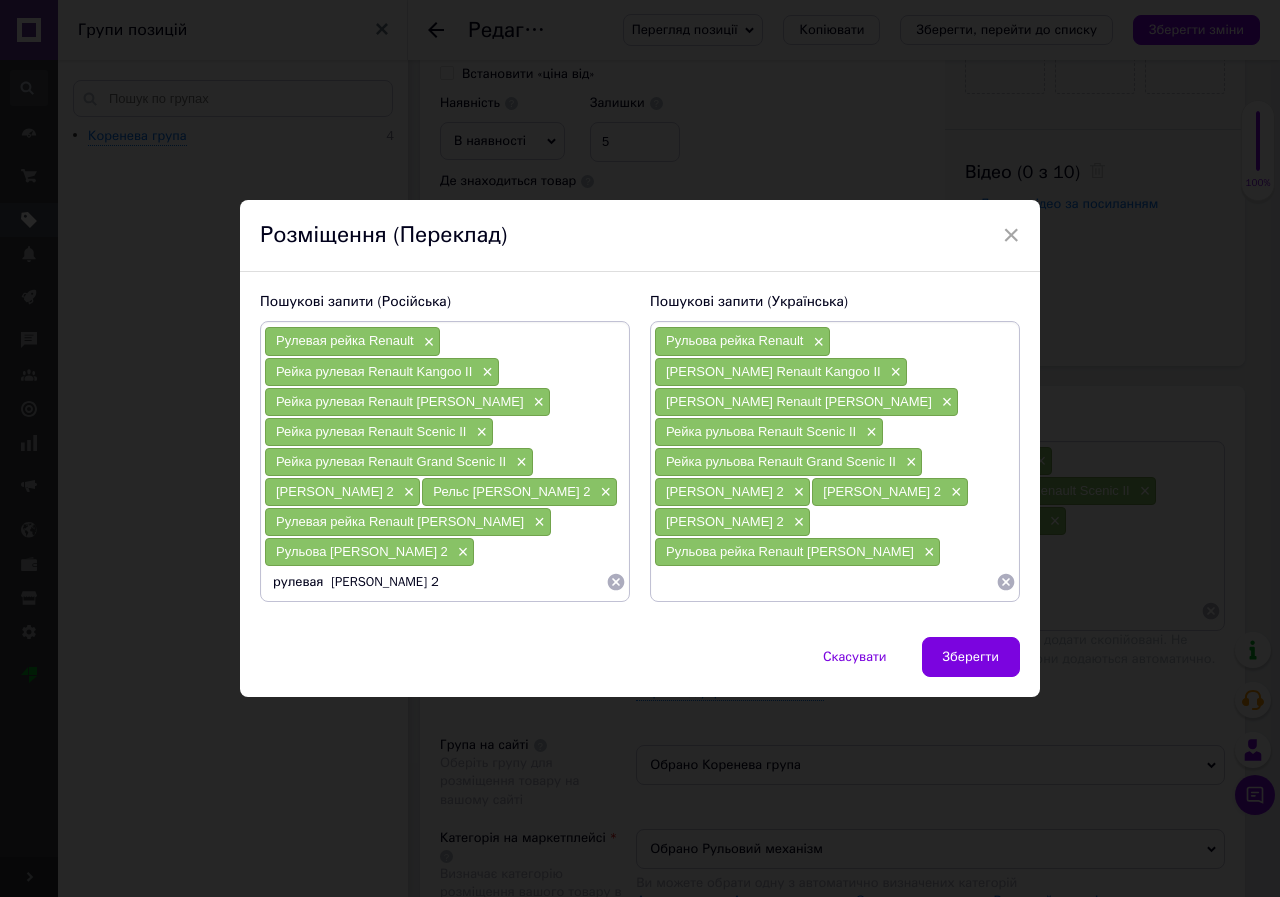 click on "Рейка рулевая Renault Grand Scenic II" at bounding box center (391, 461) 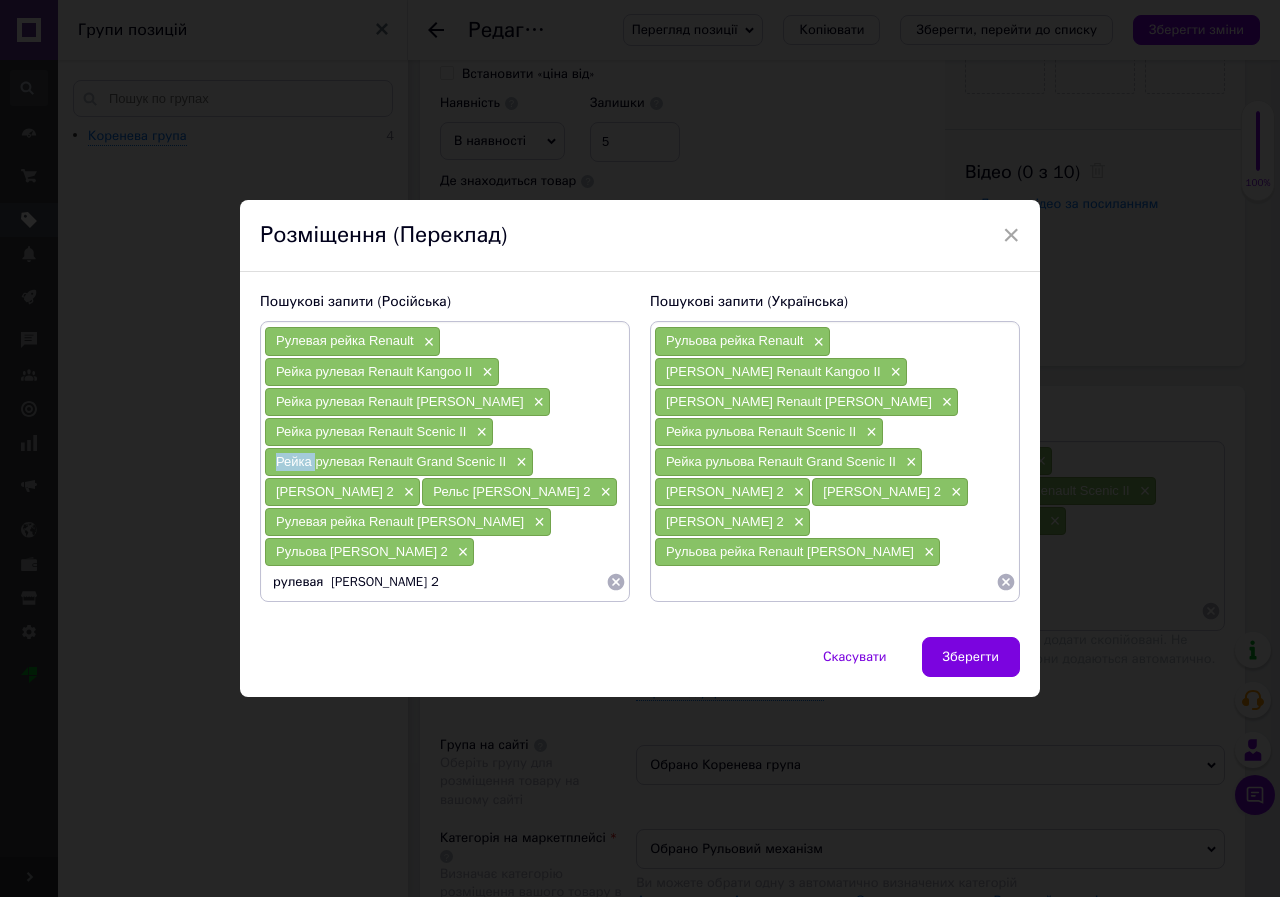 click on "Рейка рулевая Renault Grand Scenic II" at bounding box center (391, 461) 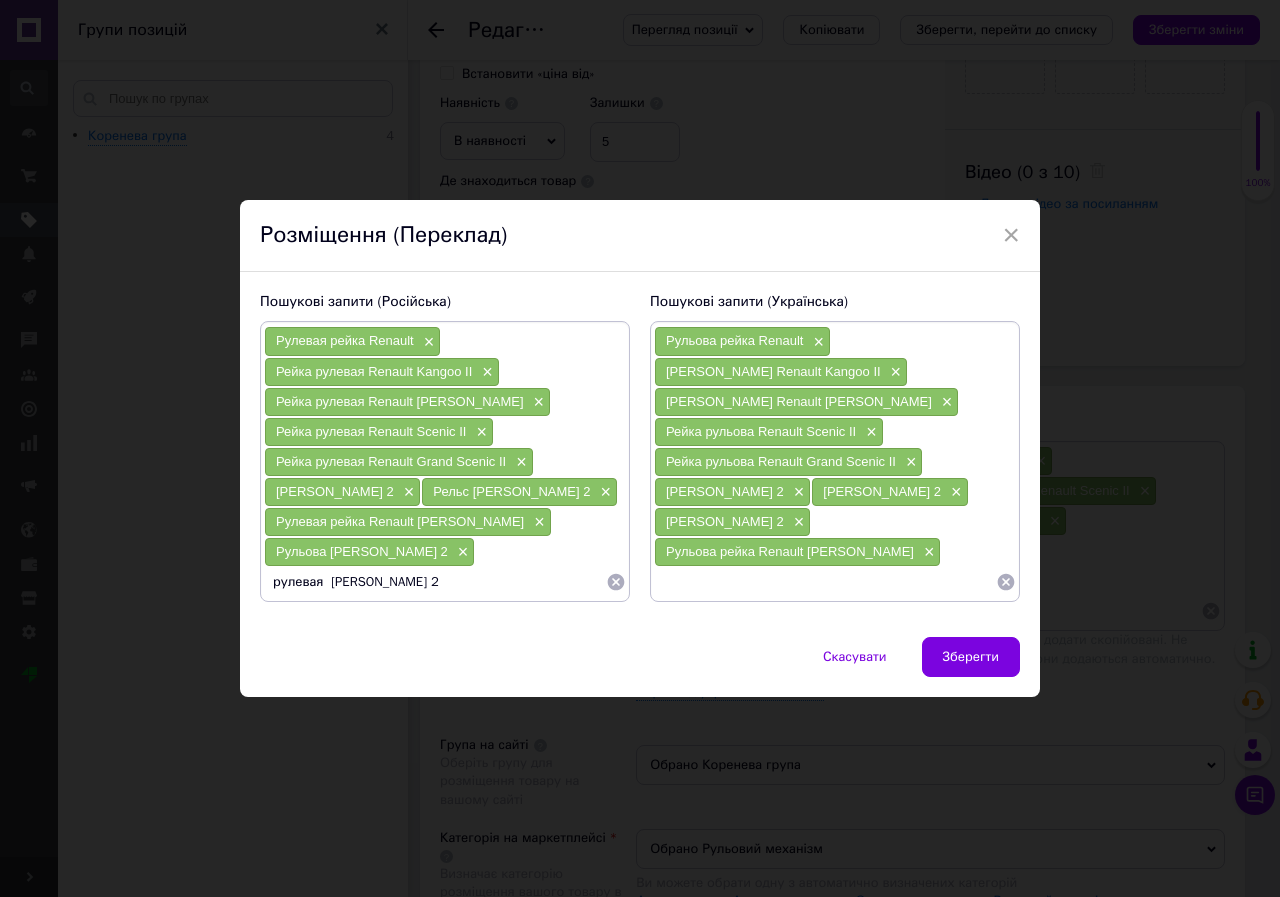 click on "рулевая  [PERSON_NAME] 2" at bounding box center (435, 582) 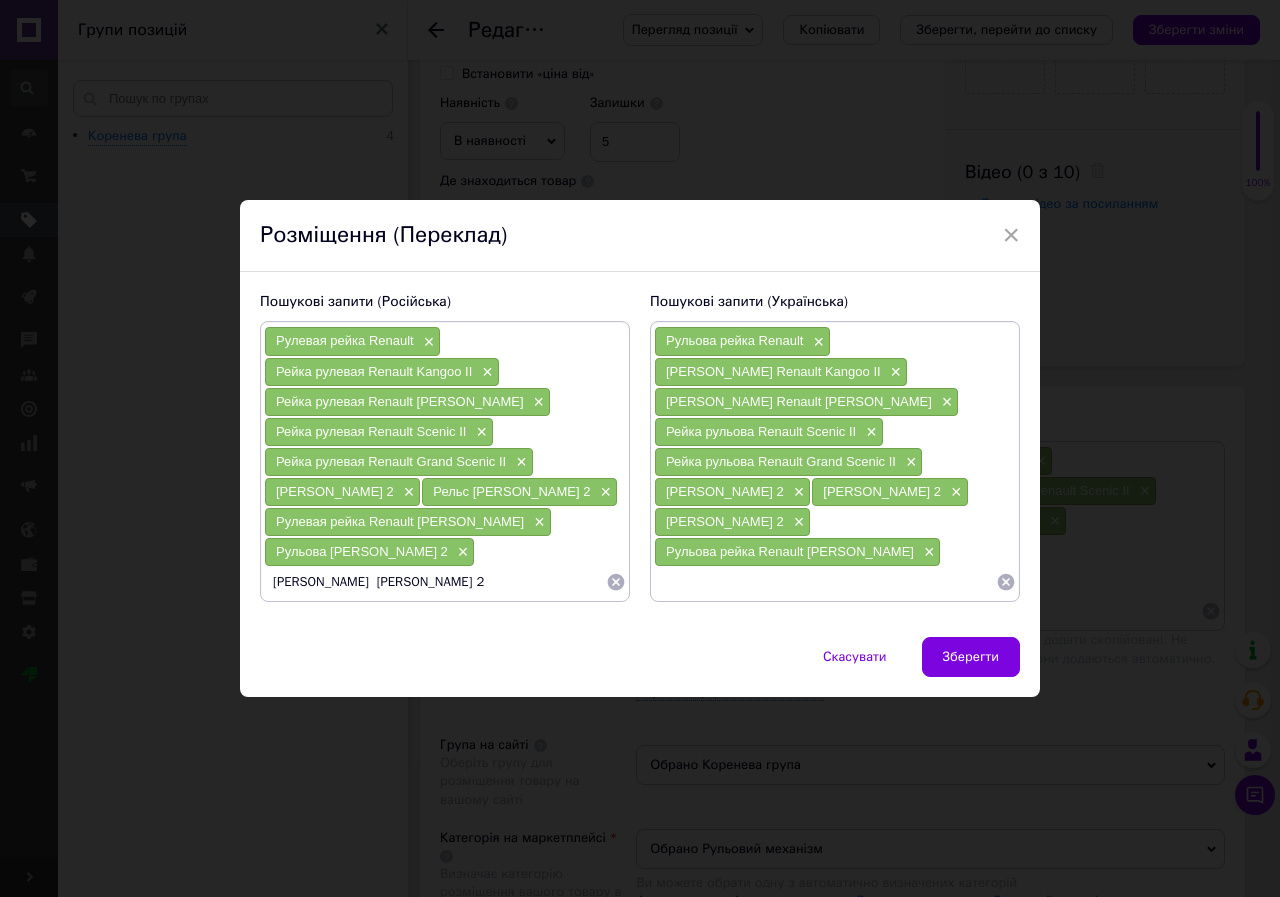 click on "[PERSON_NAME]  [PERSON_NAME] 2" at bounding box center [435, 582] 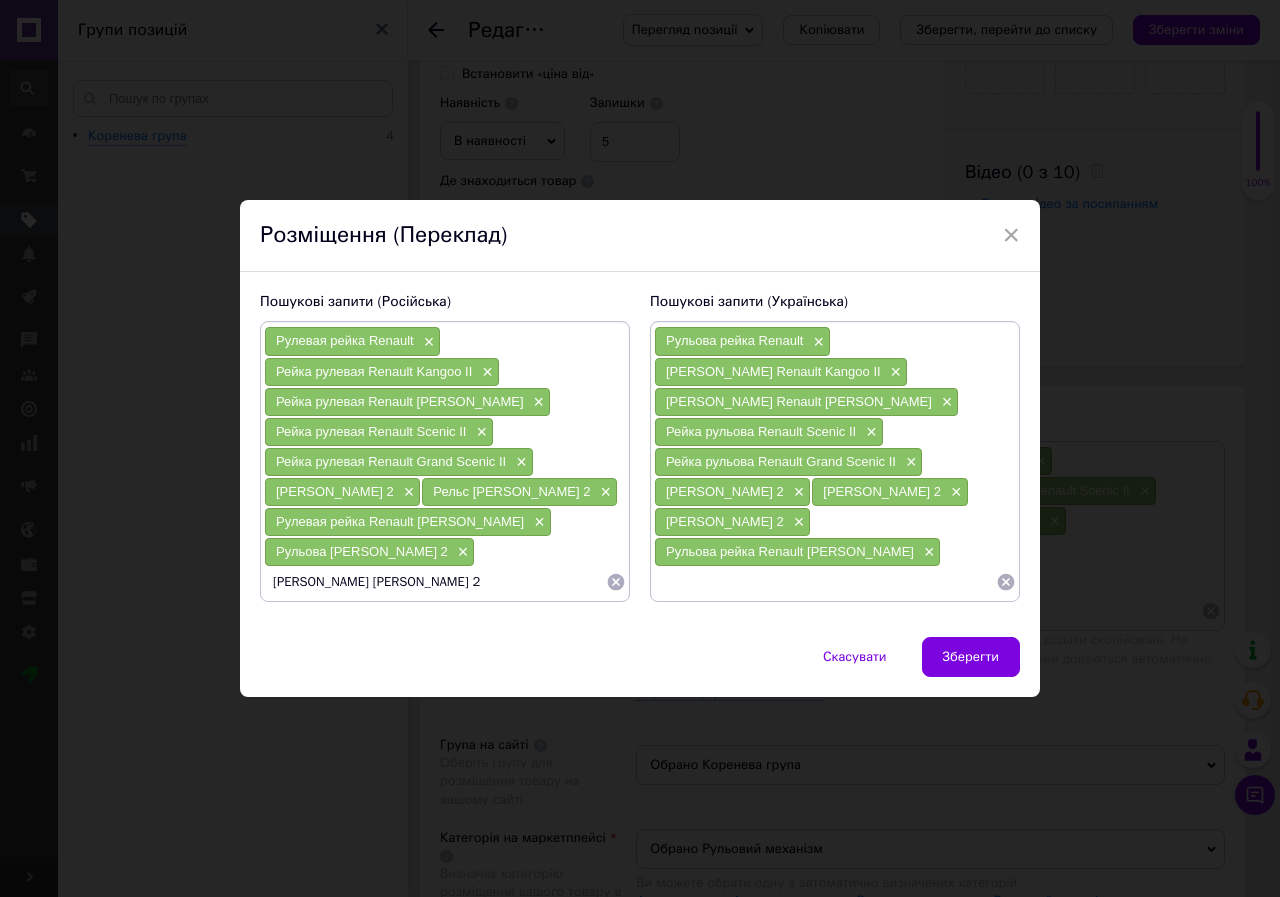 click on "[PERSON_NAME] [PERSON_NAME] 2" at bounding box center (435, 582) 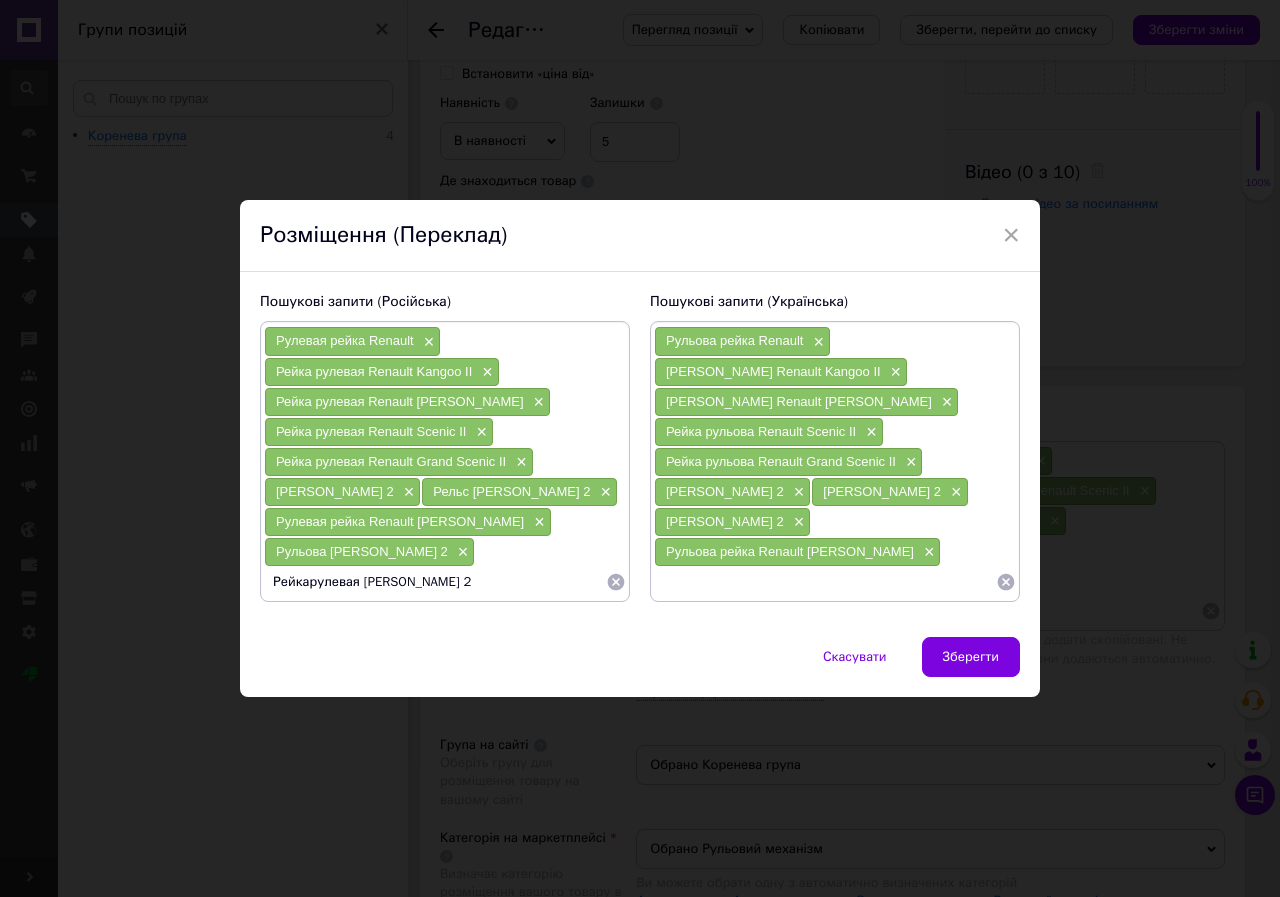 type on "[PERSON_NAME] [PERSON_NAME] 2" 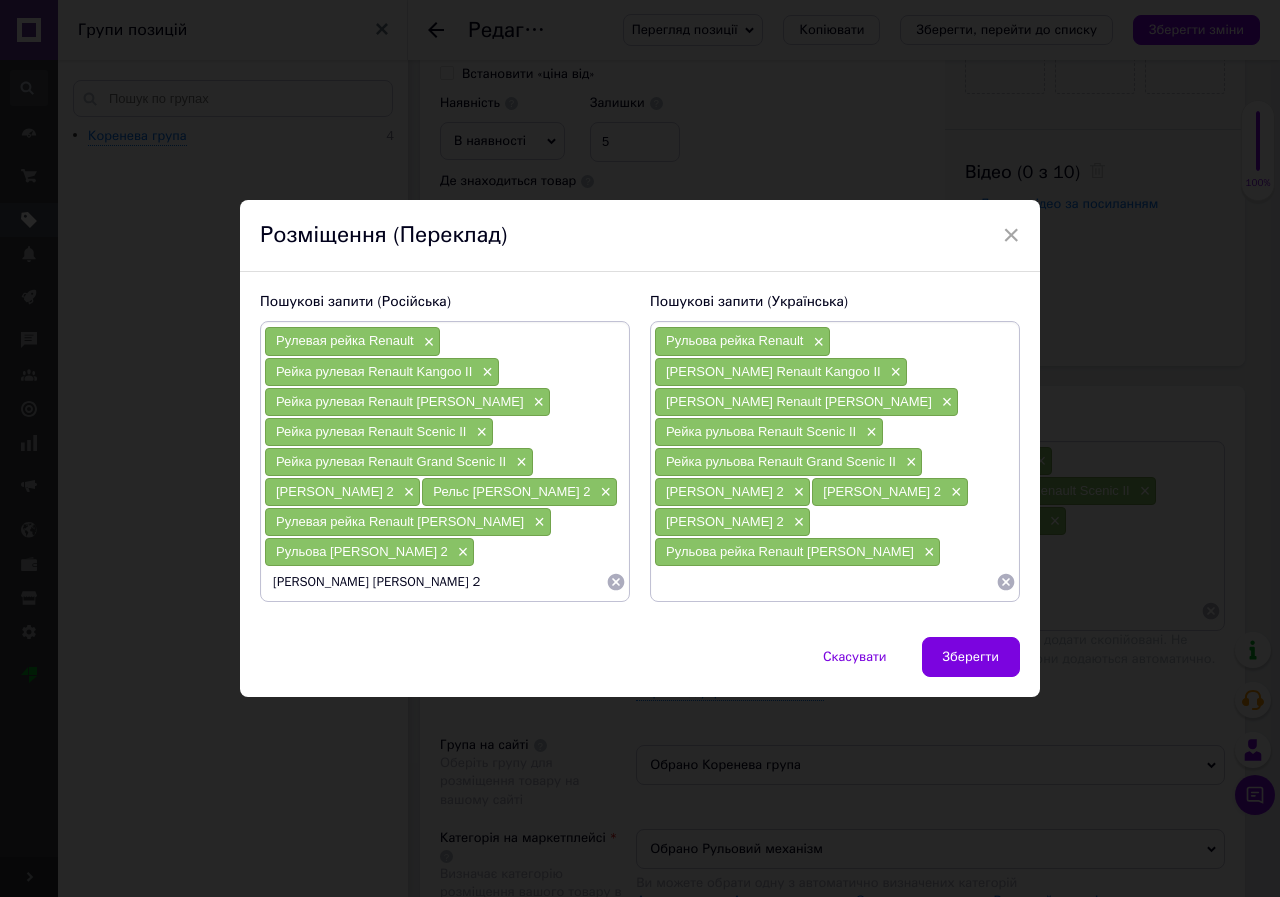 click on "[PERSON_NAME] [PERSON_NAME] 2" at bounding box center [435, 582] 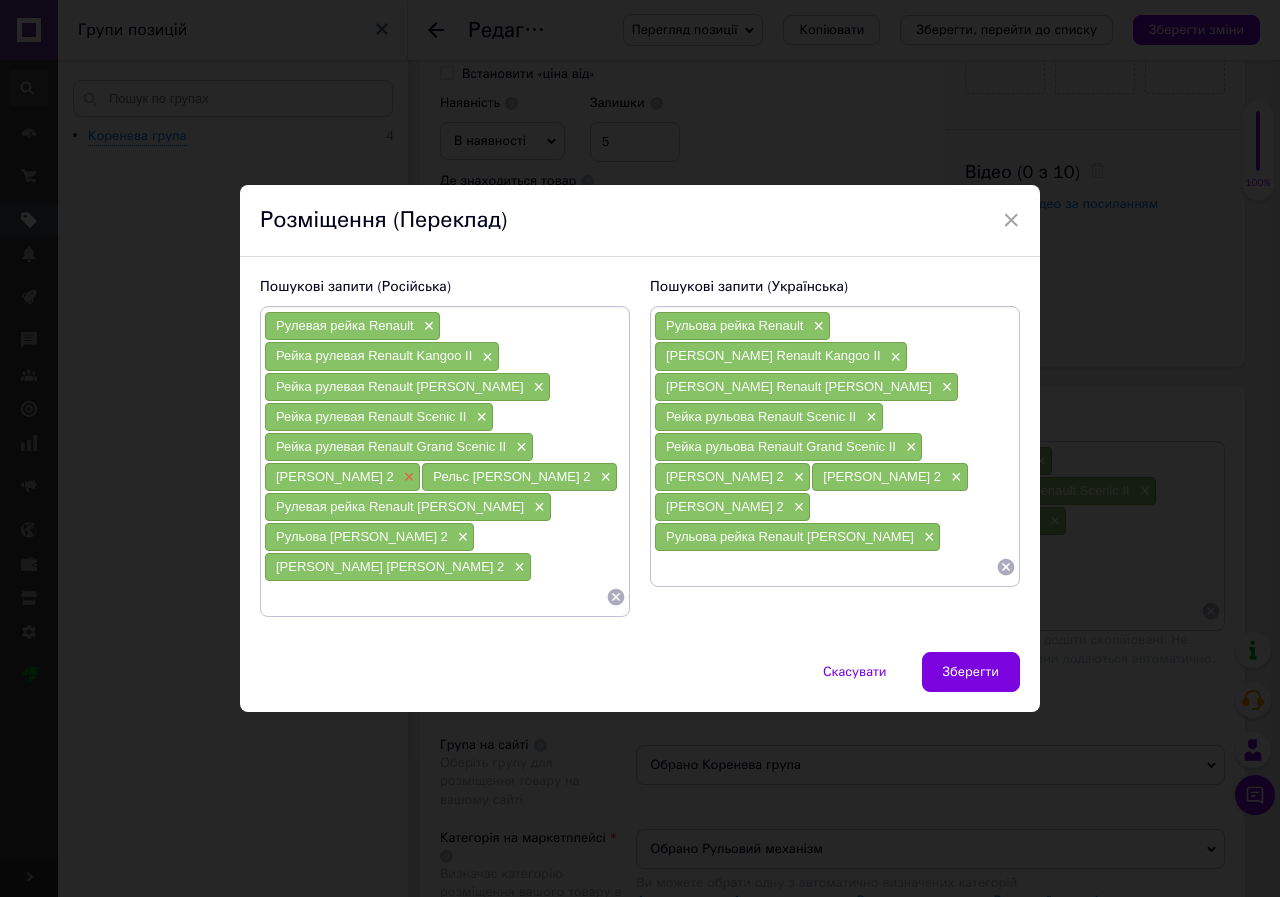 click on "×" at bounding box center [407, 477] 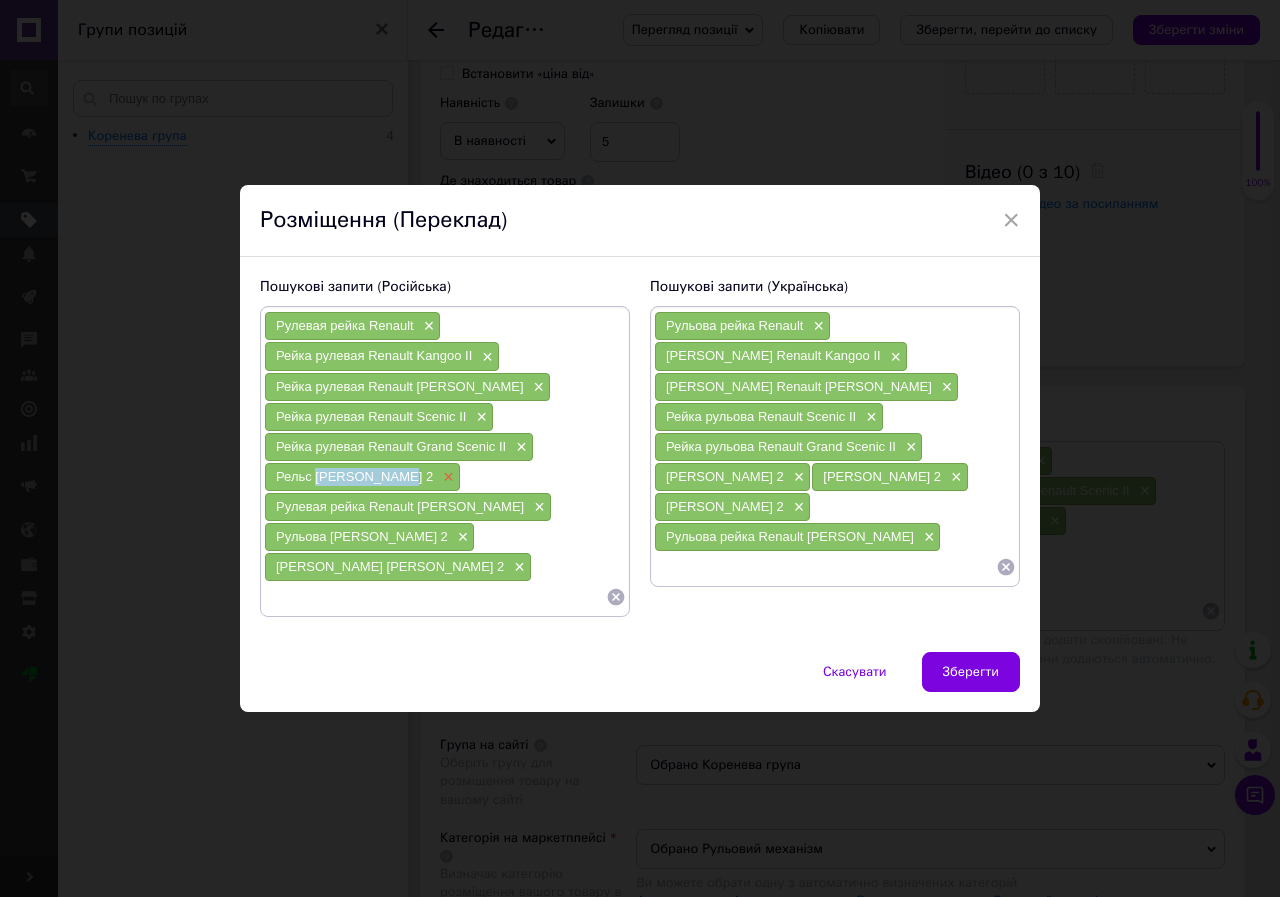 drag, startPoint x: 315, startPoint y: 479, endPoint x: 404, endPoint y: 478, distance: 89.005615 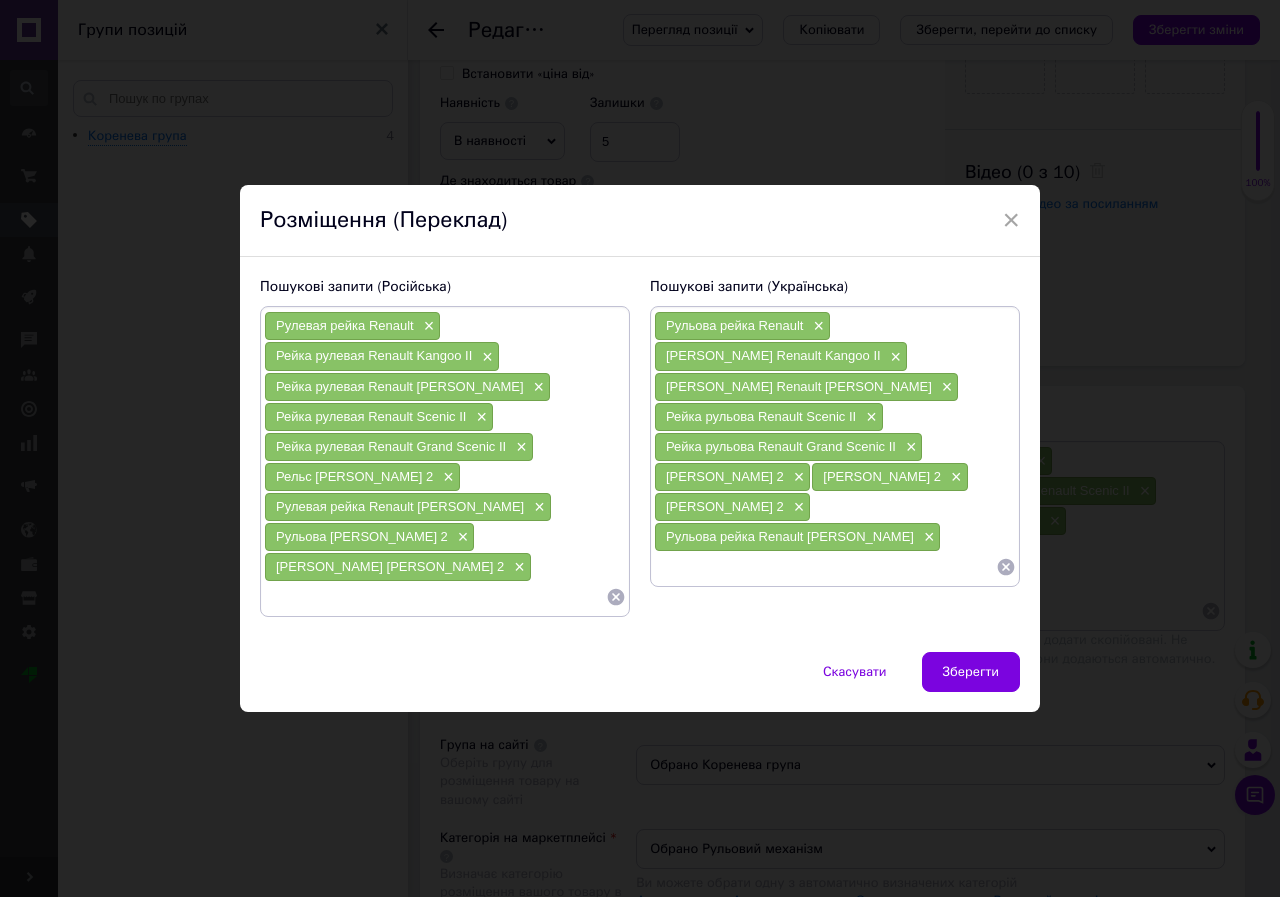 click at bounding box center (435, 597) 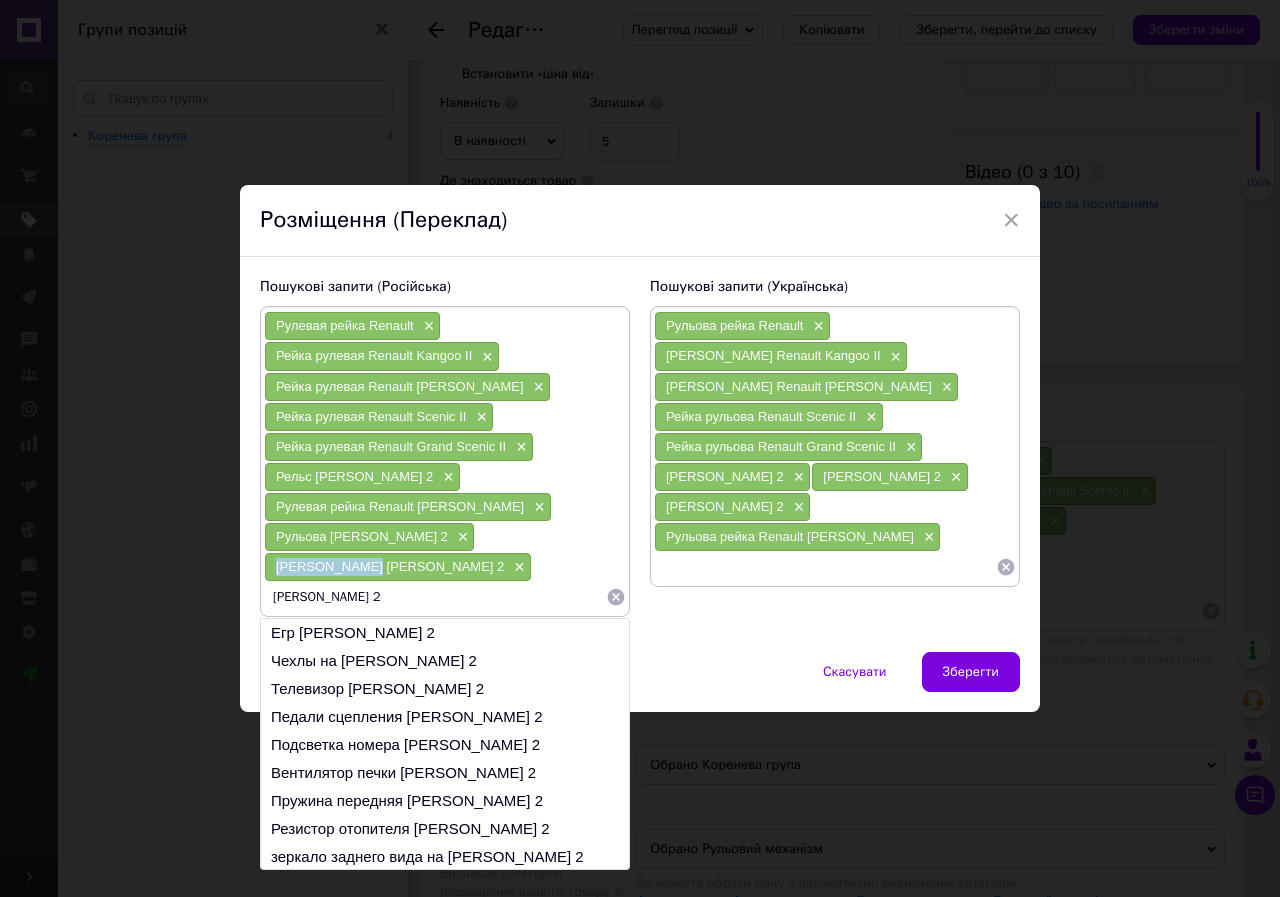 drag, startPoint x: 274, startPoint y: 566, endPoint x: 358, endPoint y: 566, distance: 84 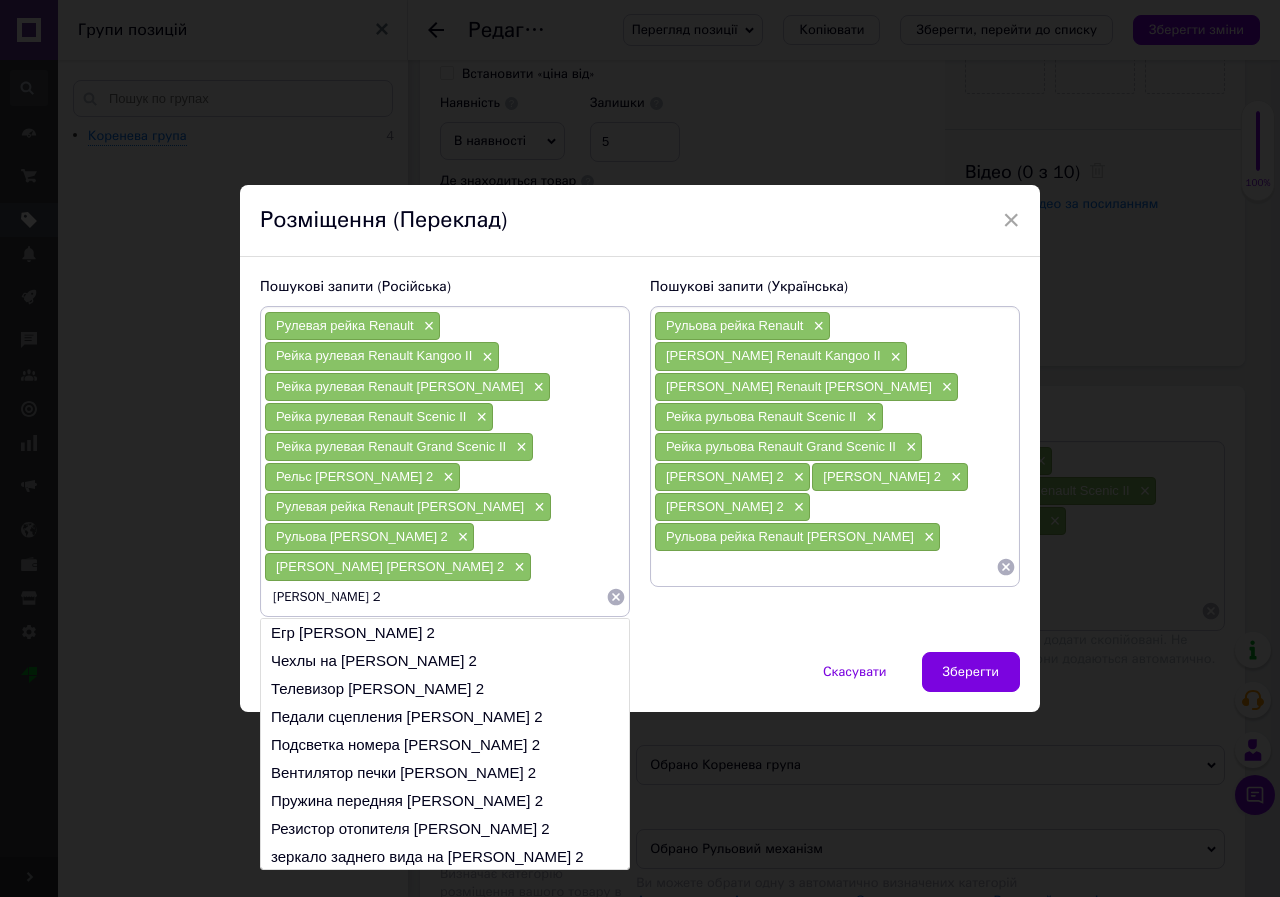 click on "[PERSON_NAME] 2" at bounding box center [435, 597] 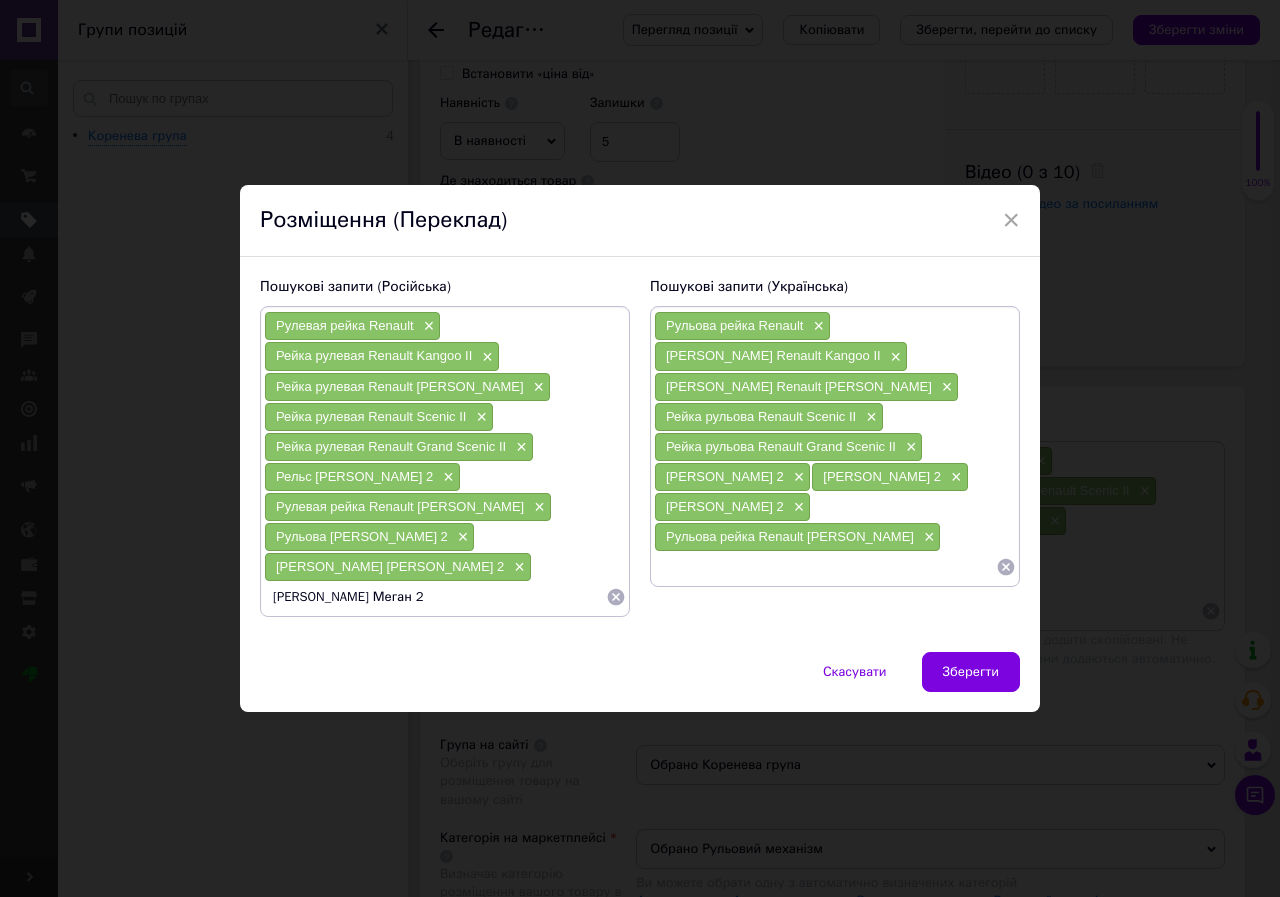 type on "[PERSON_NAME] [PERSON_NAME] 2" 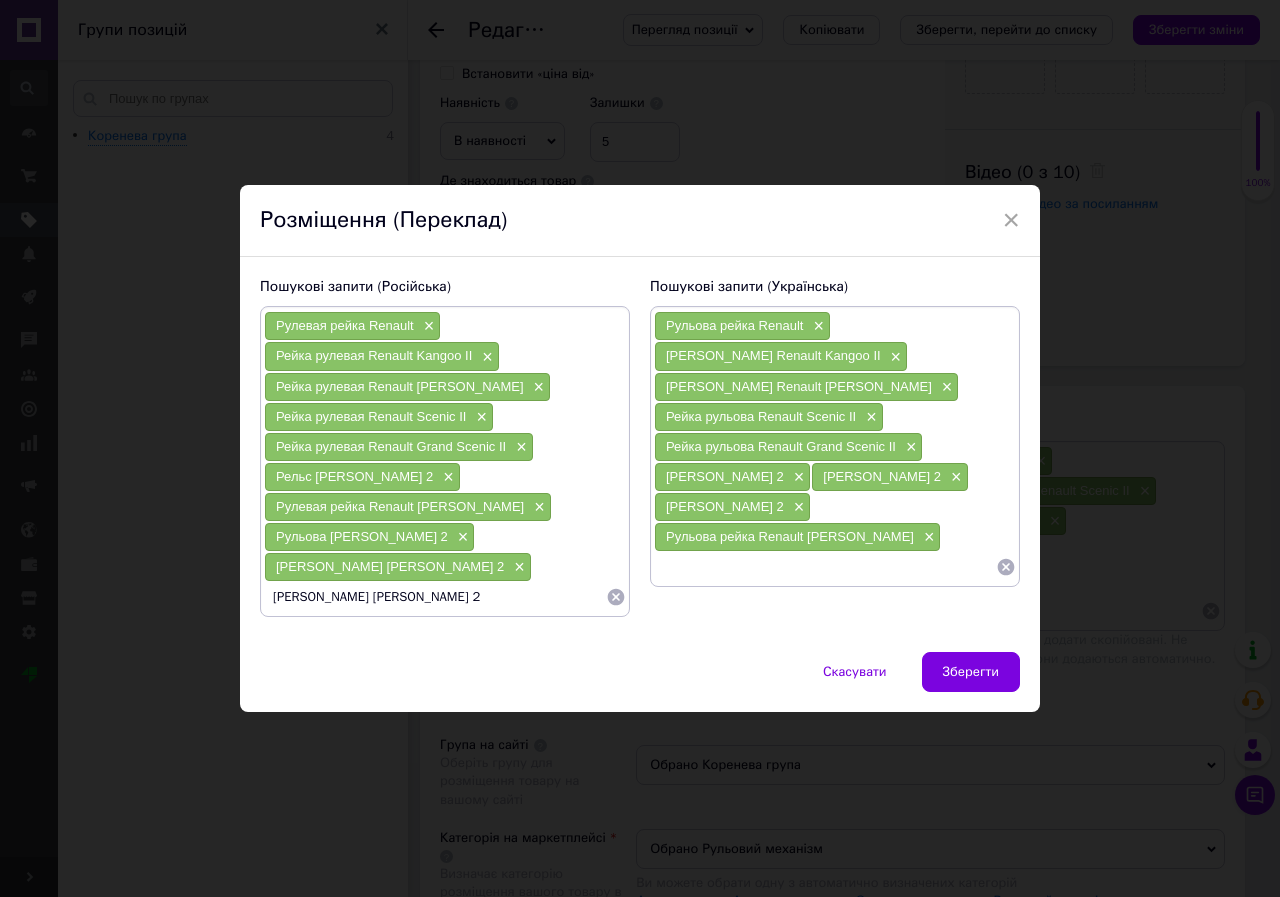 click on "[PERSON_NAME] [PERSON_NAME] 2" at bounding box center [435, 597] 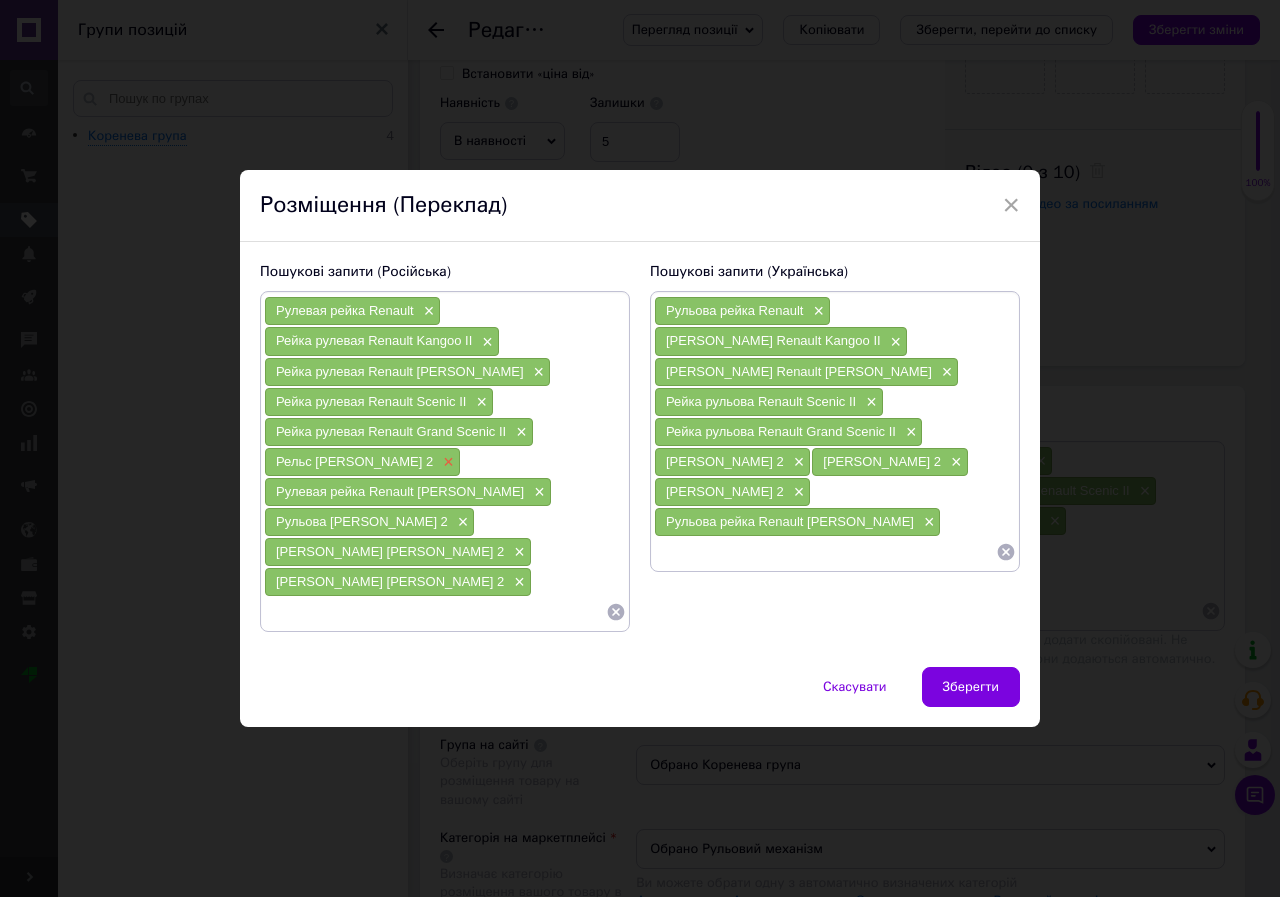 type 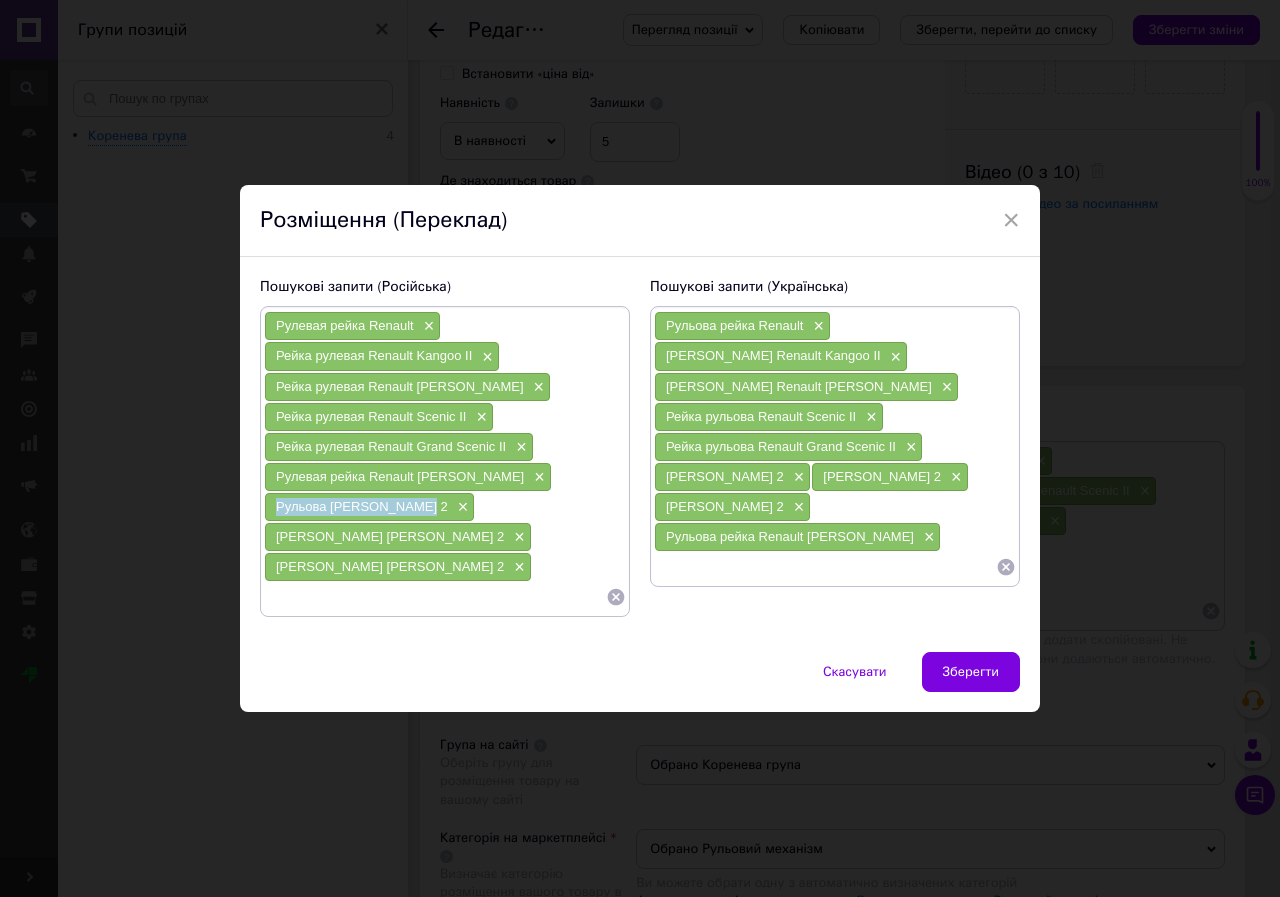 drag, startPoint x: 270, startPoint y: 508, endPoint x: 419, endPoint y: 508, distance: 149 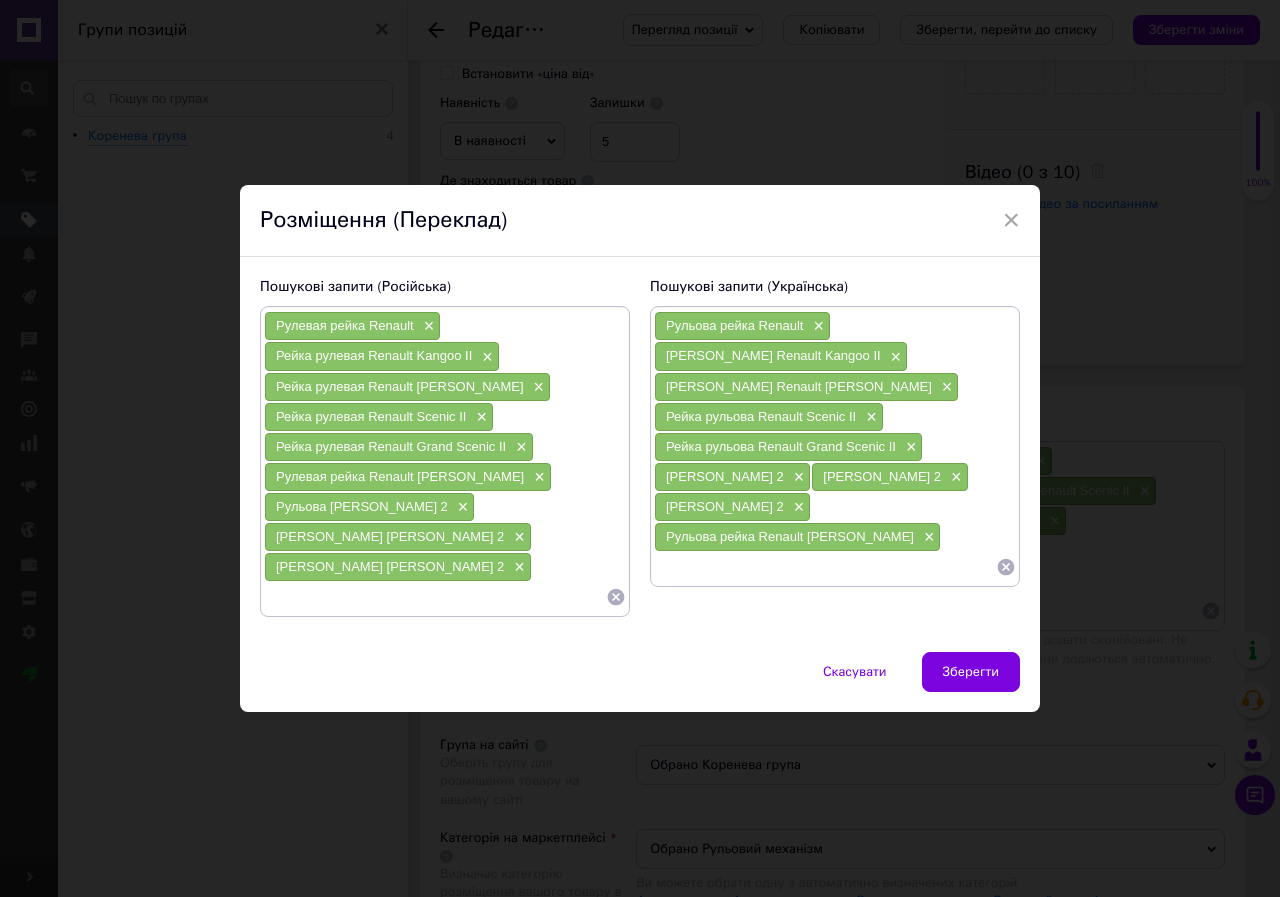 click on "Рулевая рейка Renault × Рейка рулевая Renault Kangoo II × Рейка рулевая Renault Megane II × Рейка рулевая Renault Scenic II × Рейка рулевая Renault Grand Scenic II × Рулевая рейка Renault  [PERSON_NAME] × Рульова Рено Сценик 2 × Рейка рулевая [PERSON_NAME] 2 × Рейка рулевая [PERSON_NAME] 2 ×" at bounding box center [445, 461] 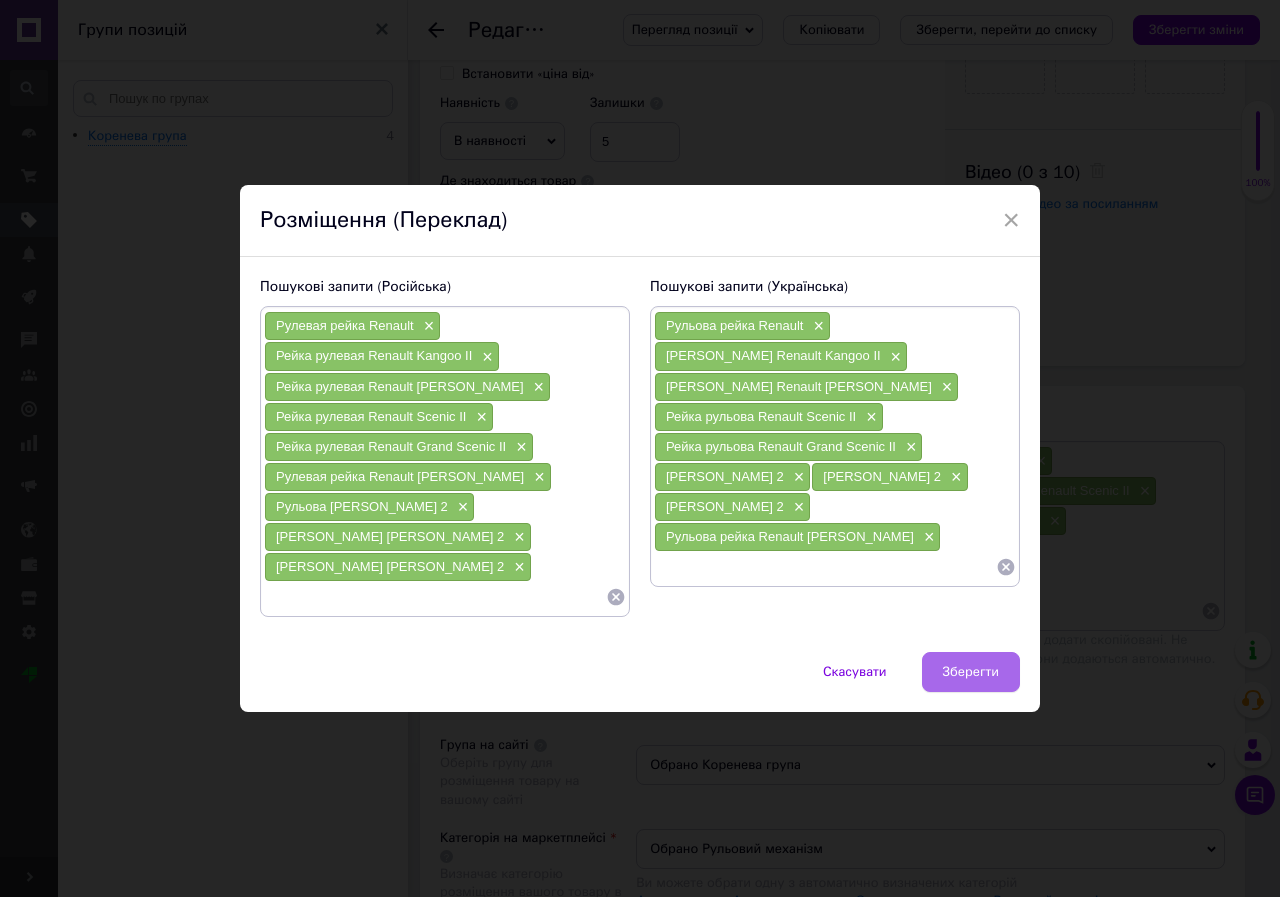 click on "Зберегти" at bounding box center [971, 672] 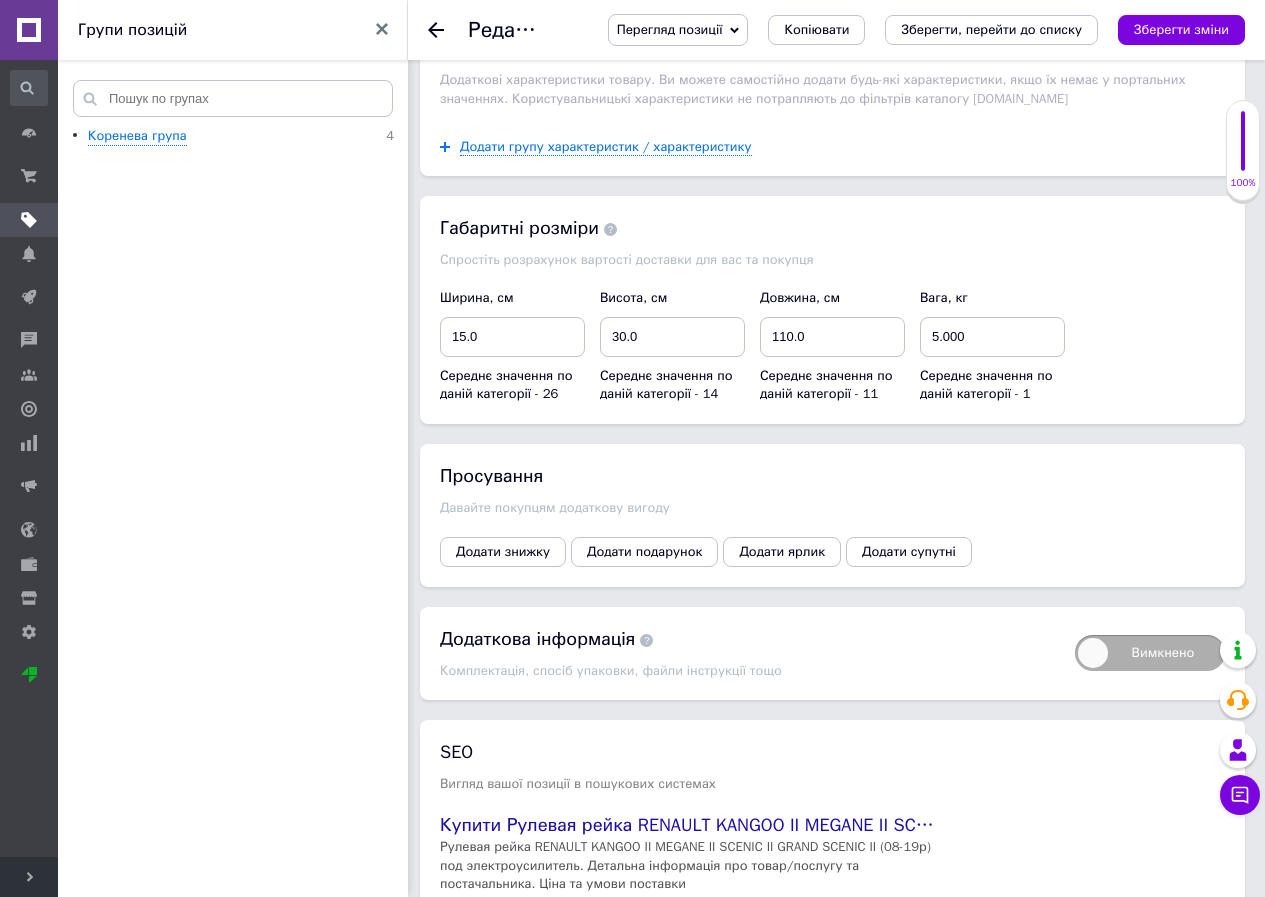 scroll, scrollTop: 2706, scrollLeft: 0, axis: vertical 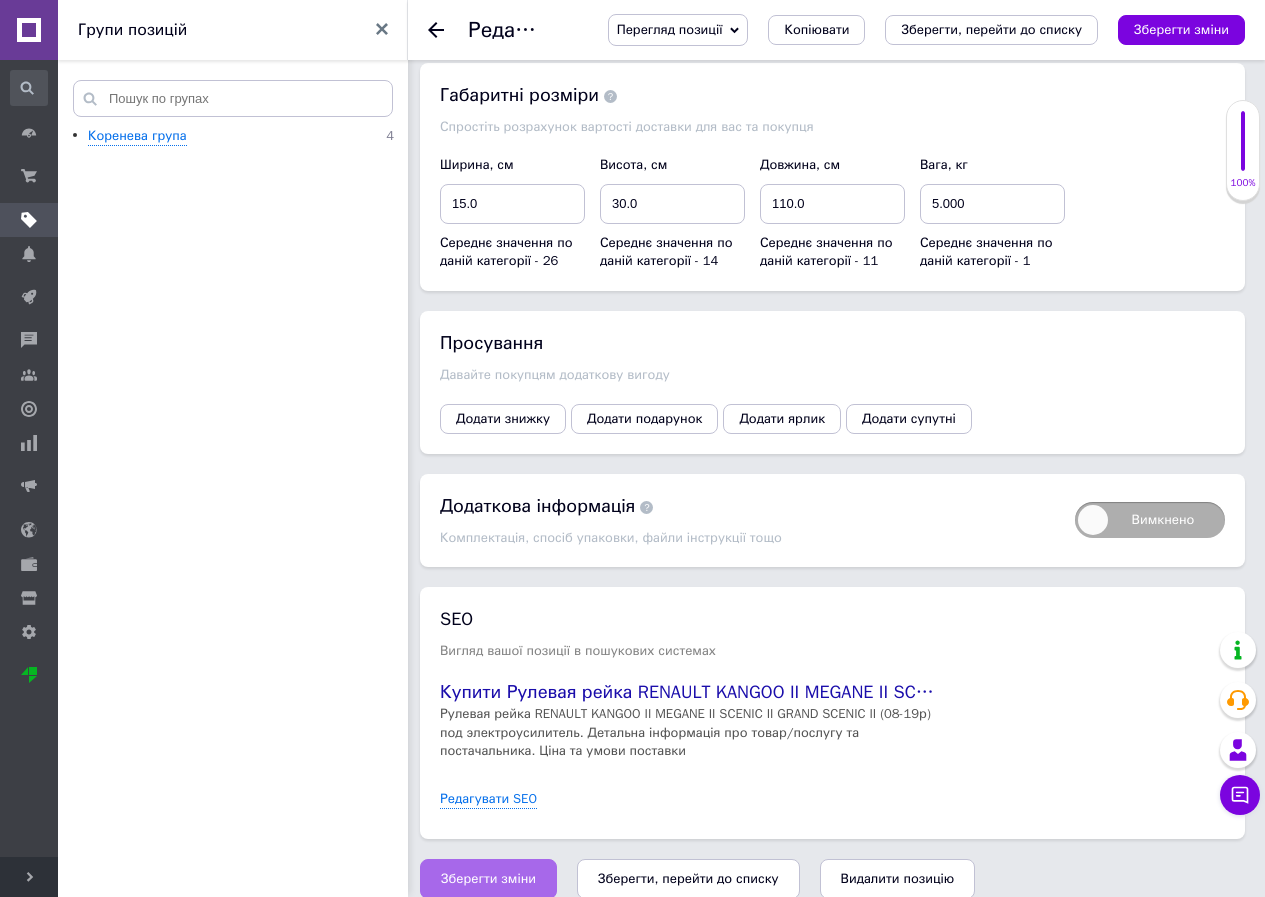 click on "Зберегти зміни" at bounding box center (488, 879) 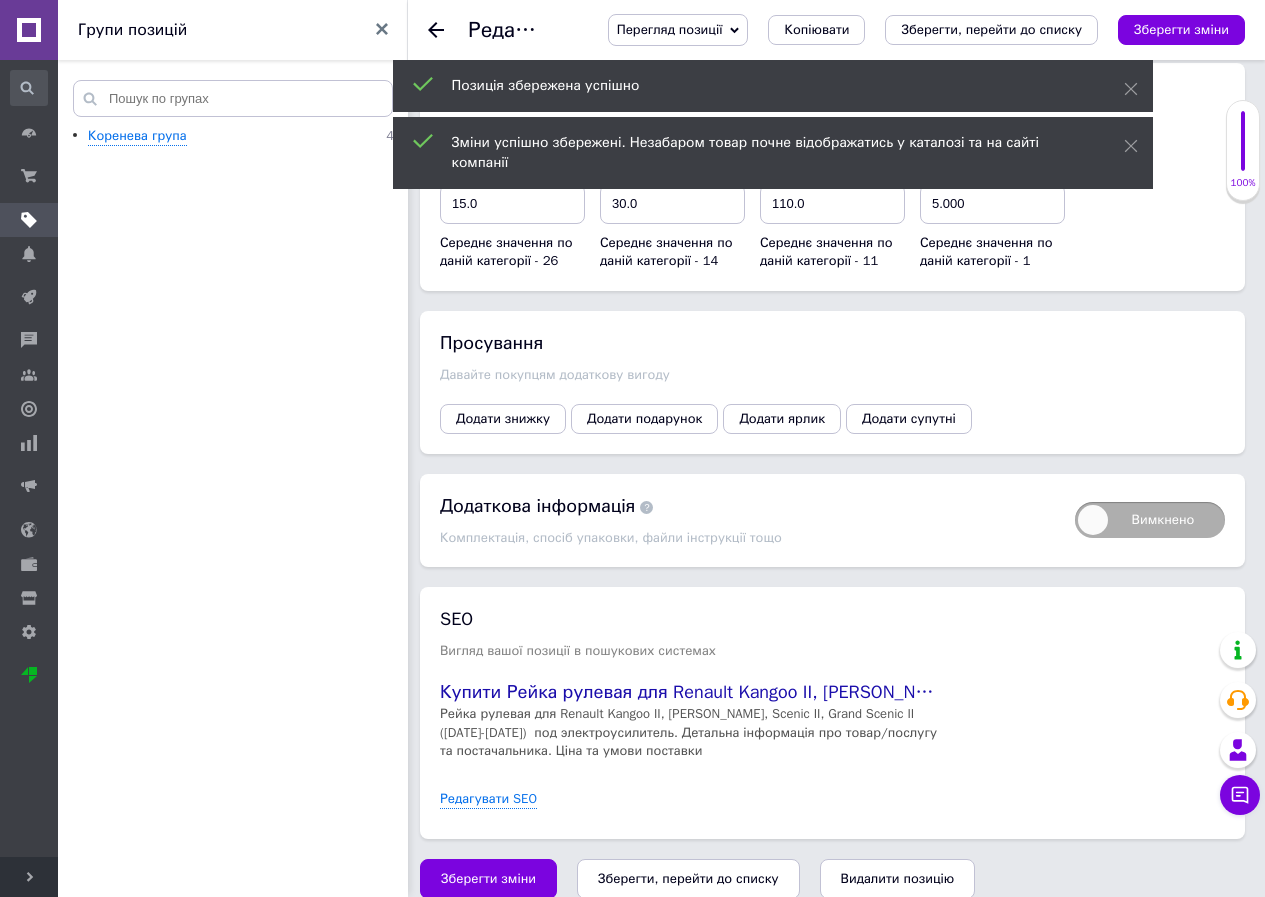 scroll, scrollTop: 2039, scrollLeft: 0, axis: vertical 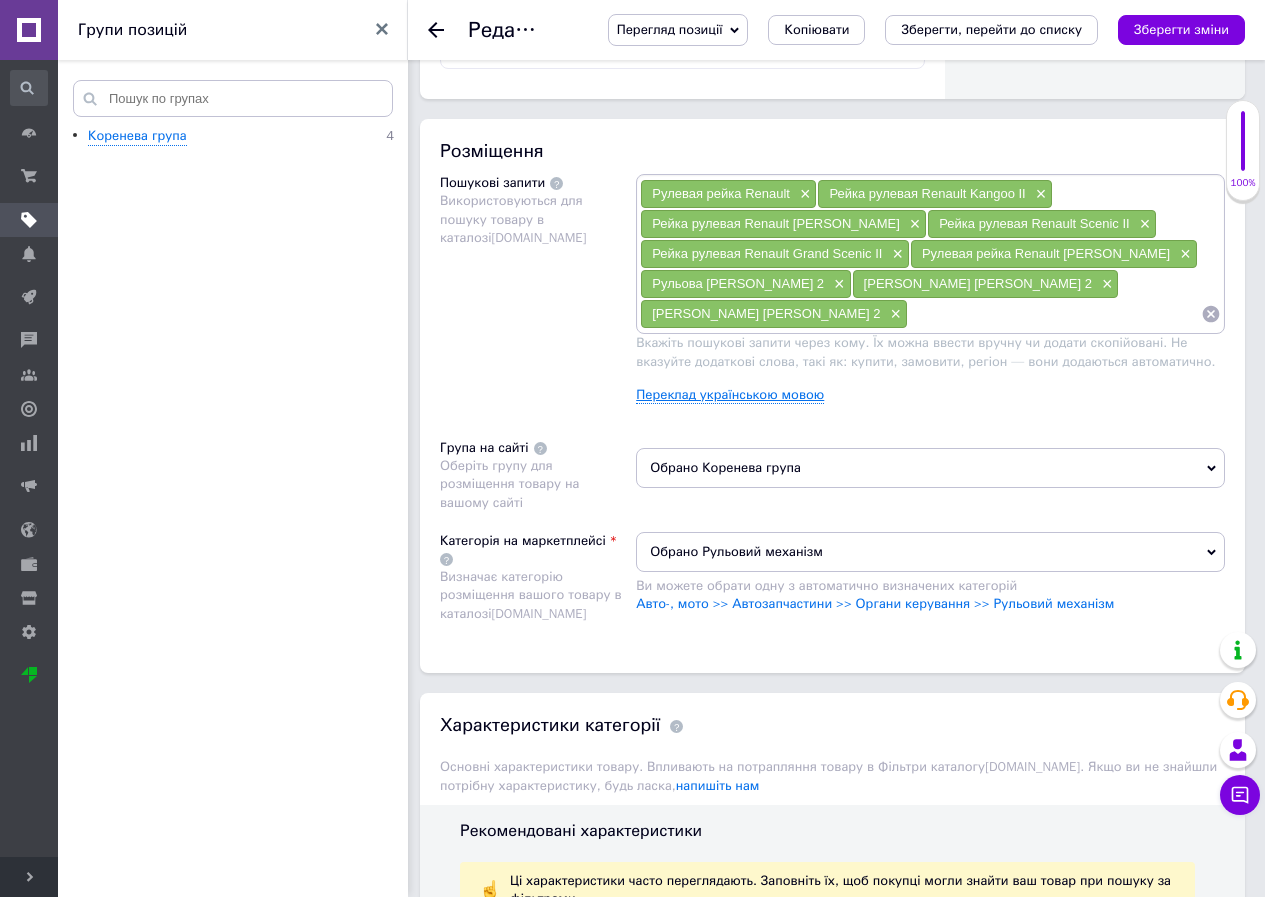 click on "Переклад українською мовою" at bounding box center [730, 395] 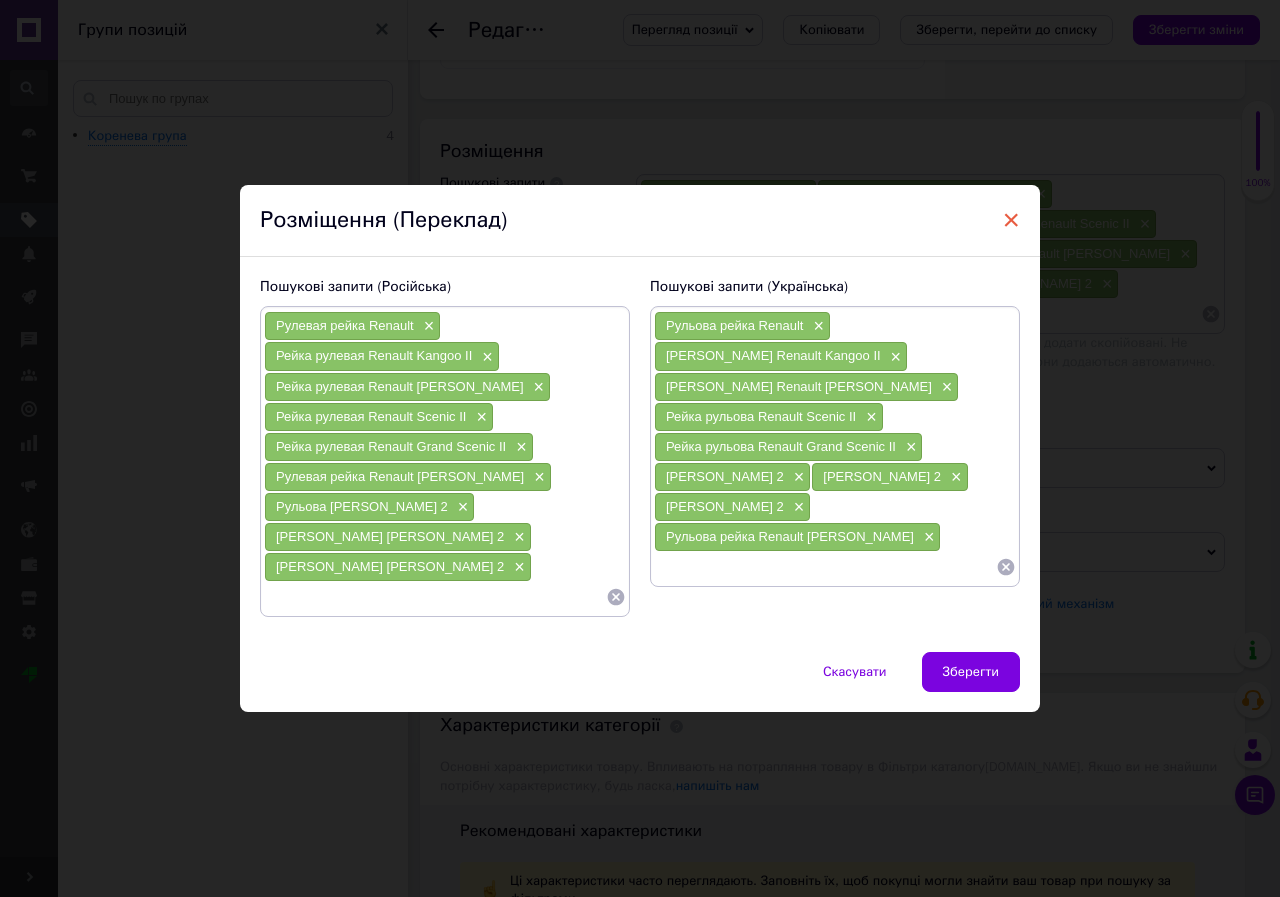 click on "×" at bounding box center [1011, 220] 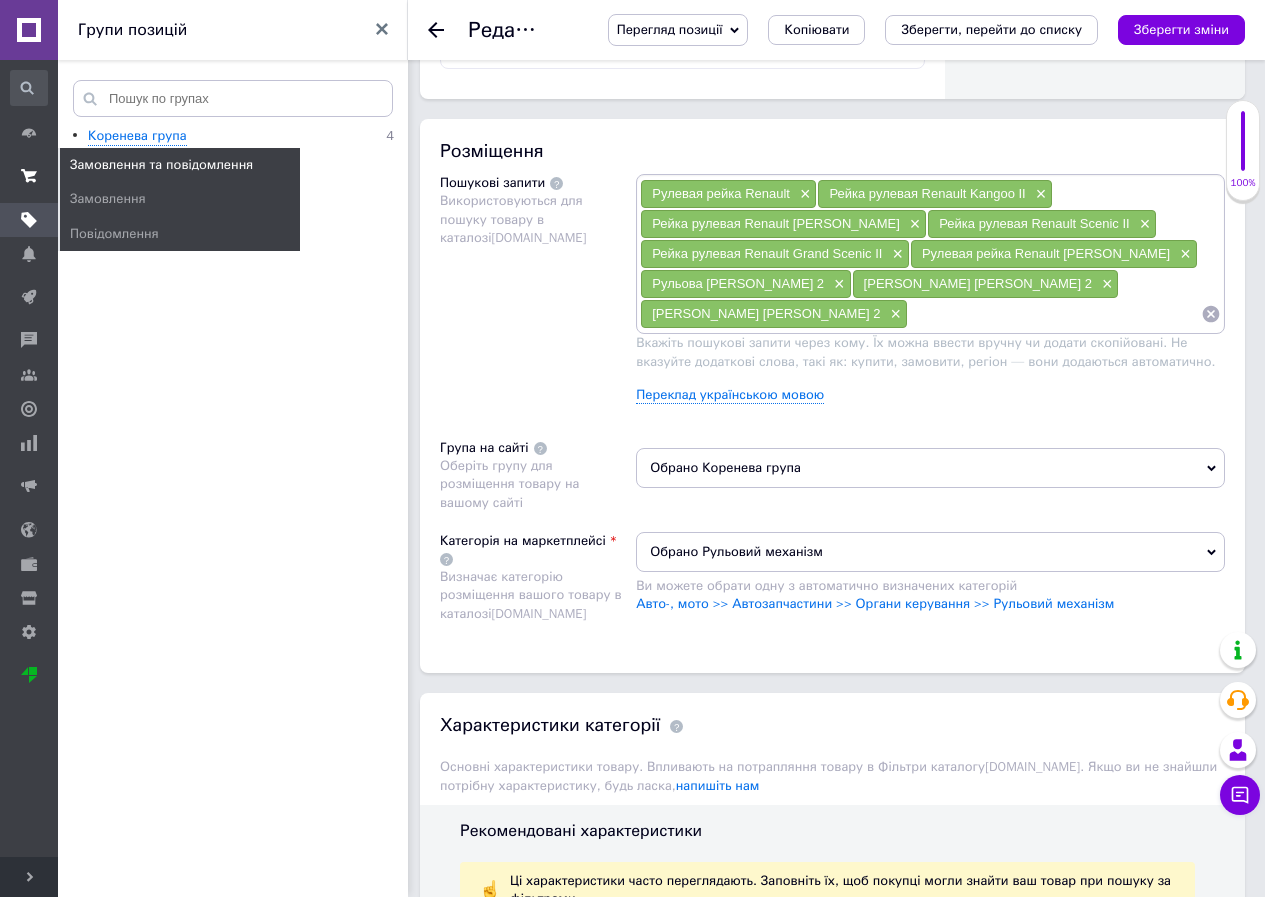 click on "Замовлення та повідомлення" at bounding box center (29, 176) 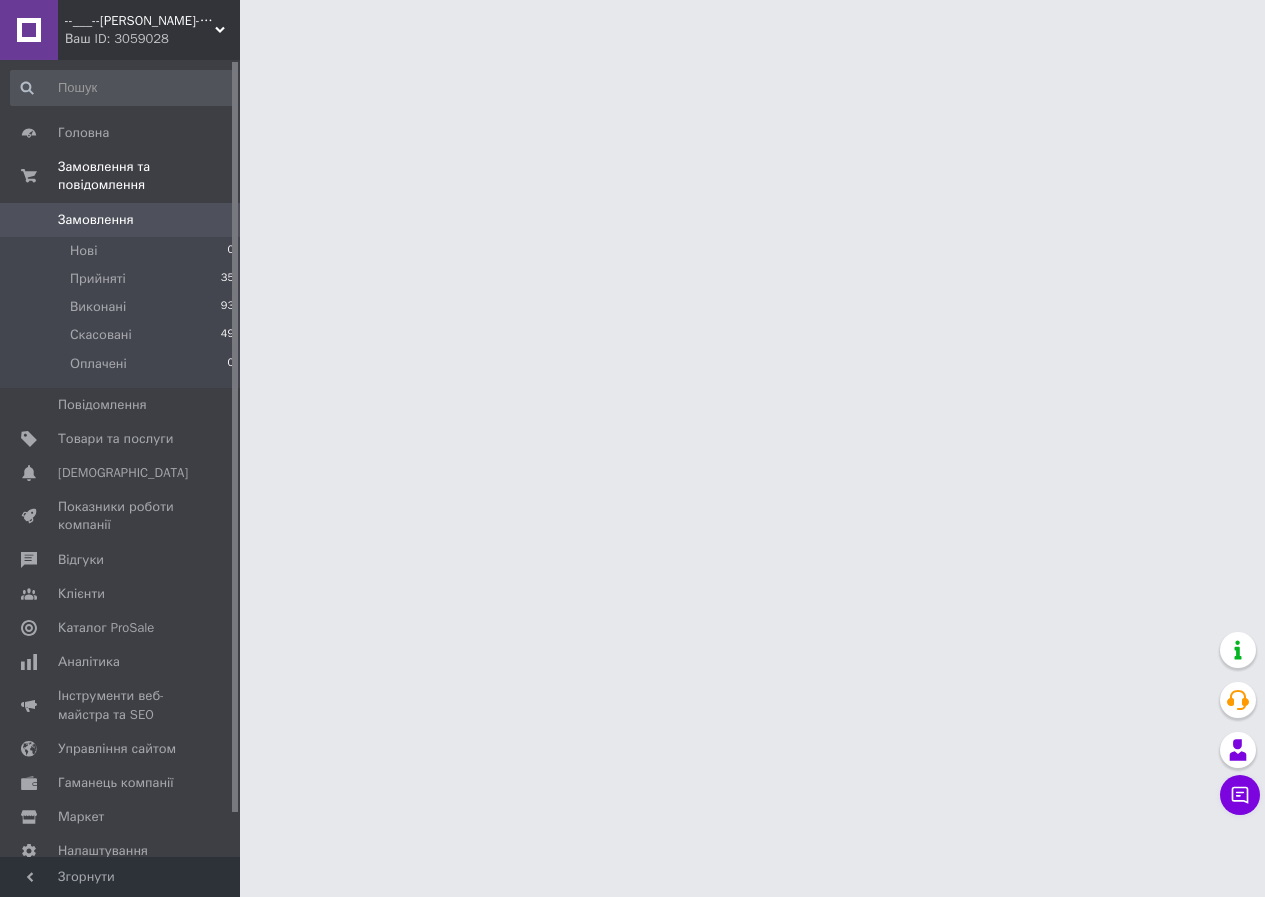 scroll, scrollTop: 0, scrollLeft: 0, axis: both 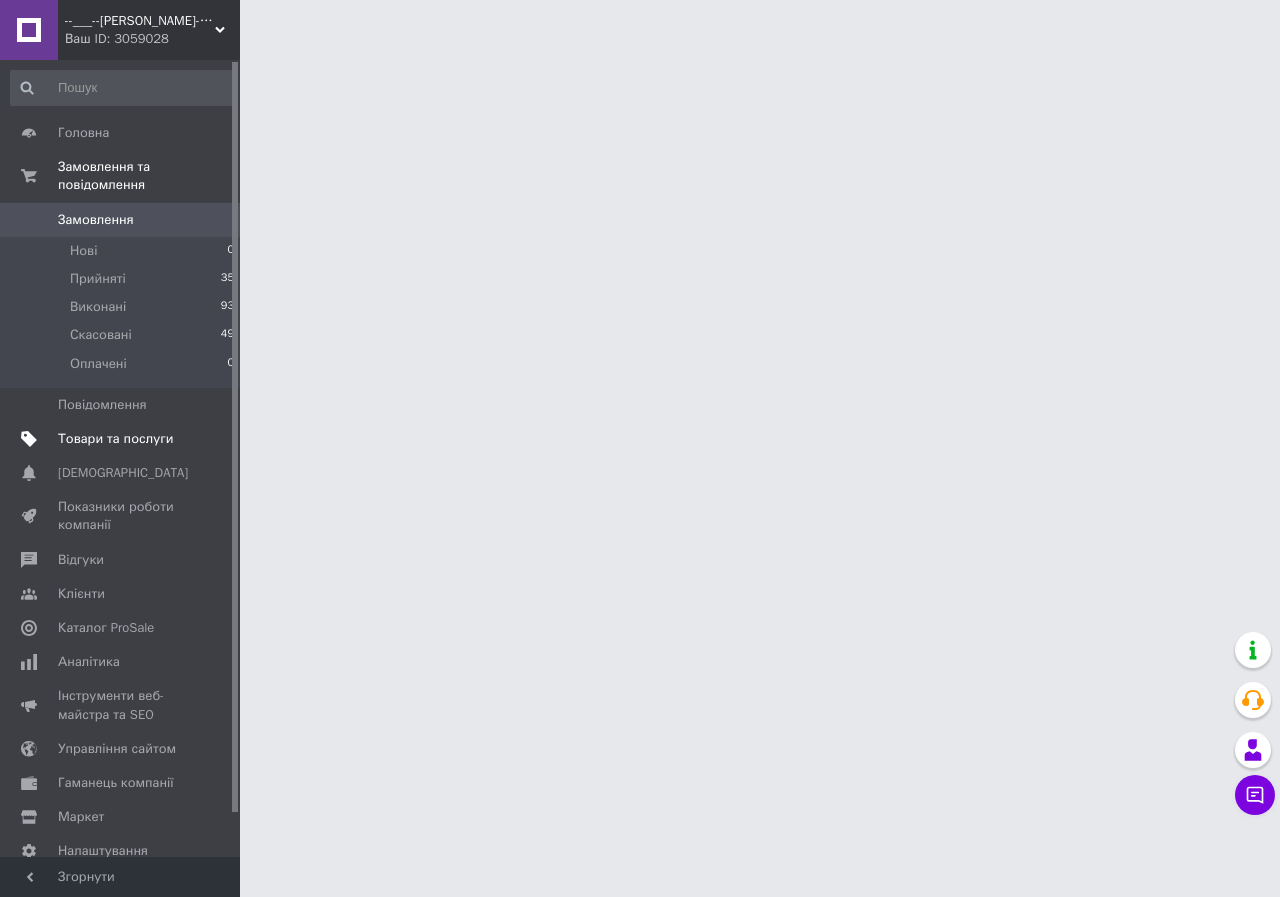 click on "Товари та послуги" at bounding box center (123, 439) 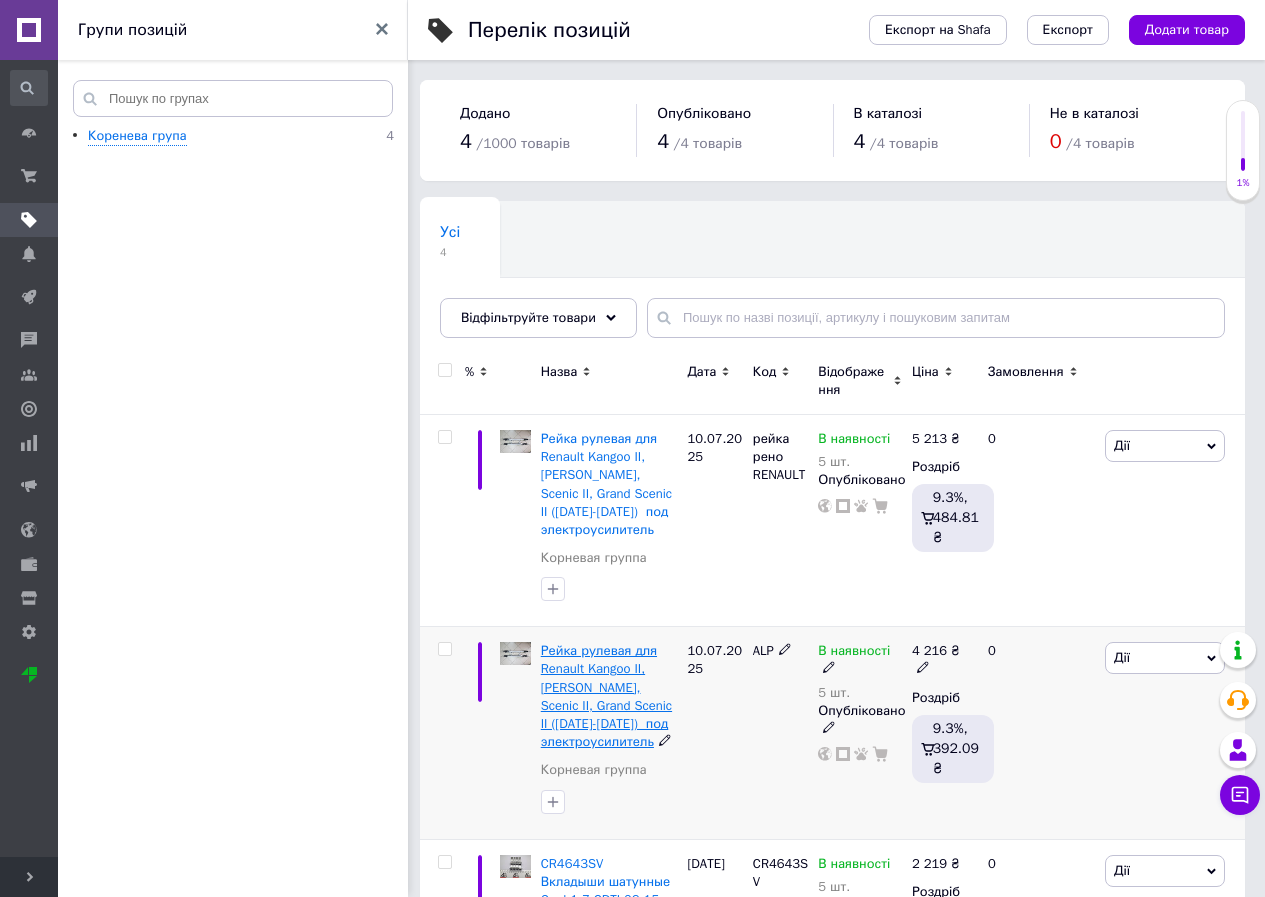 click on "Рейка рулевая для Renault Kangoo II, [PERSON_NAME], Scenic II, Grand Scenic II ([DATE]-[DATE])  под электроусилитель" at bounding box center [606, 696] 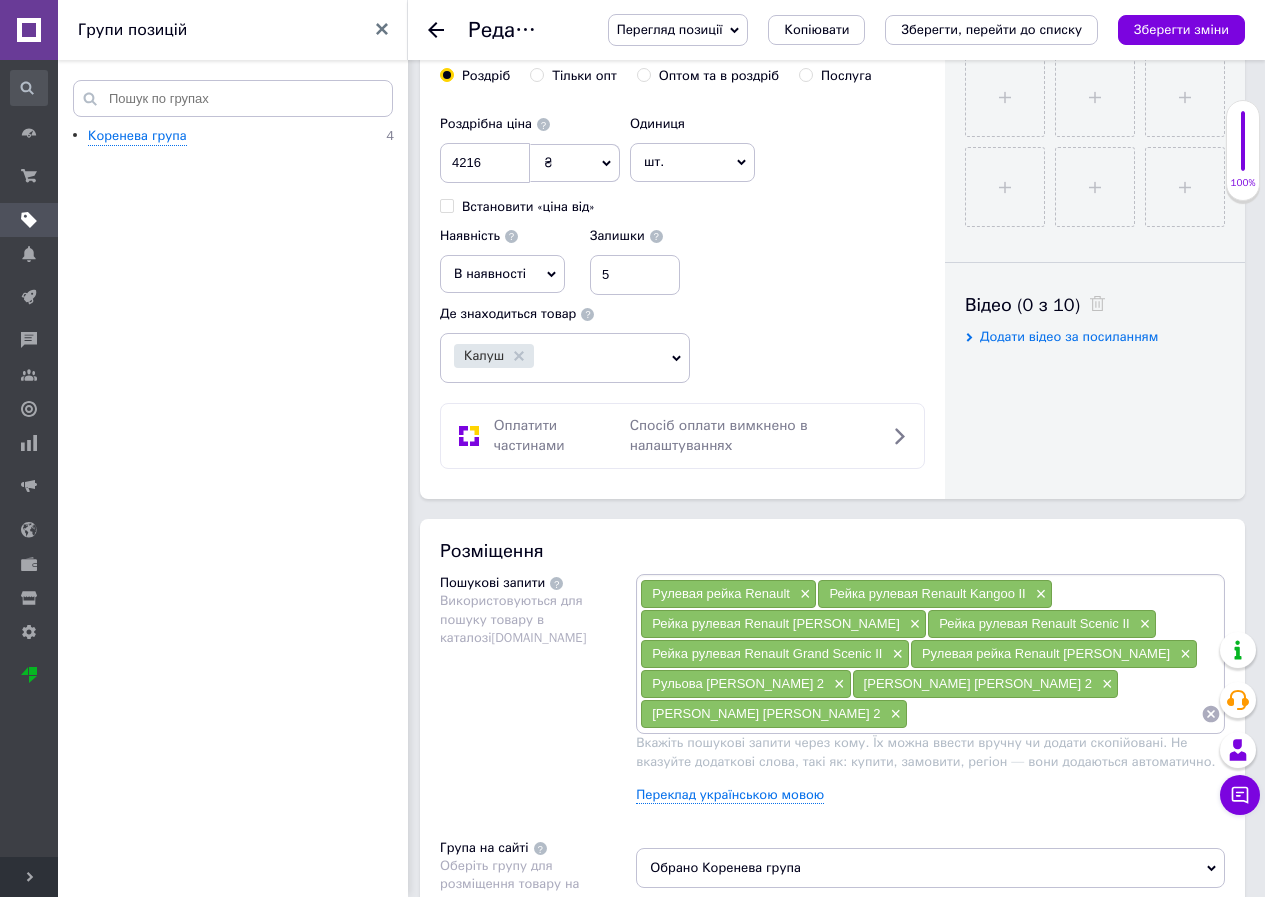 scroll, scrollTop: 267, scrollLeft: 0, axis: vertical 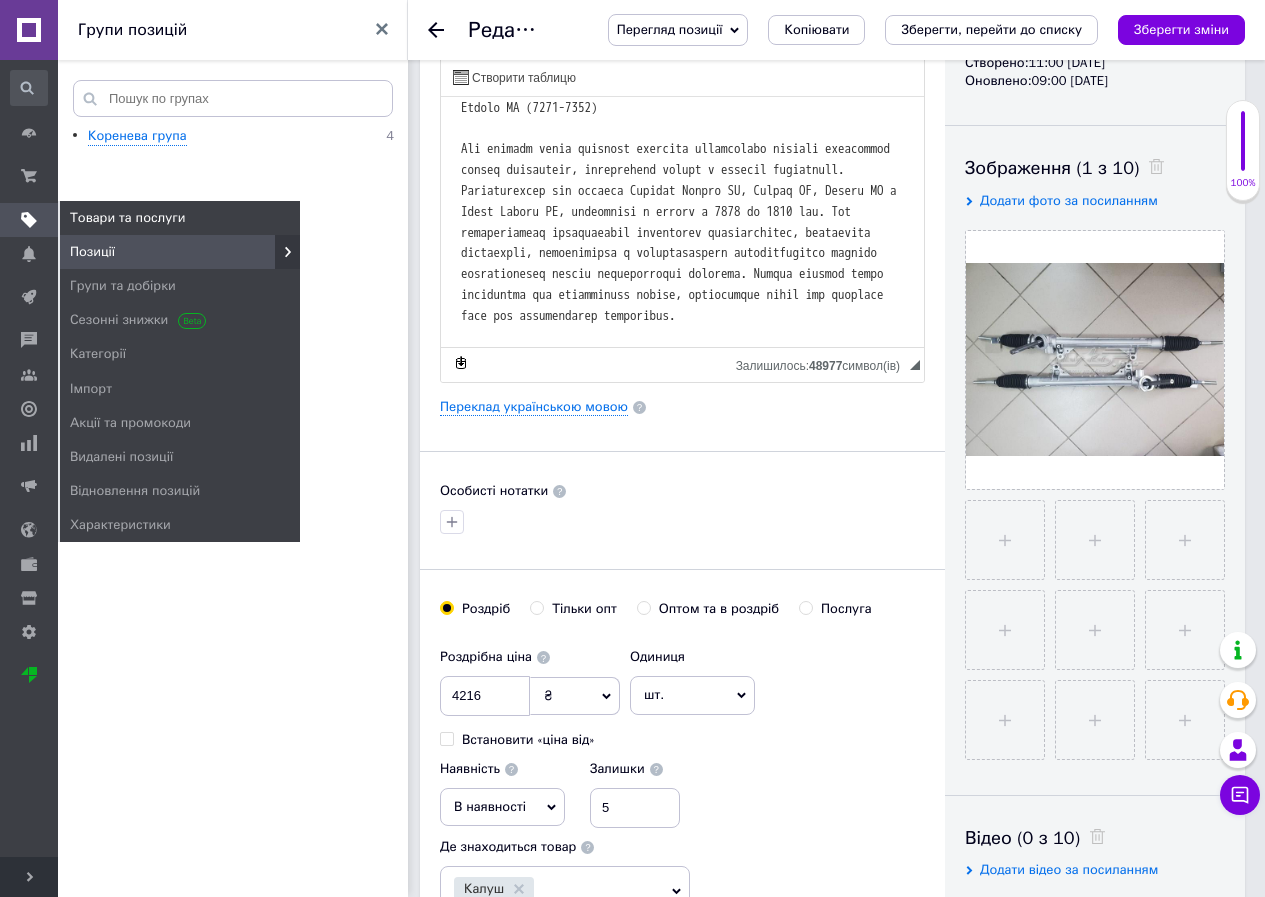 click 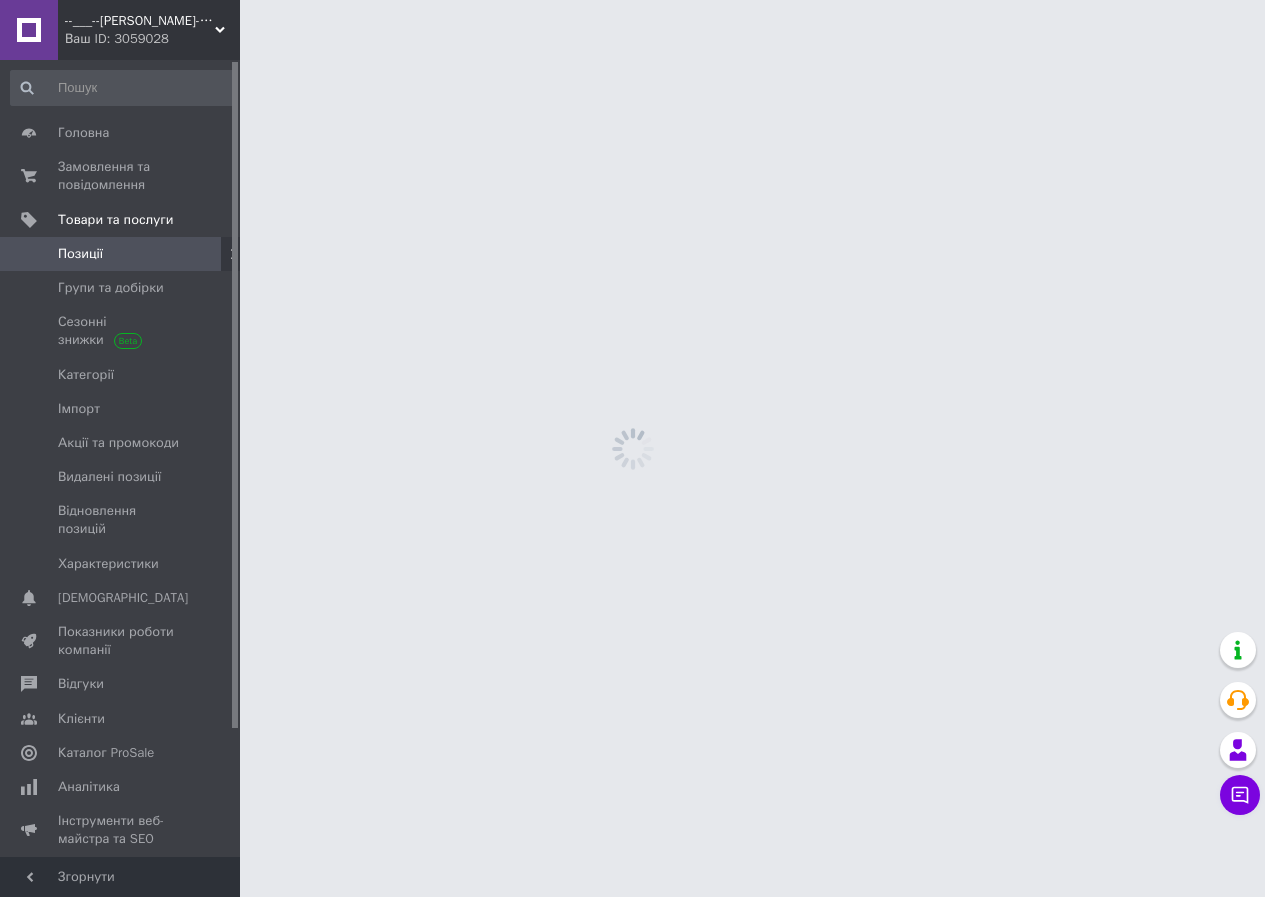 scroll, scrollTop: 0, scrollLeft: 0, axis: both 